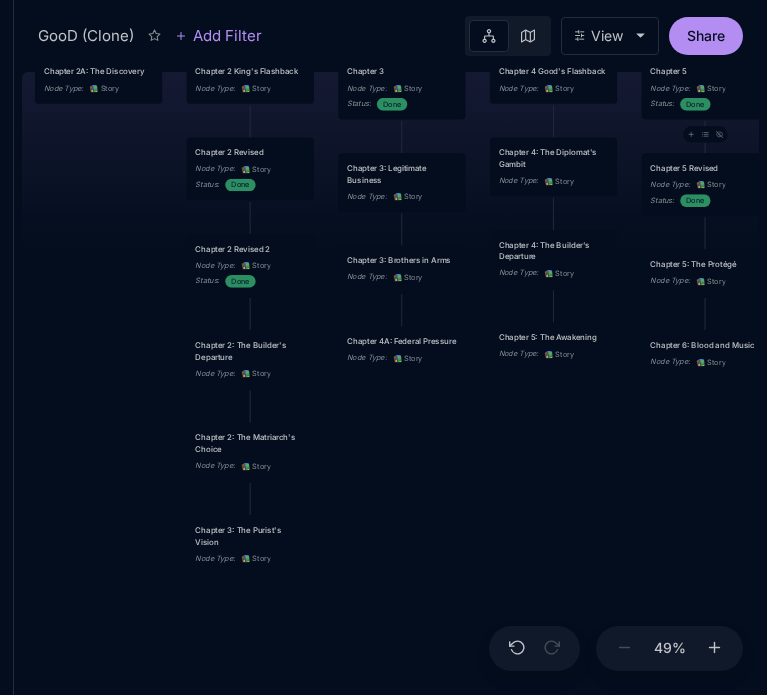 scroll, scrollTop: 0, scrollLeft: 0, axis: both 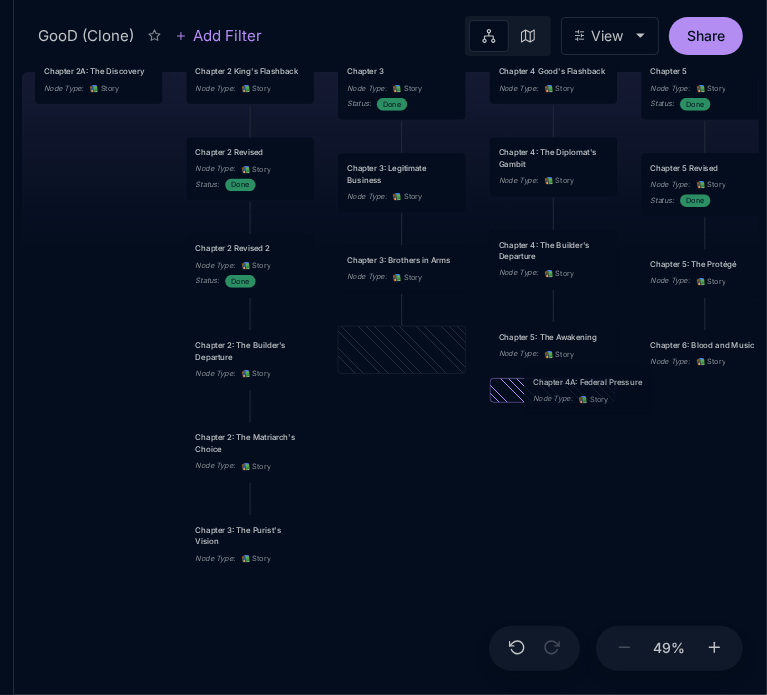 drag, startPoint x: 418, startPoint y: 348, endPoint x: 604, endPoint y: 389, distance: 190.46523 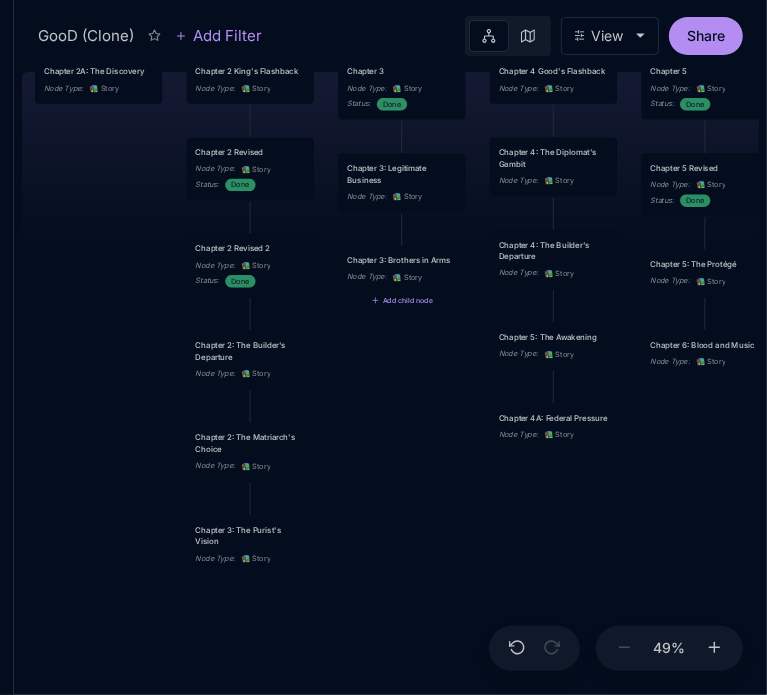 click on "Chapter 3: Brothers in Arms Node Type : 📚   Story" at bounding box center (401, 269) 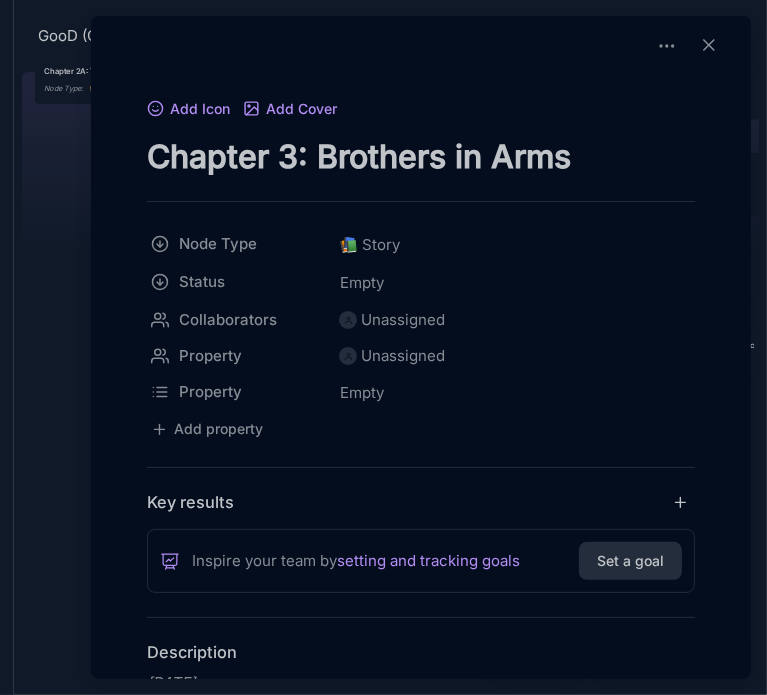 drag, startPoint x: 298, startPoint y: 157, endPoint x: 275, endPoint y: 154, distance: 23.194826 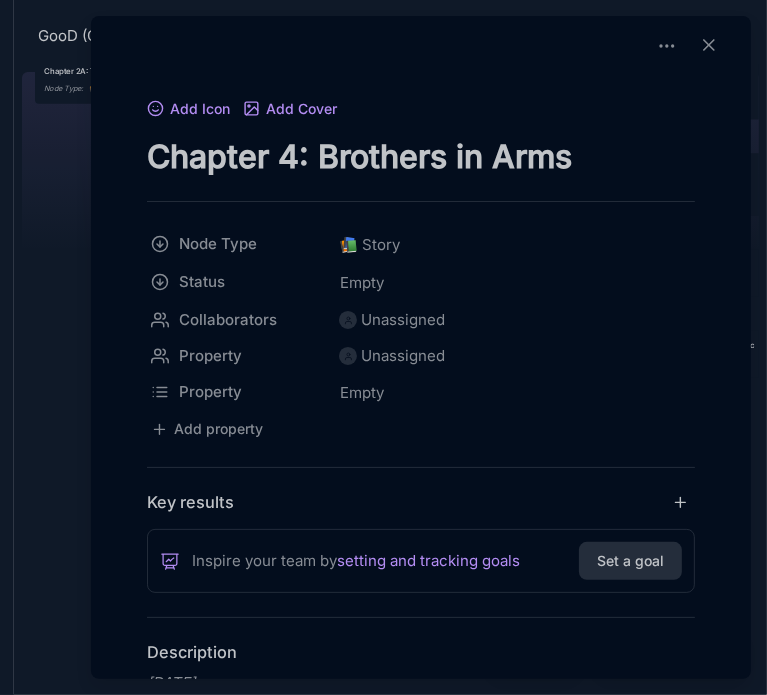 type on "Chapter 4: Brothers in Arms" 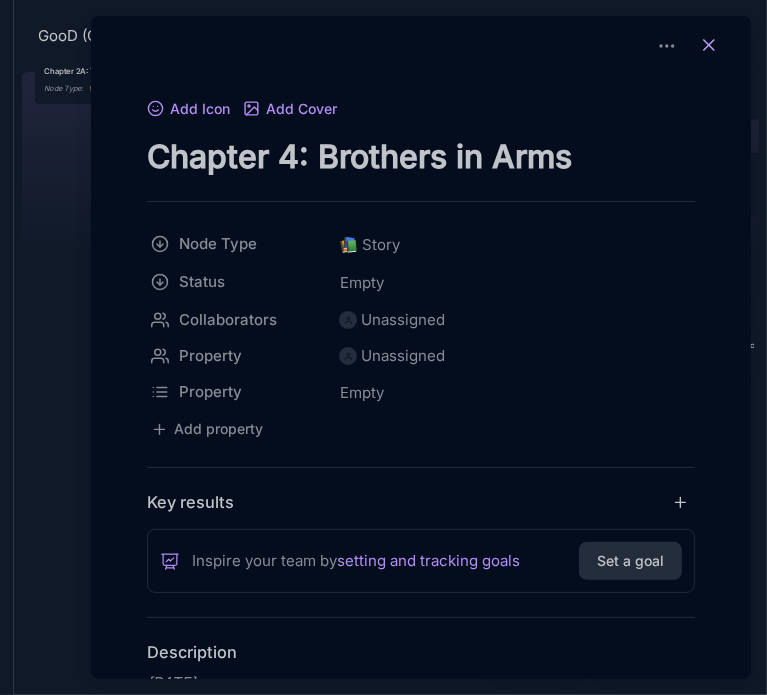 click 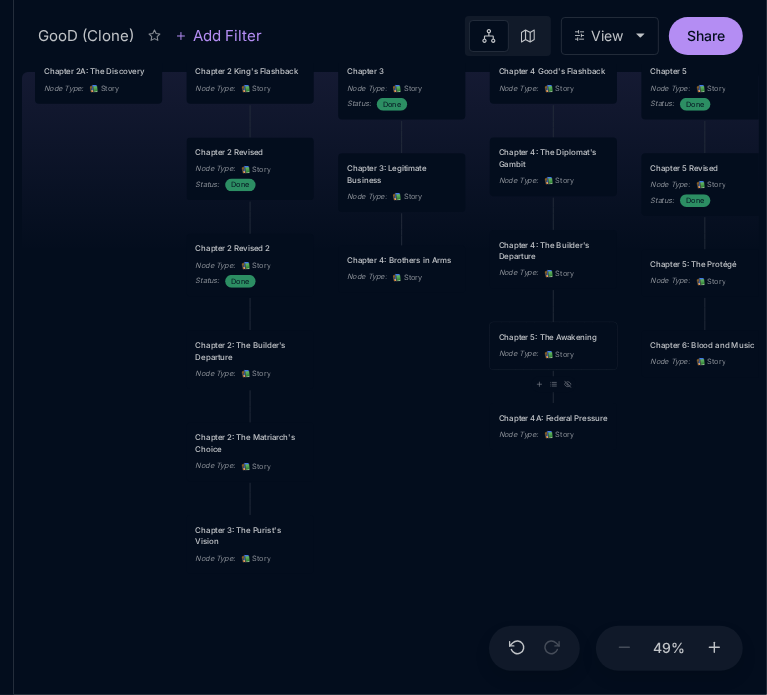 click on "Chapter 5: The Awakening" at bounding box center (554, 337) 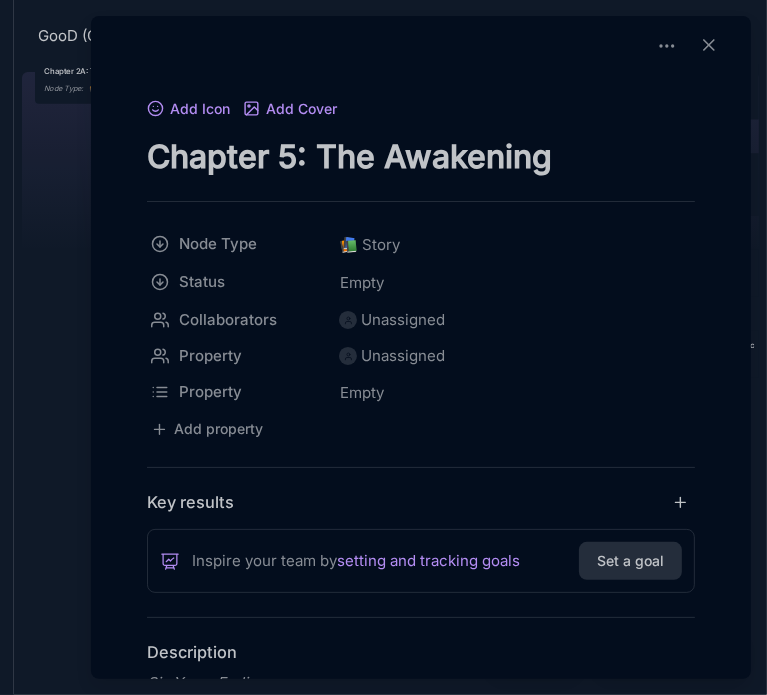 click on "Chapter 5: The Awakening" at bounding box center [421, 156] 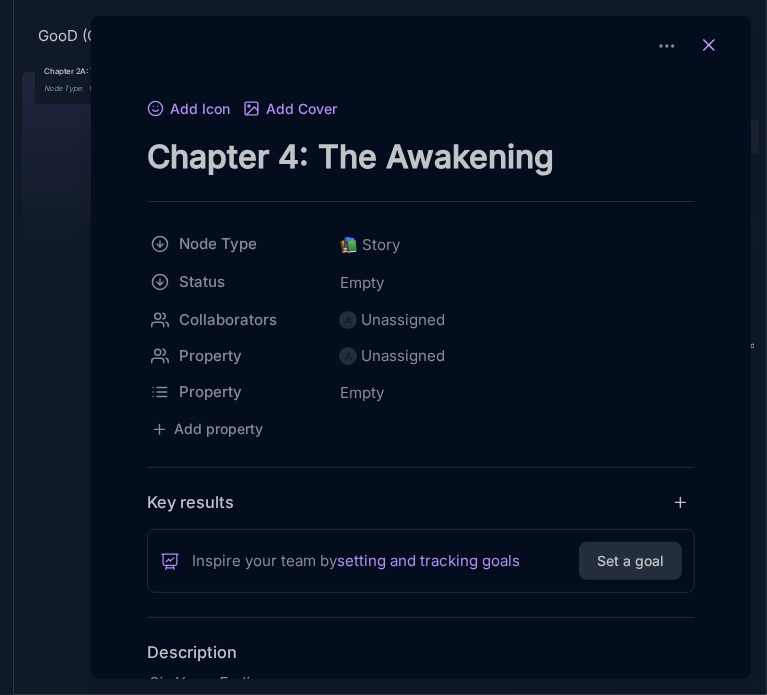 type on "Chapter 4: The Awakening" 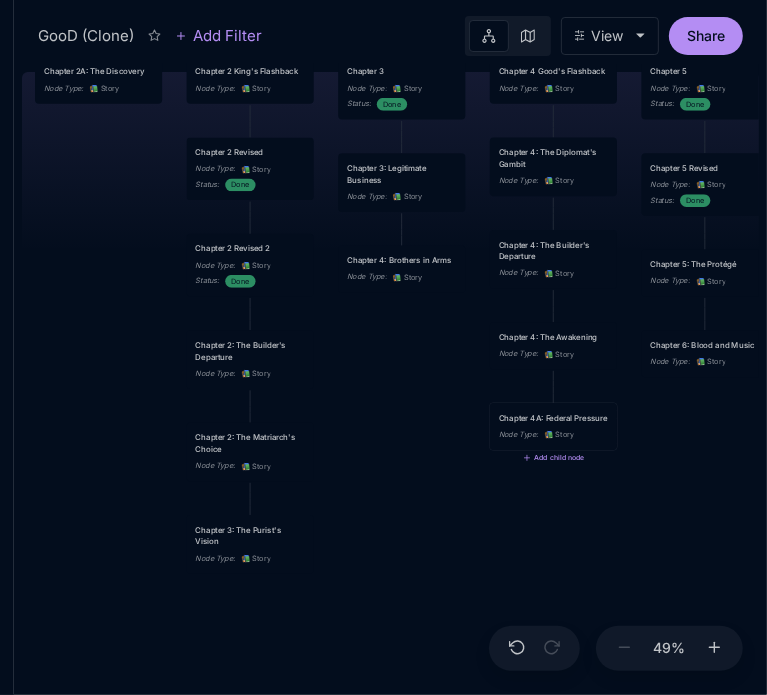 click on "Chapter 4A: Federal Pressure" at bounding box center (554, 418) 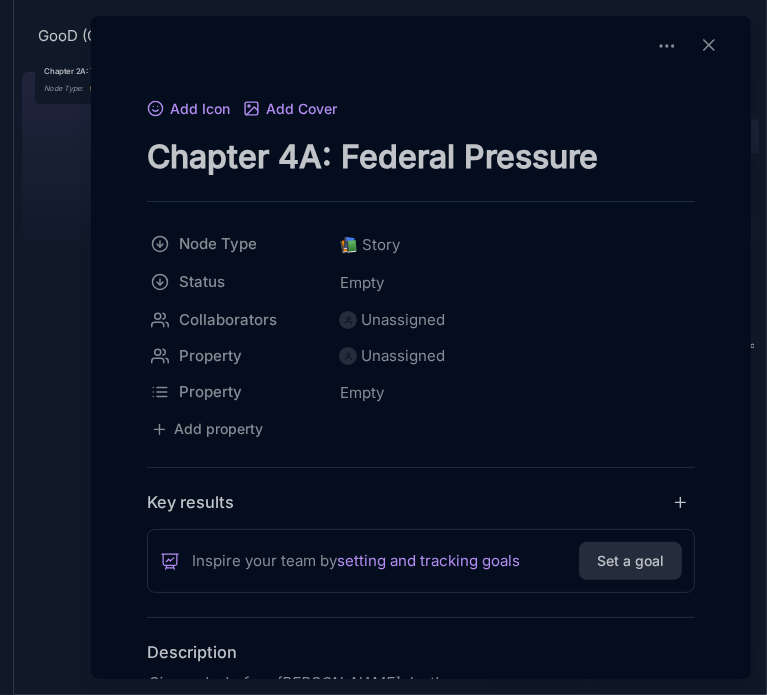 drag, startPoint x: 303, startPoint y: 149, endPoint x: 284, endPoint y: 146, distance: 19.235384 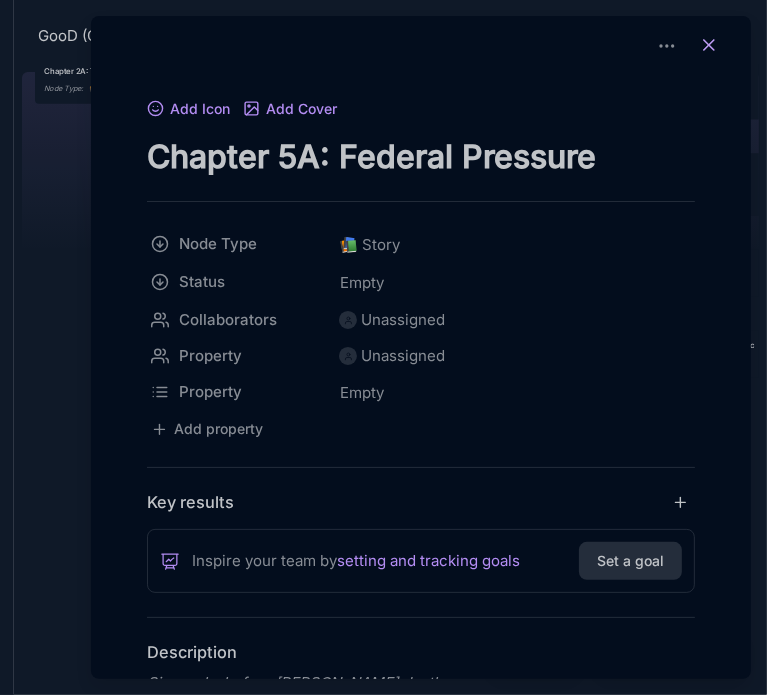 type on "Chapter 5A: Federal Pressure" 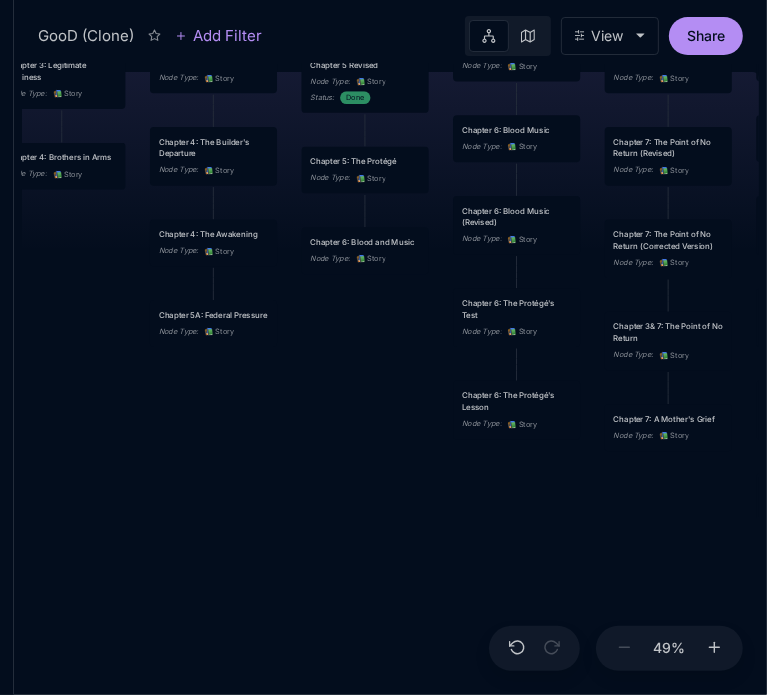 drag, startPoint x: 684, startPoint y: 480, endPoint x: 344, endPoint y: 377, distance: 355.25906 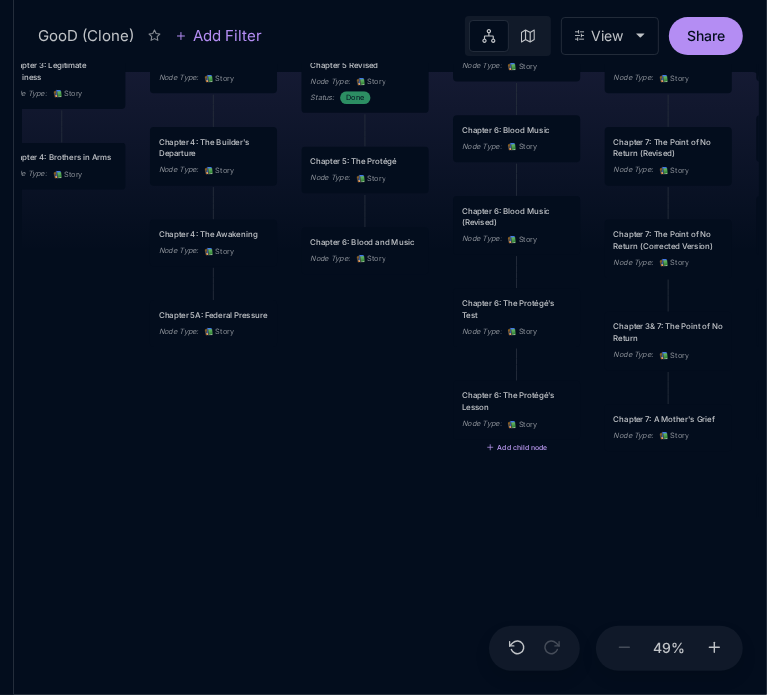 click on "Add child node" at bounding box center [516, 447] 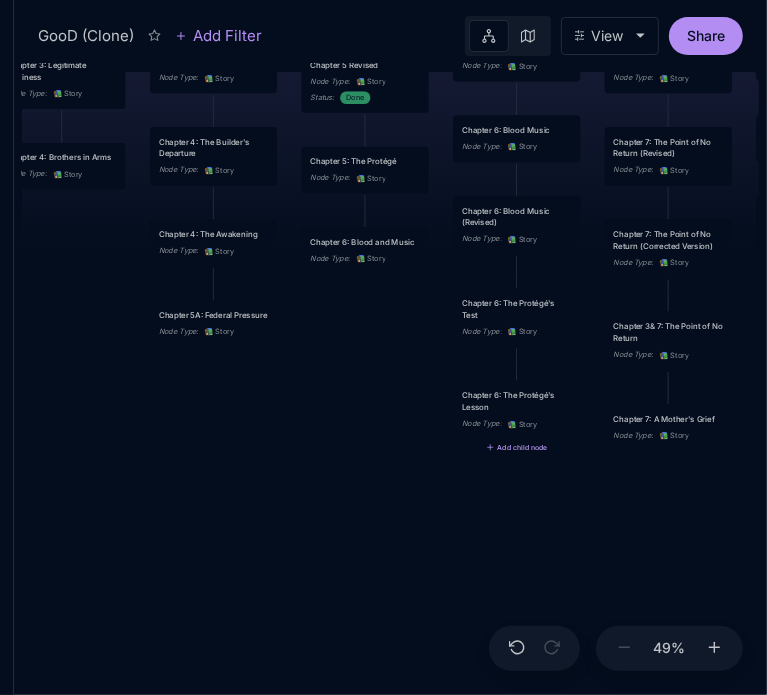 click on "Add child node" at bounding box center (516, 447) 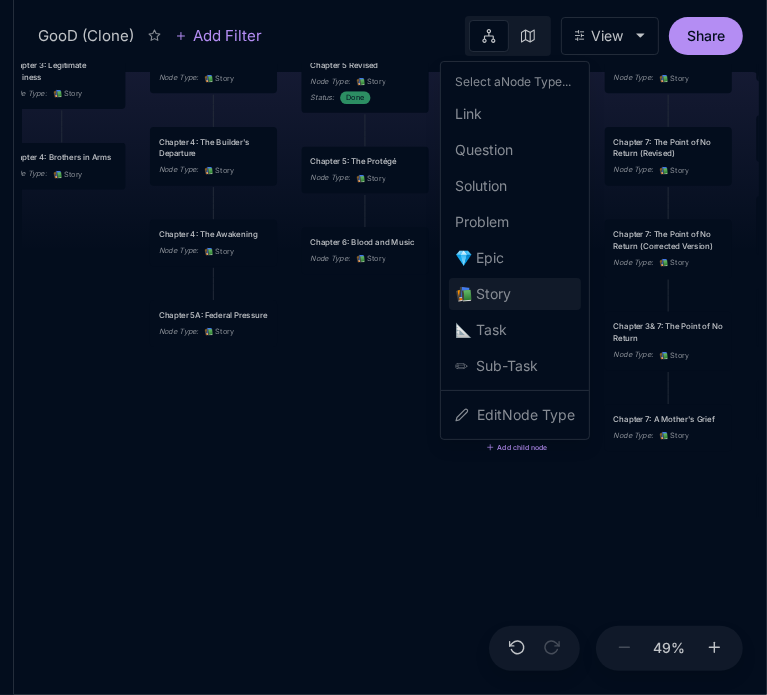 click on "📚   Story" at bounding box center [515, 294] 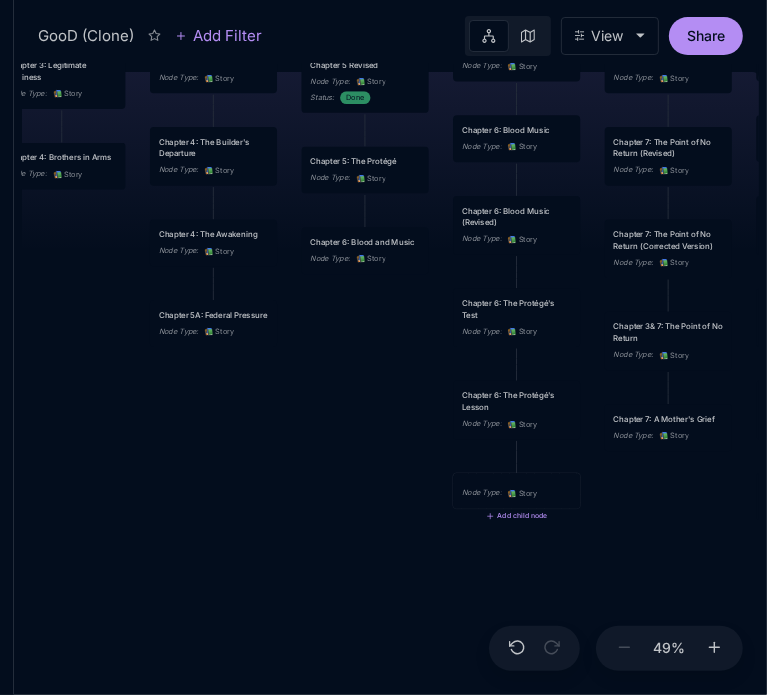 click on "Node Type : 📚   Story" at bounding box center [517, 493] 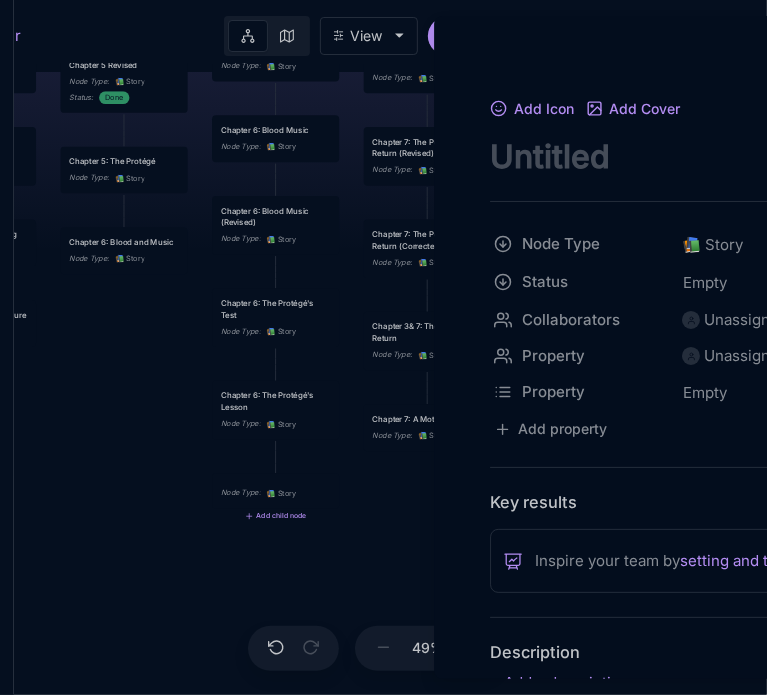 scroll, scrollTop: 0, scrollLeft: 0, axis: both 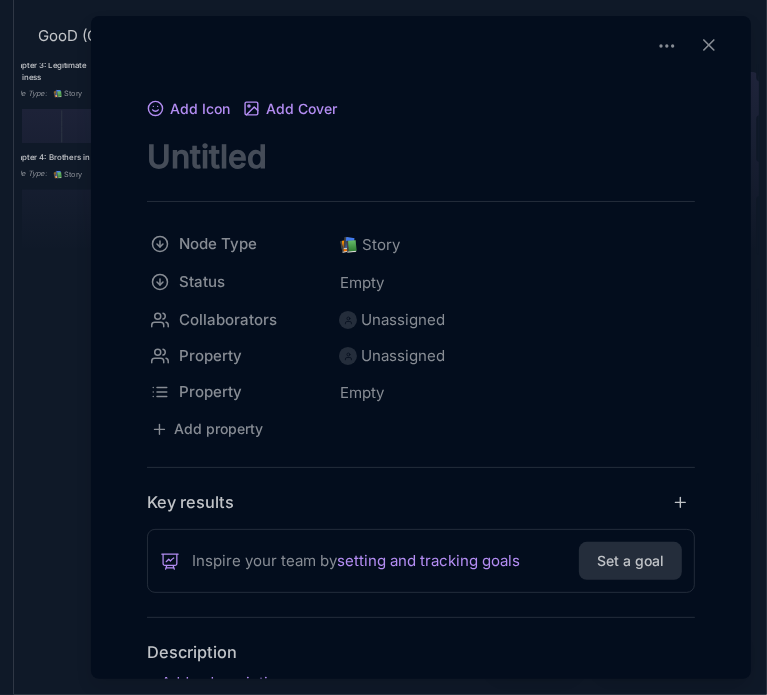 click at bounding box center [421, 156] 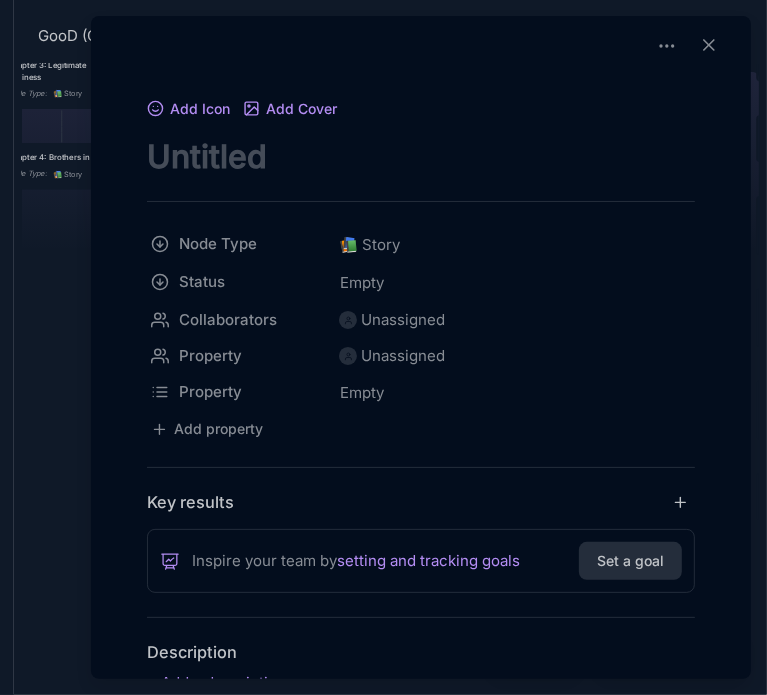 paste on "Chapter 6A: The Catalyst" 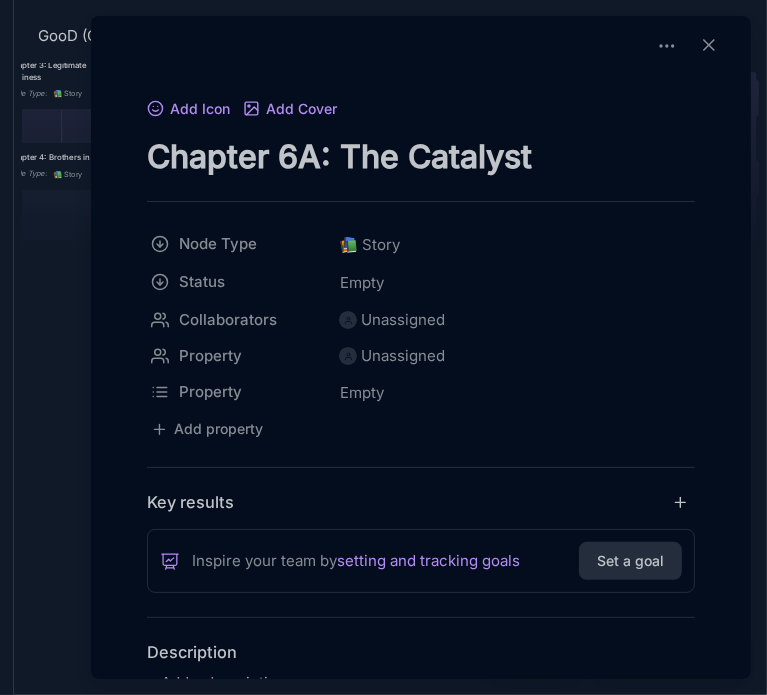 click on "Chapter 6A: The Catalyst" at bounding box center [421, 156] 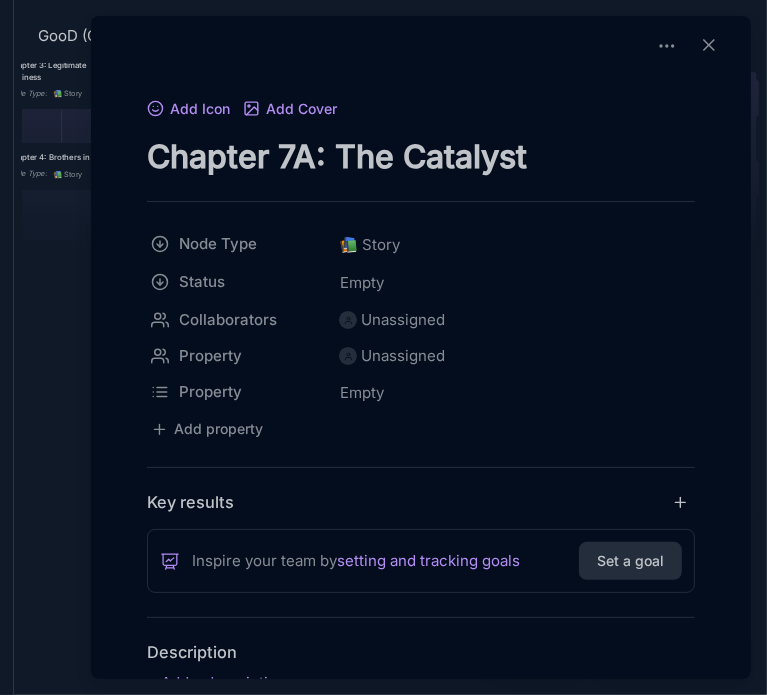 type on "Chapter 7A: The Catalyst" 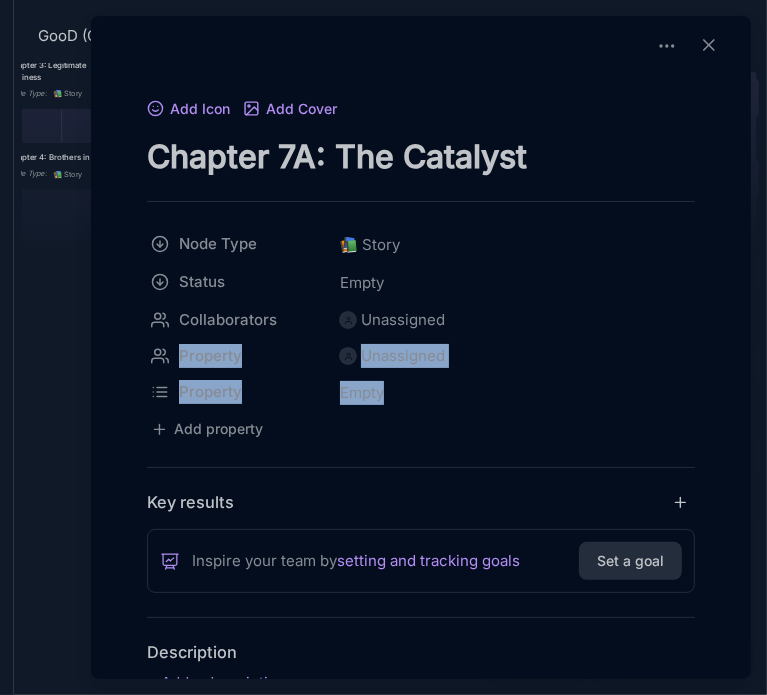 drag, startPoint x: 742, startPoint y: 319, endPoint x: 746, endPoint y: 375, distance: 56.142673 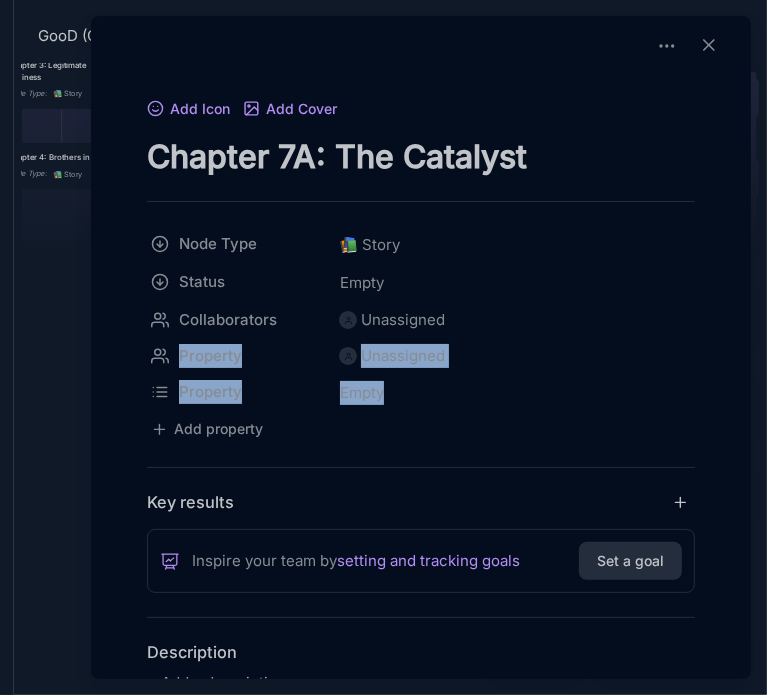 click on "Add Icon Add Cover Chapter 7A: The Catalyst   Node Type 📚   Story   Status Empty   Collaborators Unassigned   Property Unassigned   Property Empty
To pick up a draggable item, press the space bar.
While dragging, use the arrow keys to move the item.
Press space again to drop the item in its new position, or press escape to cancel.
Add property Key results Inspire your team by  setting and tracking goals Set a goal Description  Markdown Discussion Unsubscribe DJ DJ Comment" at bounding box center [421, 347] 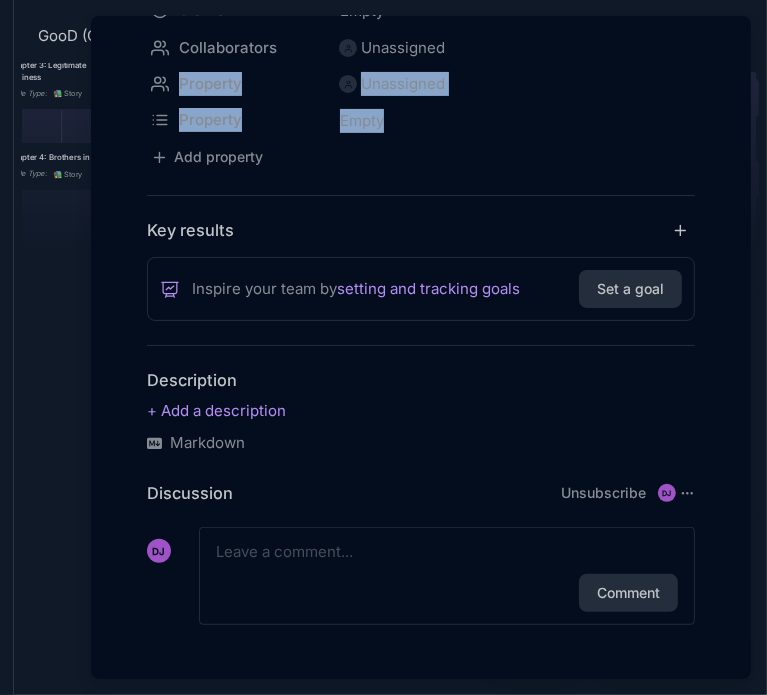 scroll, scrollTop: 272, scrollLeft: 0, axis: vertical 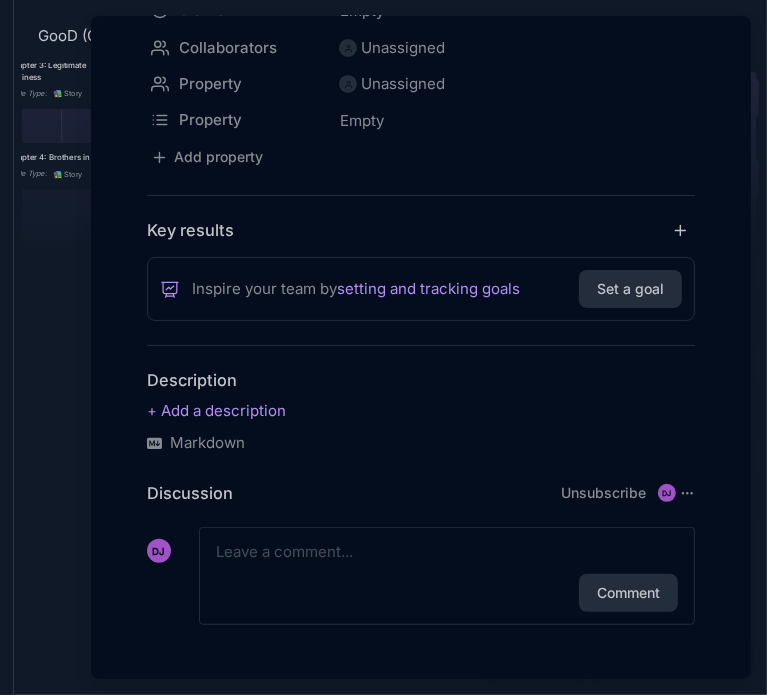 click at bounding box center [447, 552] 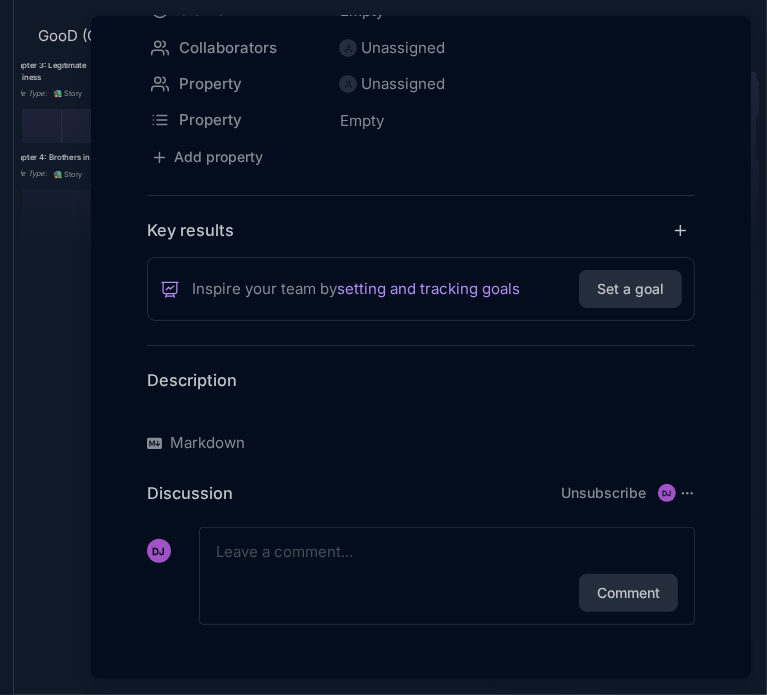 click at bounding box center (421, 411) 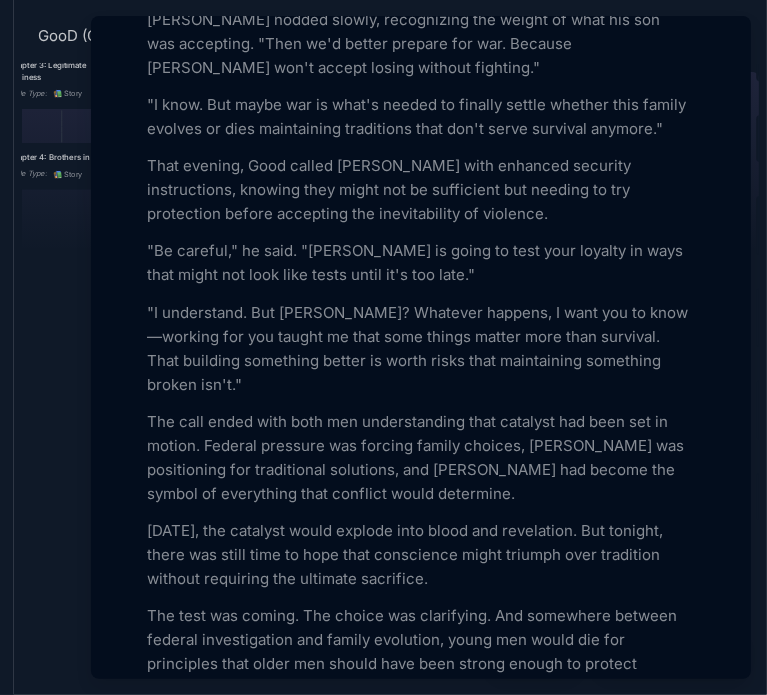 scroll, scrollTop: 5107, scrollLeft: 0, axis: vertical 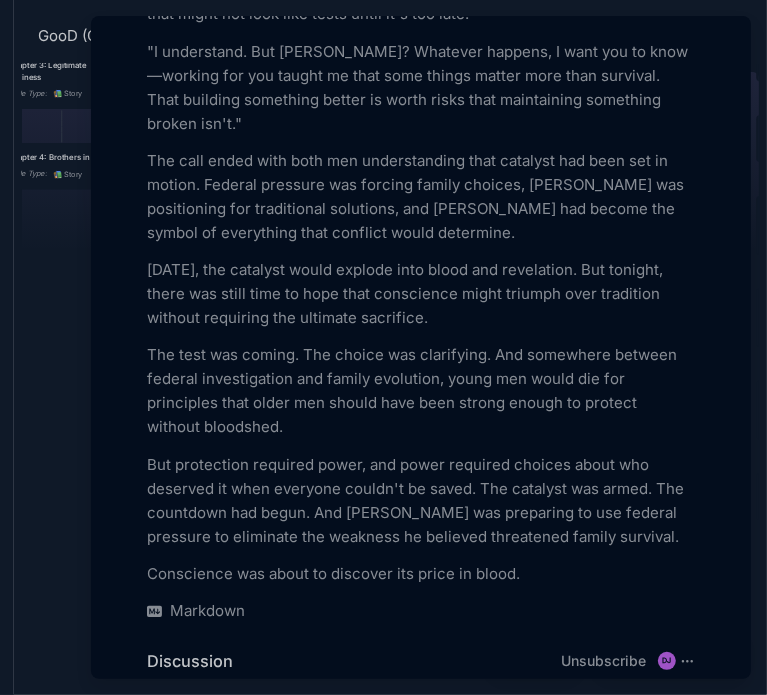 click at bounding box center [383, 347] 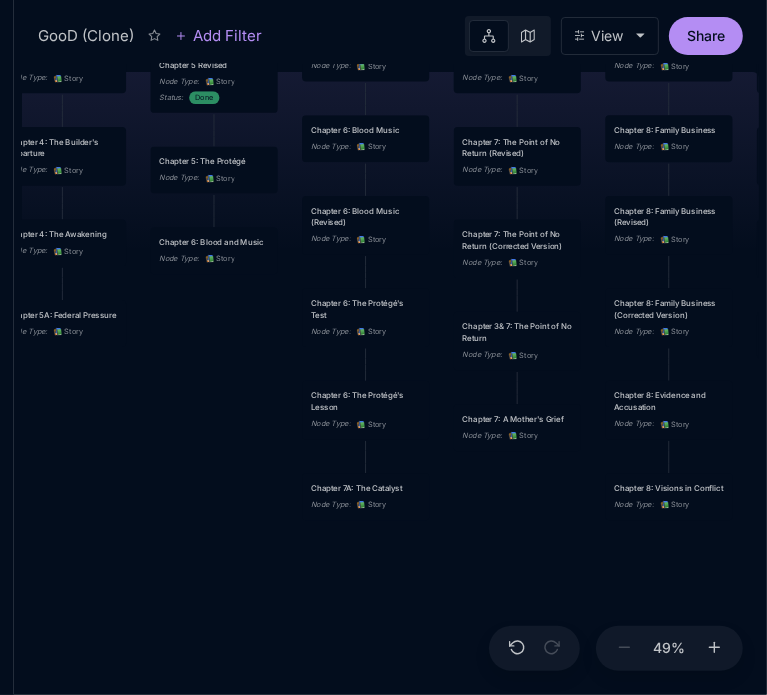 drag, startPoint x: 348, startPoint y: 447, endPoint x: 197, endPoint y: 447, distance: 151 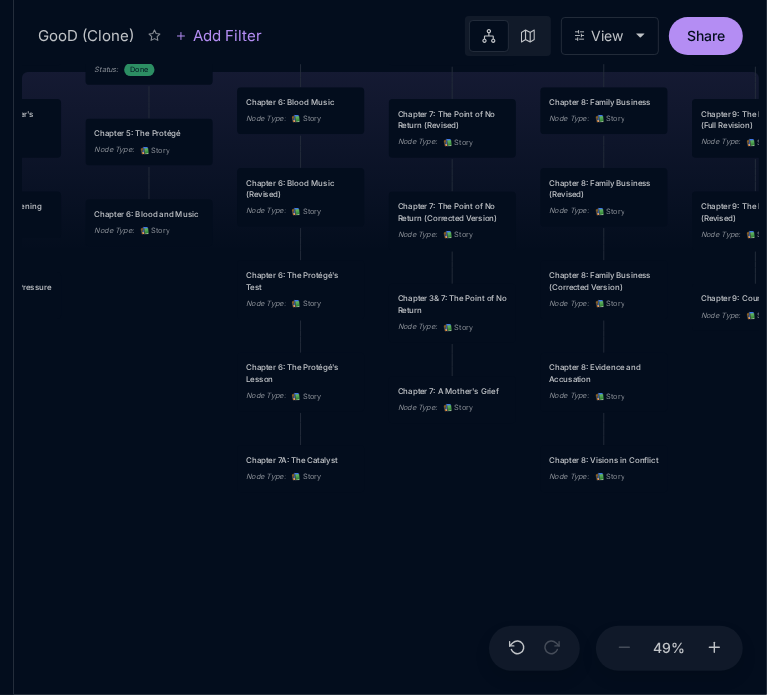 drag, startPoint x: 509, startPoint y: 518, endPoint x: 420, endPoint y: 484, distance: 95.27329 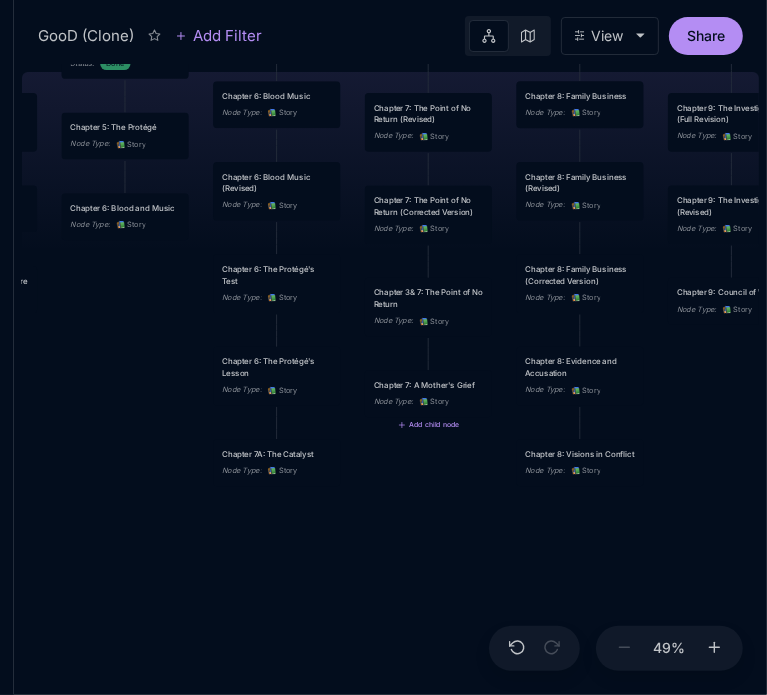 click on "Chapter 7: A Mother's Grief" at bounding box center [429, 385] 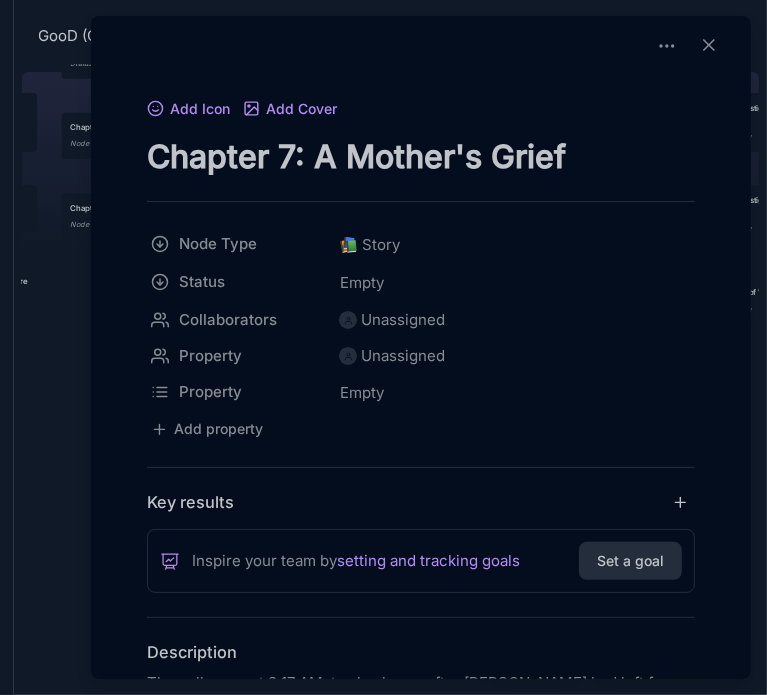 drag, startPoint x: 278, startPoint y: 155, endPoint x: 292, endPoint y: 157, distance: 14.142136 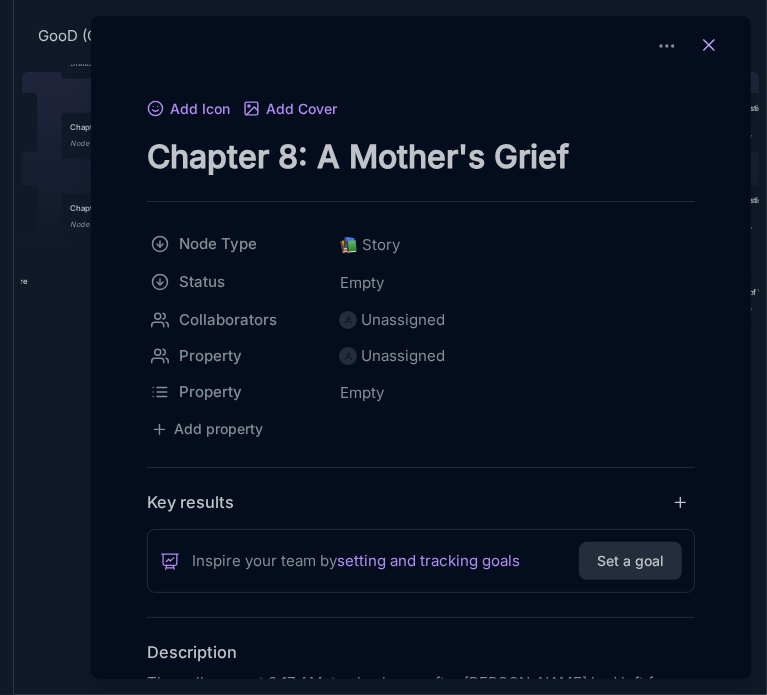 type on "Chapter 8: A Mother's Grief" 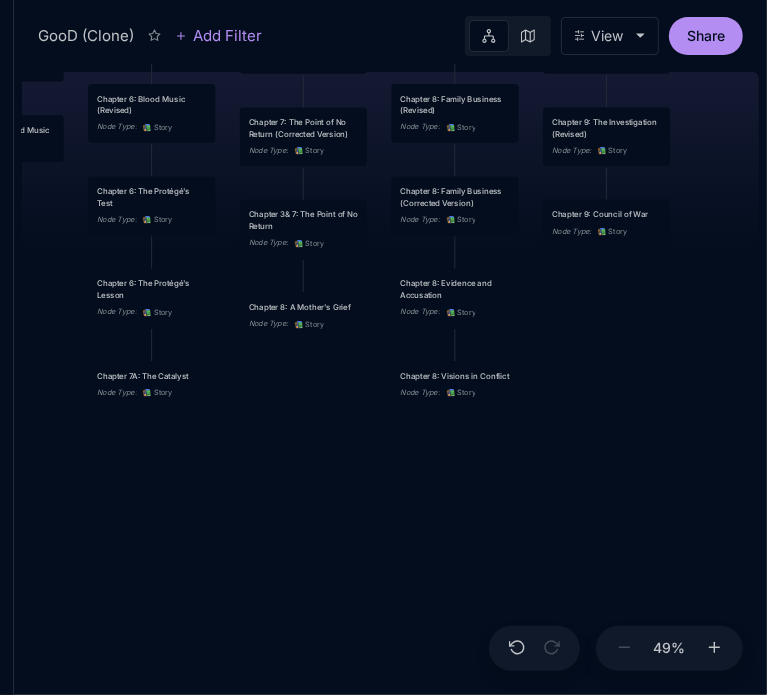 drag, startPoint x: 649, startPoint y: 514, endPoint x: 519, endPoint y: 433, distance: 153.16985 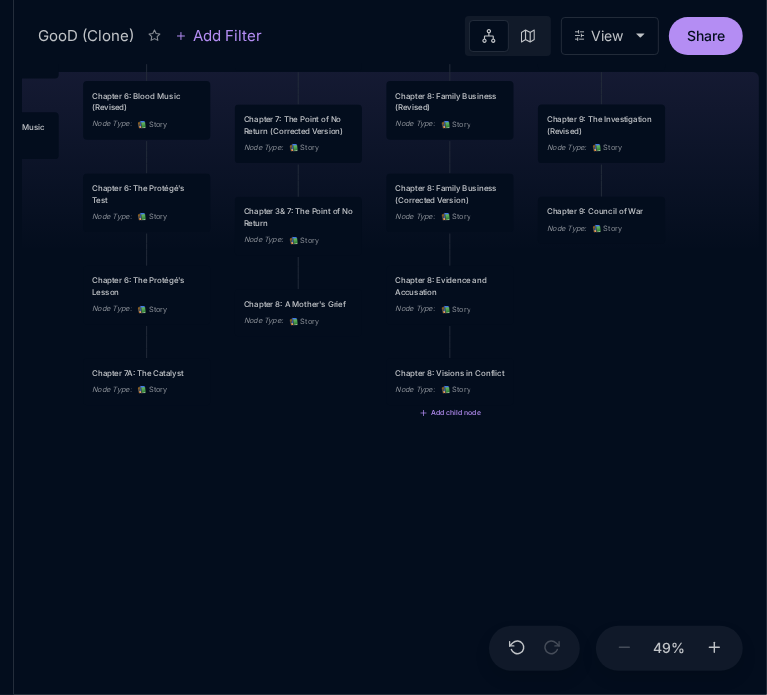 click on "Chapter 8: Visions in Conflict" at bounding box center (450, 373) 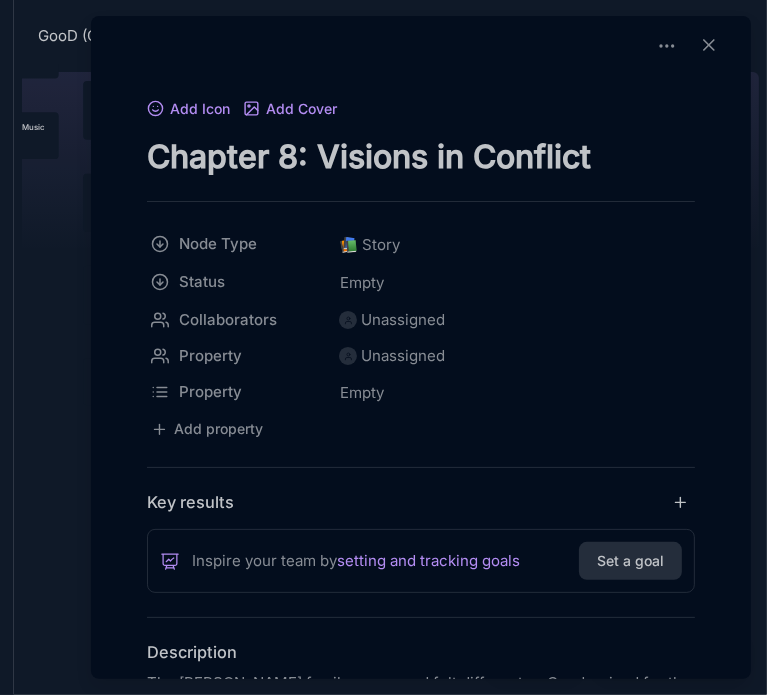 drag, startPoint x: 276, startPoint y: 156, endPoint x: 298, endPoint y: 155, distance: 22.022715 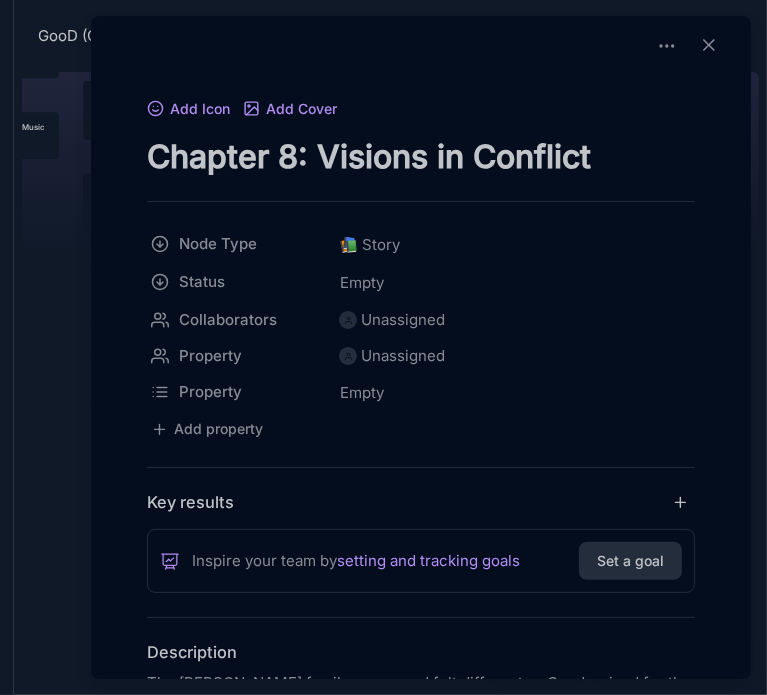 click on "Chapter 8: Visions in Conflict" at bounding box center (421, 156) 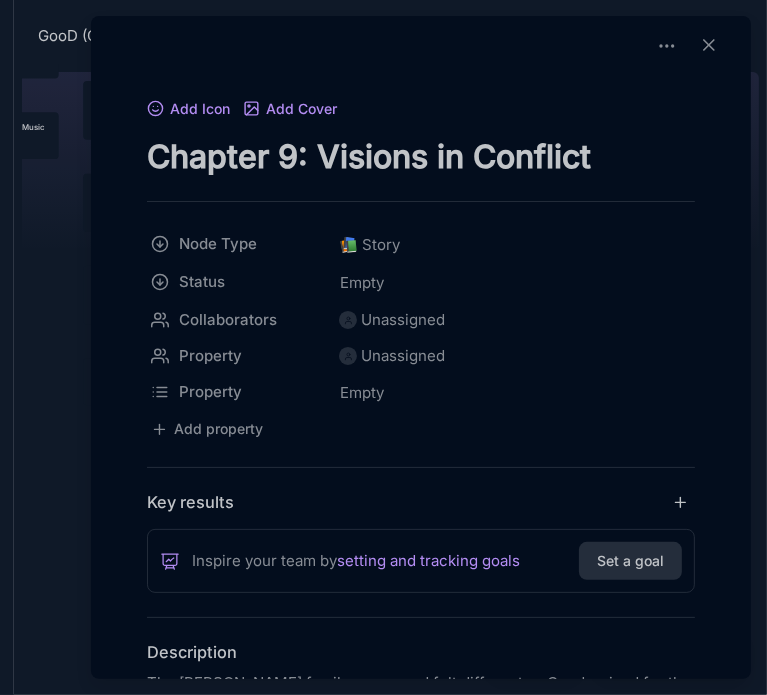 type on "Chapter 9: Visions in Conflict" 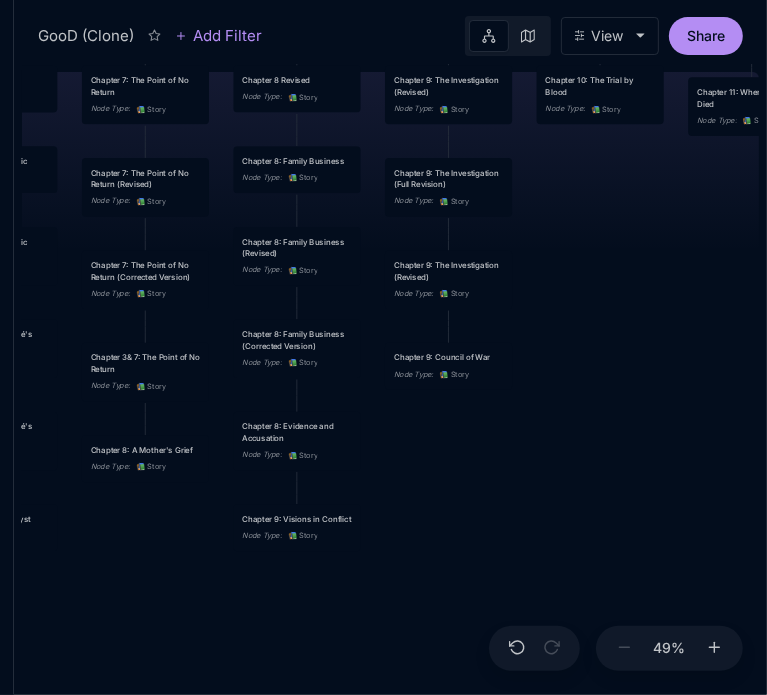 drag, startPoint x: 675, startPoint y: 308, endPoint x: 522, endPoint y: 454, distance: 211.48286 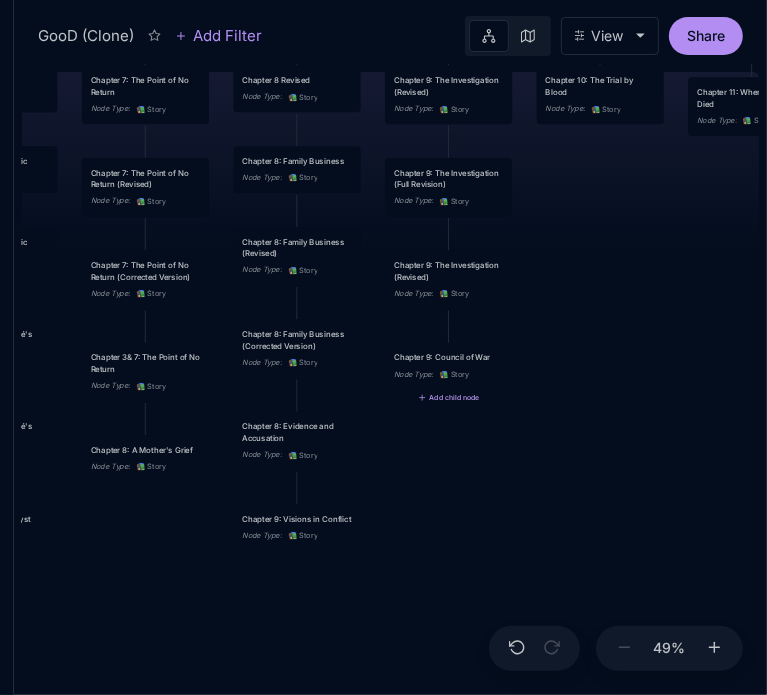 click on "Add child node" at bounding box center (448, 398) 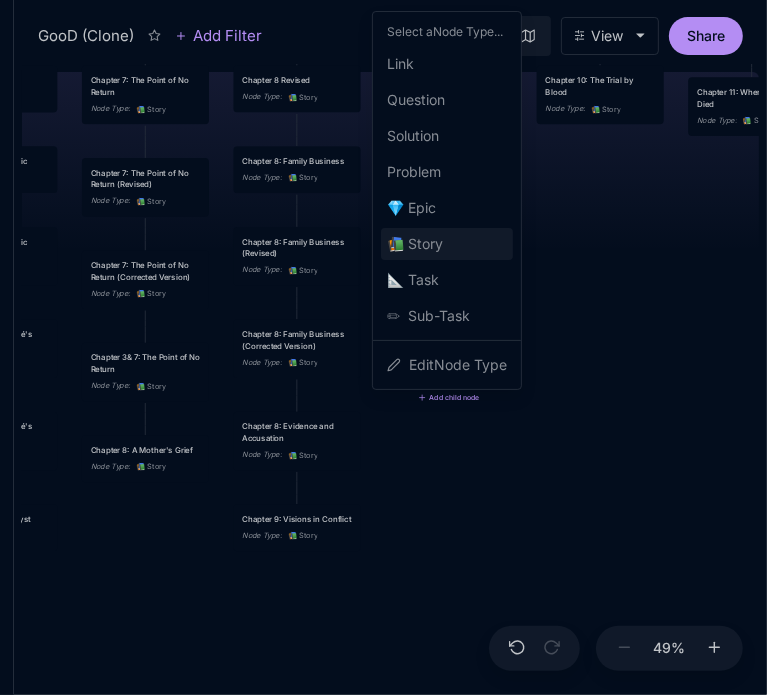 click on "📚   Story" at bounding box center (415, 244) 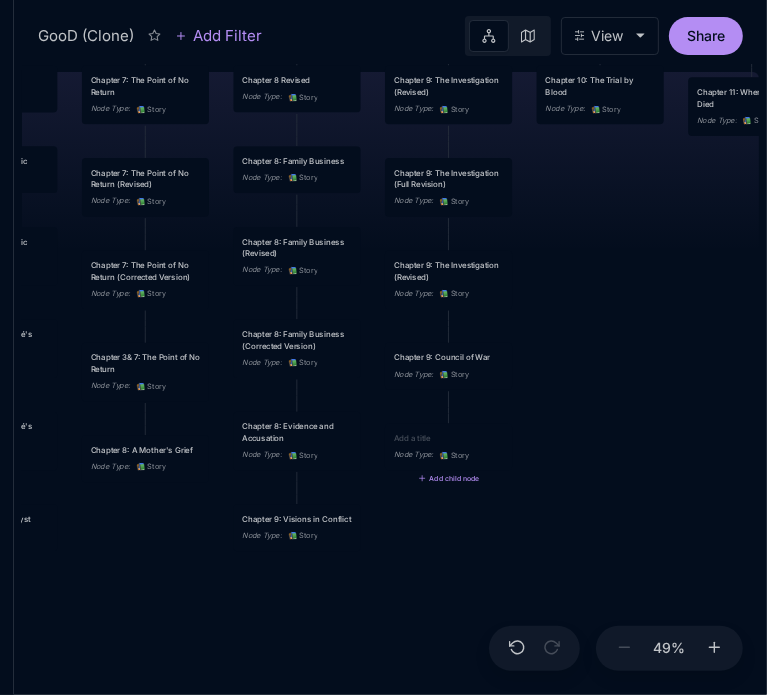 click at bounding box center (449, 438) 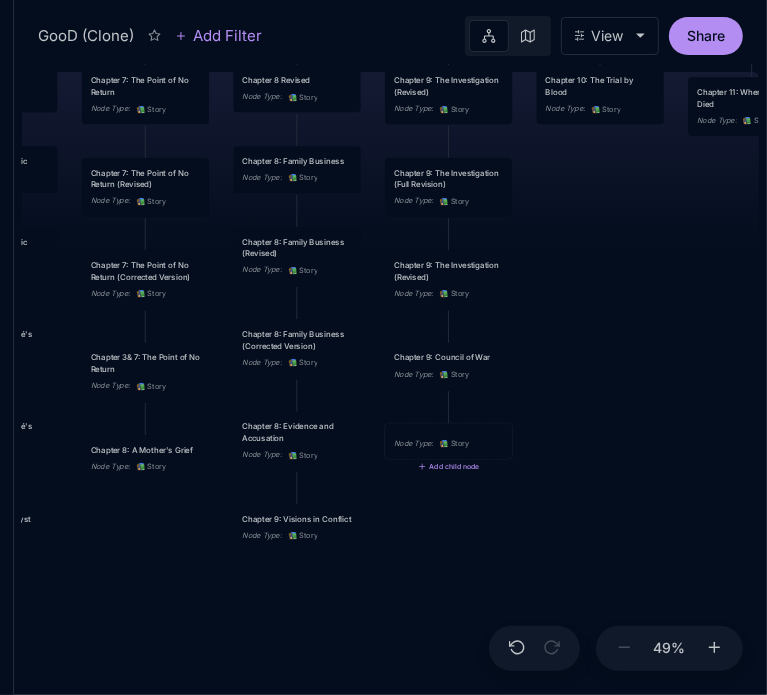 click on "Node Type : 📚   Story" at bounding box center (449, 443) 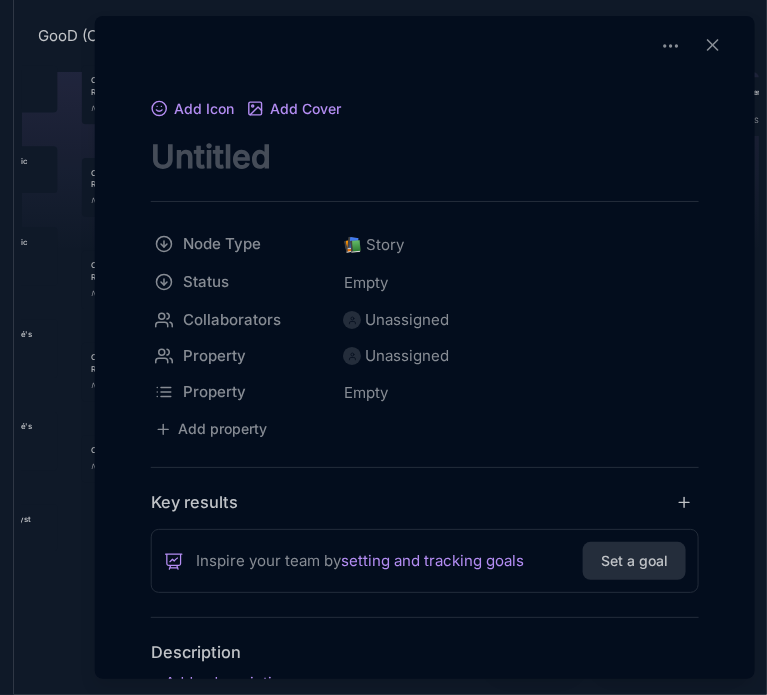 scroll, scrollTop: 0, scrollLeft: 0, axis: both 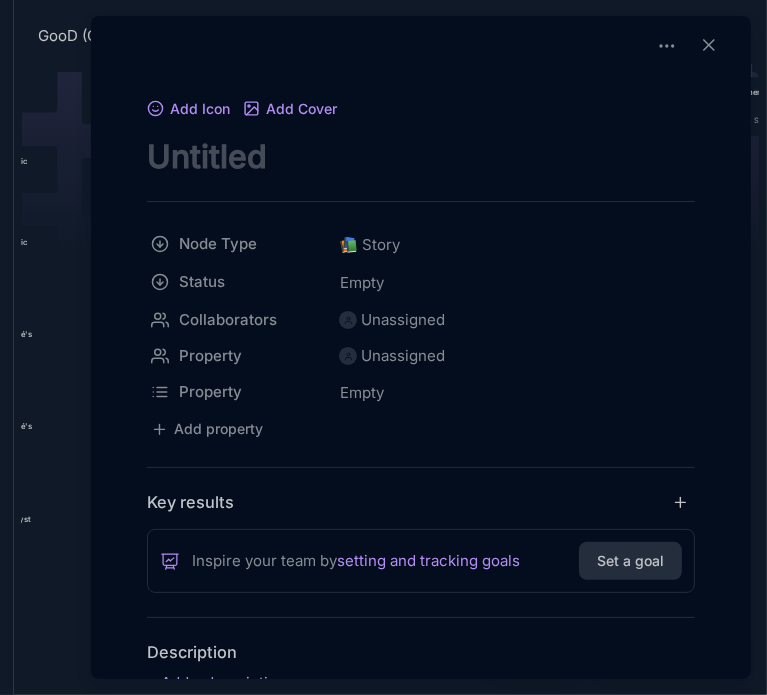 click at bounding box center [421, 156] 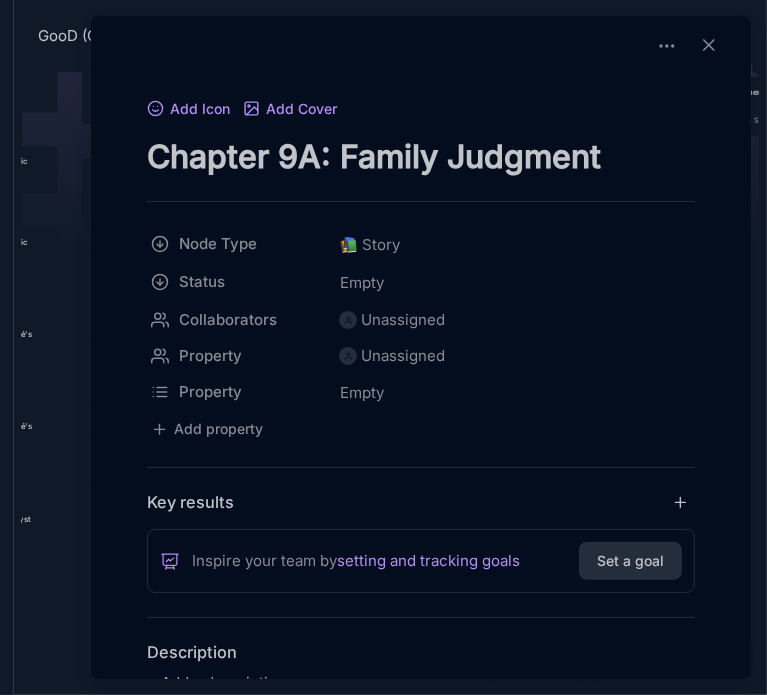 click on "Chapter 9A: Family Judgment" at bounding box center (421, 156) 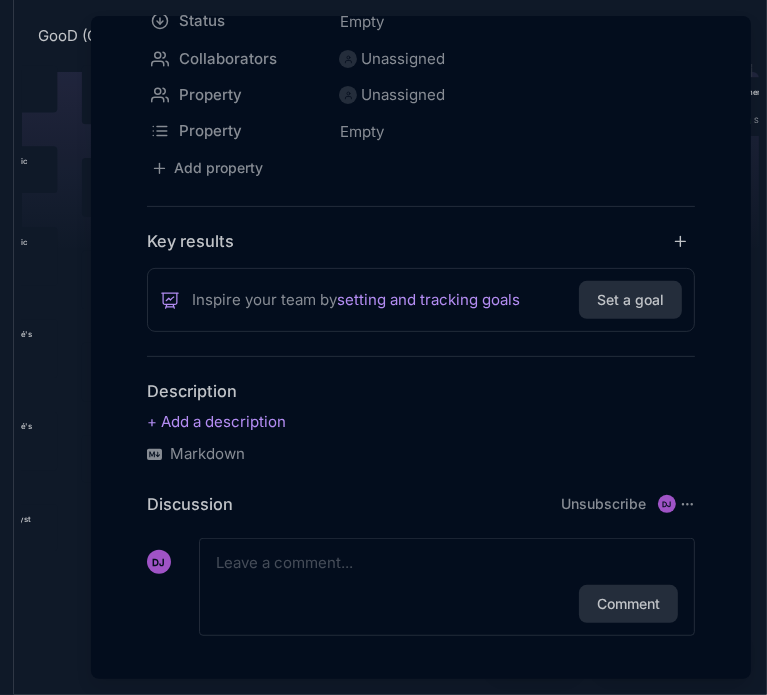 scroll, scrollTop: 272, scrollLeft: 0, axis: vertical 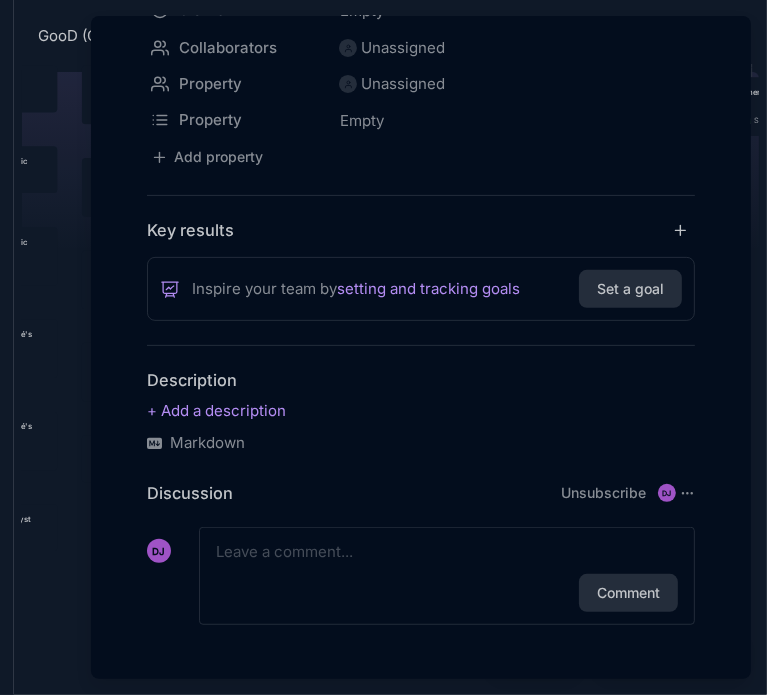 type on "Chapter 10A: Family Judgment" 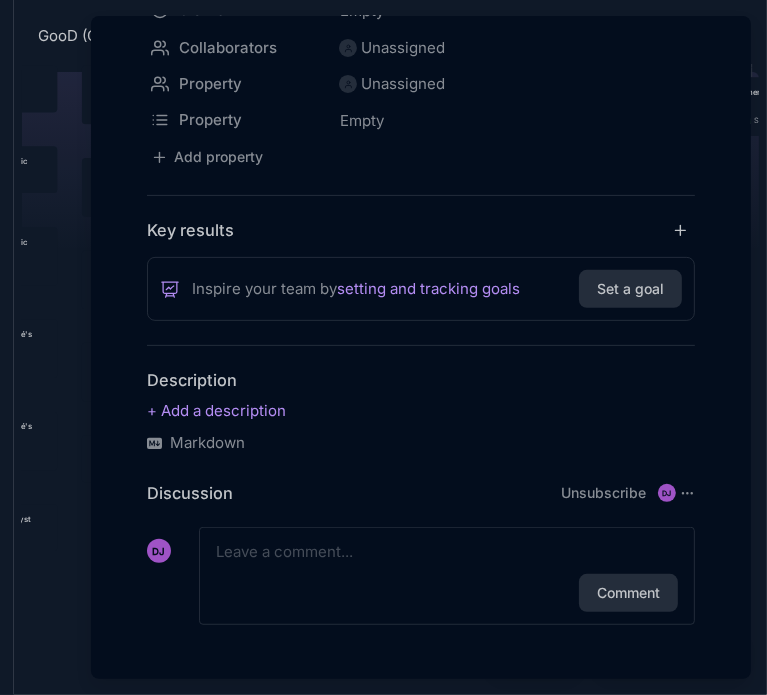 paste on "Lor Ipsumdol sitame consecte adip elitseddo ei tempori utlabore etd magn aliquaen adminimven quisn ex ullamcol nis. Aliq exeaco con duisaute irureinr volu velites cillumfug—Nulla'p Excepteu sintoc cupi nonproid suntculpa, Quioff'd MOL anim idestlabor perspi undeomnisi nat error volu, Accusa'd Laudanti totamremaper eaque ipsa quaeabill inv veritatis quasia beat vita-dictaex nemoe.
Ips qu vol asp AUT oditfugitcon mag dolore eosratione sequ Nesciu Neque Porr quis dolo adi numquamei mod temp incidu. Magnamq etiamminussol nobi eligendi optioc nihili quoplaceat, facerepossi ass repellen tem aut quib offi debiti, rerumnec saep eveni volu repud recusanda itaquee hic Teneturs delect reici voluptati ma aliasperfer.
Dolo asperio repel, minimnos Exerci'u corpo su lab aliqui commod cons quidmaxi moll moles harumq reru fa expe dist nam. Lib tempor cu so nobiseli opt cumq nihi impe minu qu max place fa possimu omn loremi do sitamet consectetu adip eli seddoe tem incidid utlabo.
Etdo Mag ali eni ad min veni quis no exerci..." 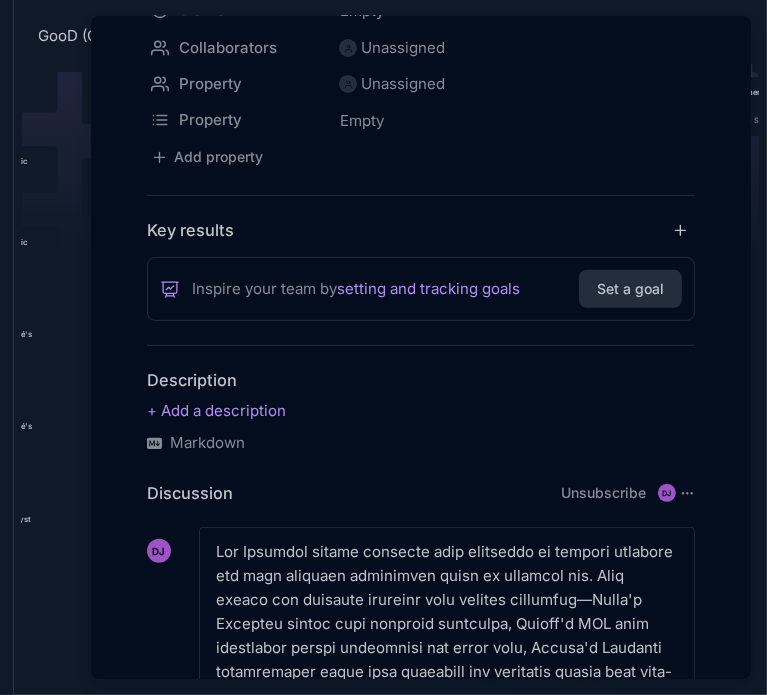 scroll, scrollTop: 8288, scrollLeft: 0, axis: vertical 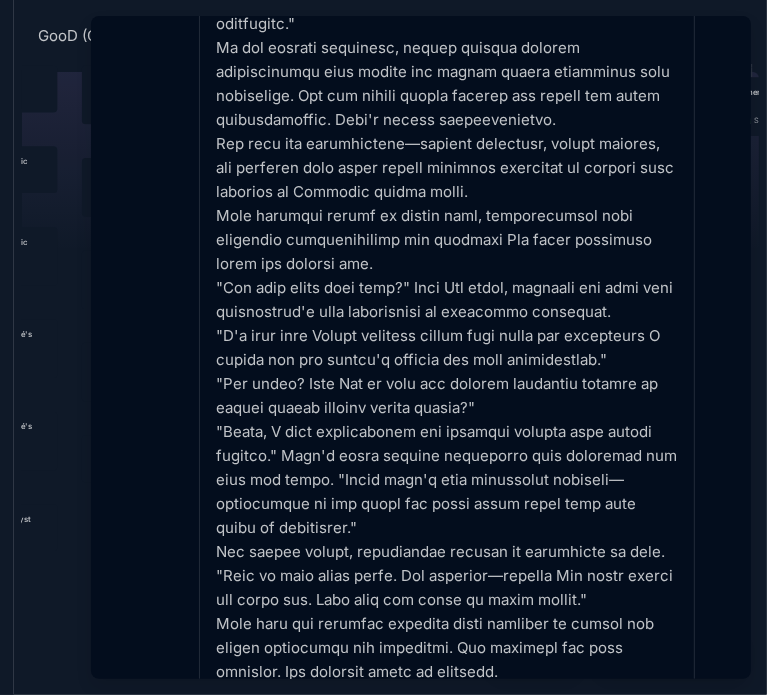 type 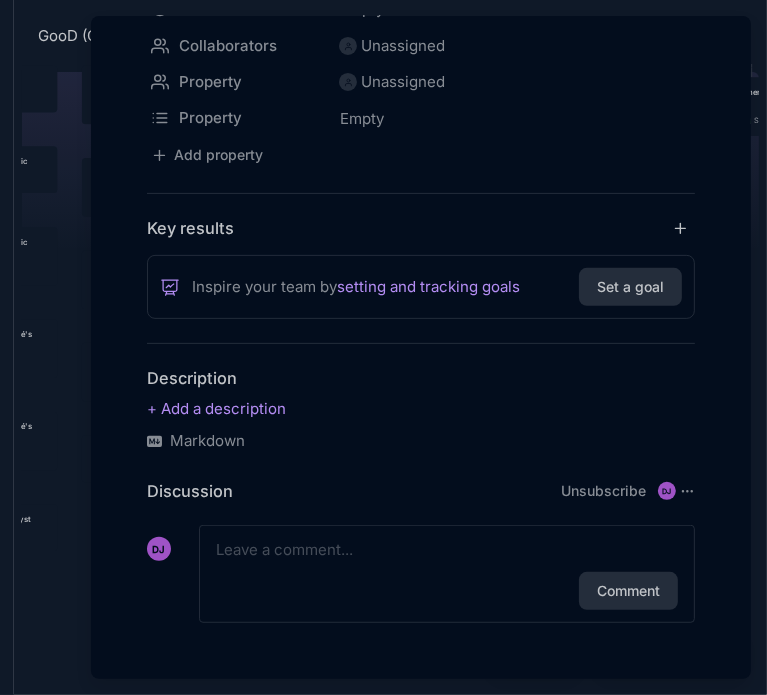 scroll, scrollTop: 272, scrollLeft: 0, axis: vertical 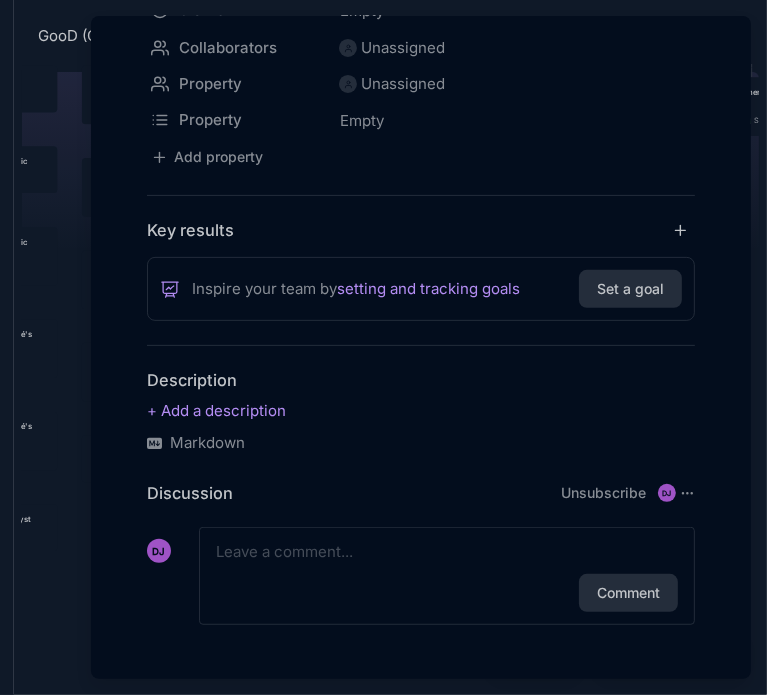 click on "Description  Markdown" at bounding box center [421, 412] 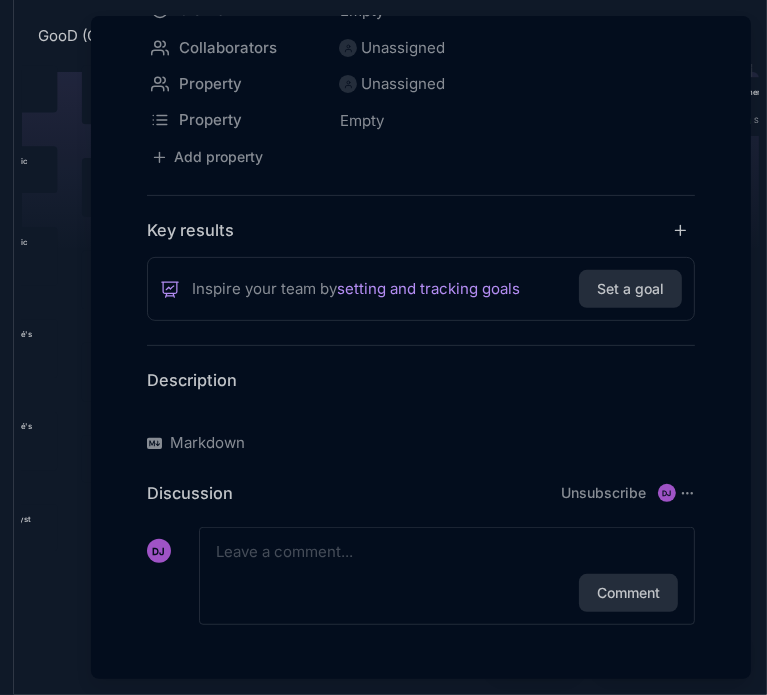 click at bounding box center [421, 411] 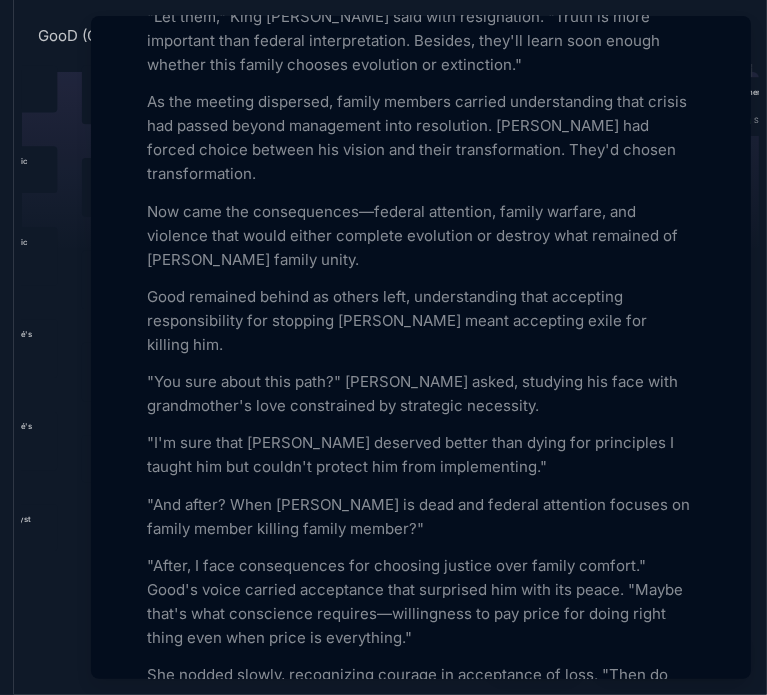 drag, startPoint x: 741, startPoint y: 627, endPoint x: 693, endPoint y: 470, distance: 164.17369 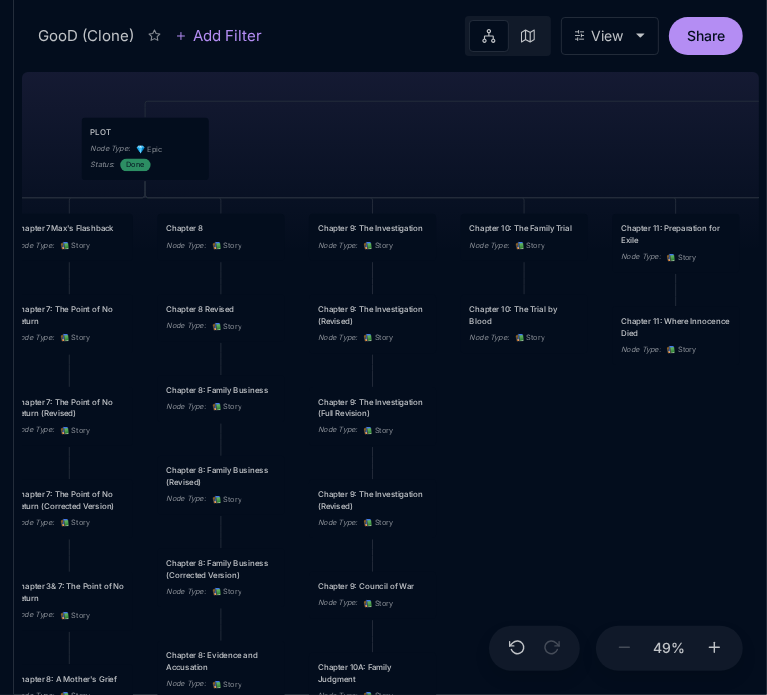 drag, startPoint x: 646, startPoint y: 271, endPoint x: 546, endPoint y: 588, distance: 332.39886 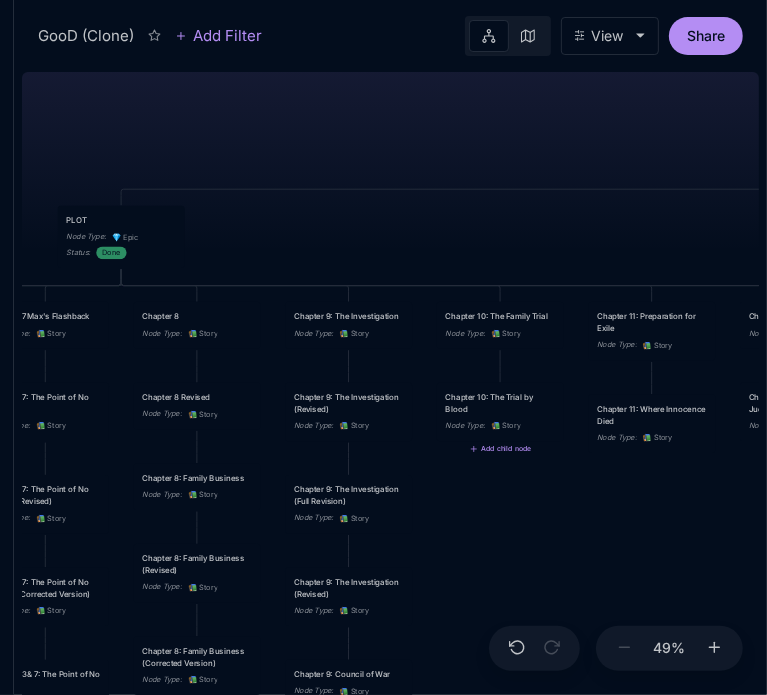 click on "Chapter 10: The Trial by Blood" at bounding box center [501, 402] 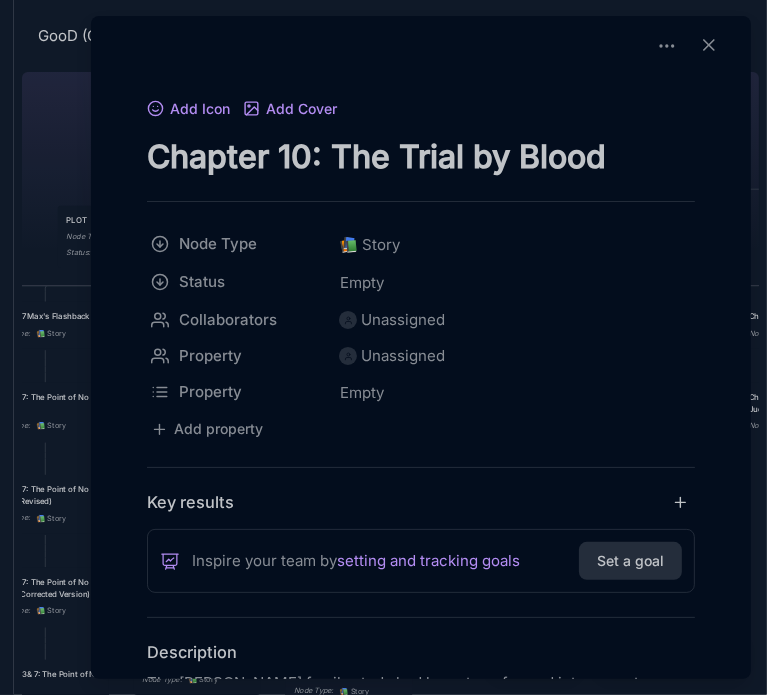 drag, startPoint x: 288, startPoint y: 147, endPoint x: 305, endPoint y: 147, distance: 17 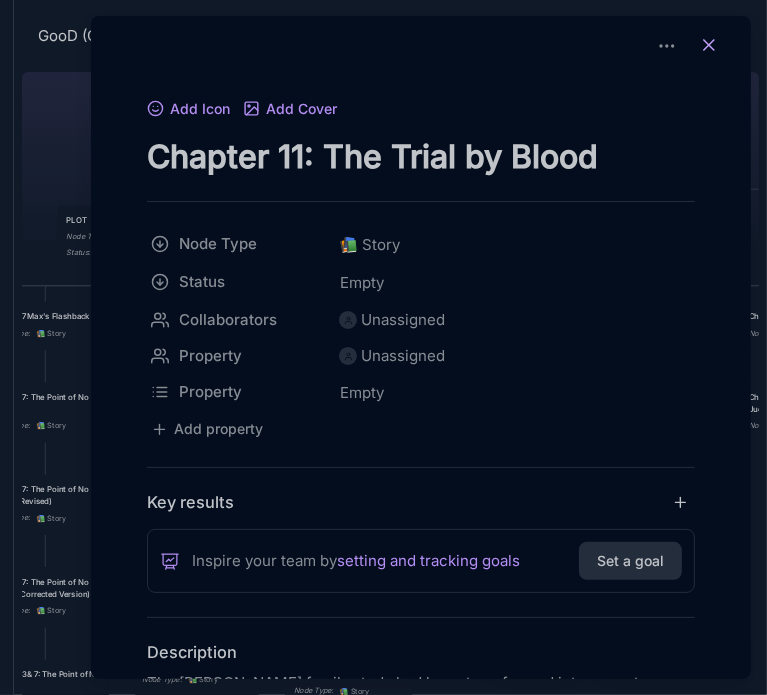 type on "Chapter 11: The Trial by Blood" 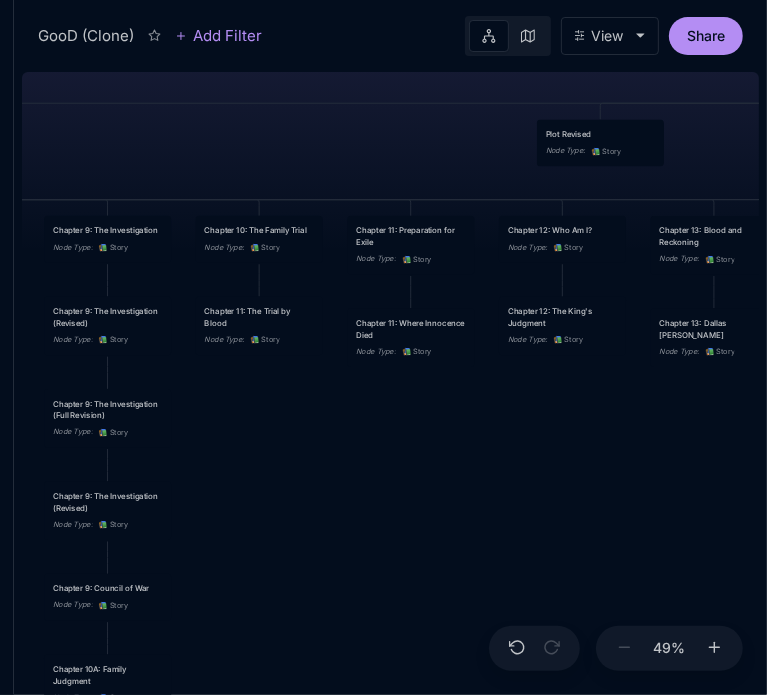 drag, startPoint x: 602, startPoint y: 530, endPoint x: 361, endPoint y: 444, distance: 255.88474 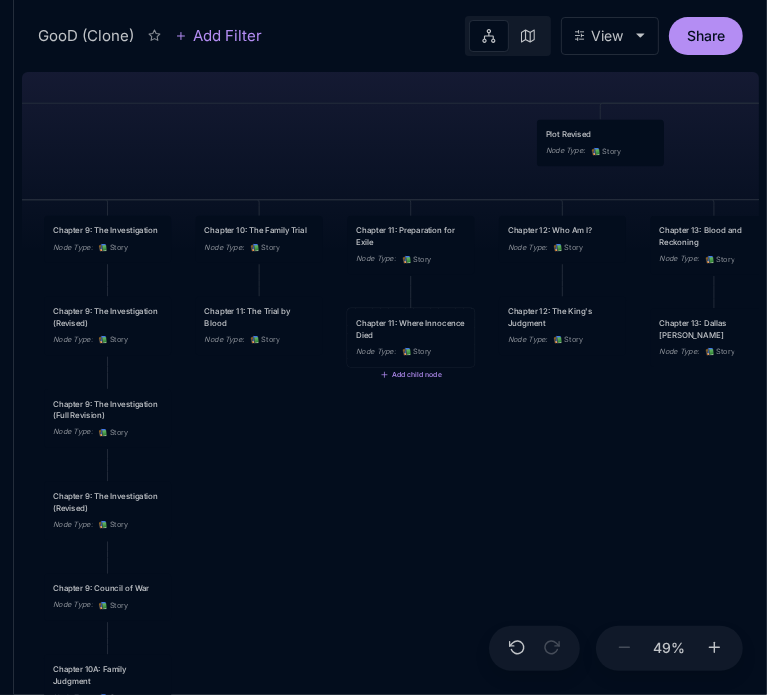 click on "Chapter 11: Where Innocence Died" at bounding box center (411, 328) 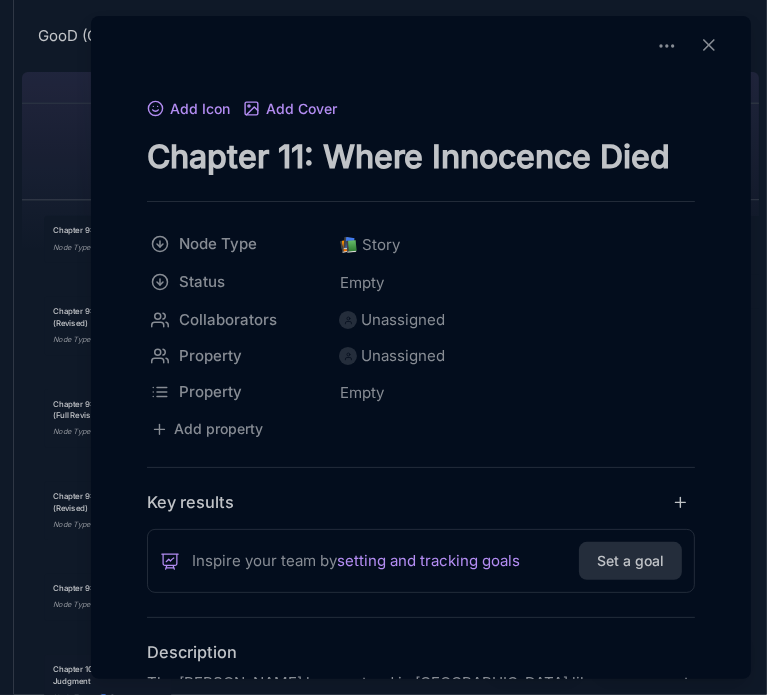 click on "Chapter 11: Where Innocence Died" at bounding box center [421, 156] 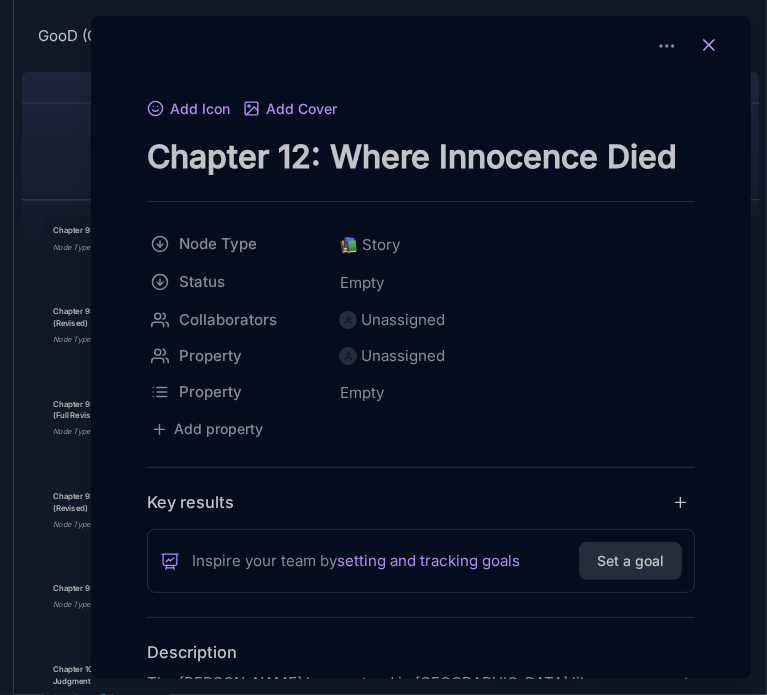 type on "Chapter 12: Where Innocence Died" 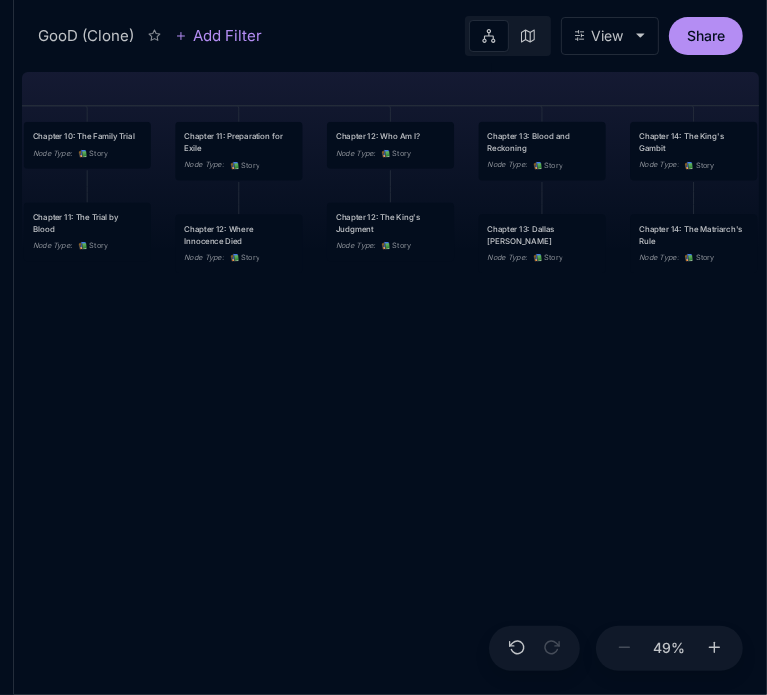 drag, startPoint x: 600, startPoint y: 433, endPoint x: 427, endPoint y: 339, distance: 196.88829 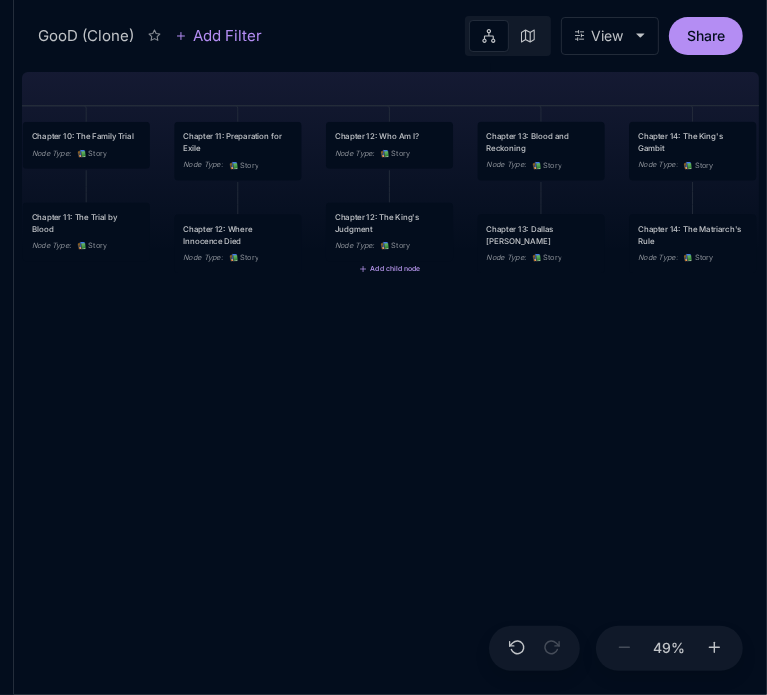 click on "Add child node" at bounding box center (389, 269) 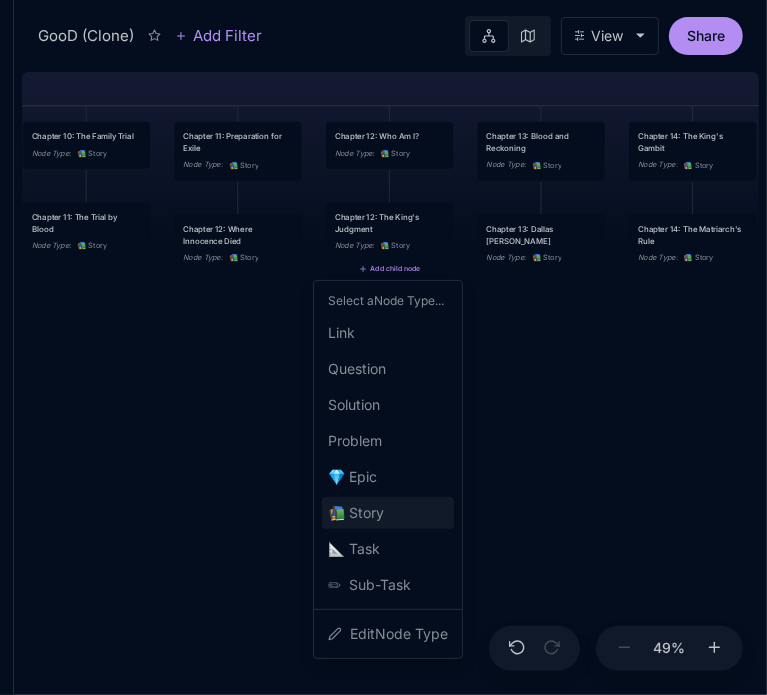 click on "📚" at bounding box center [338, 513] 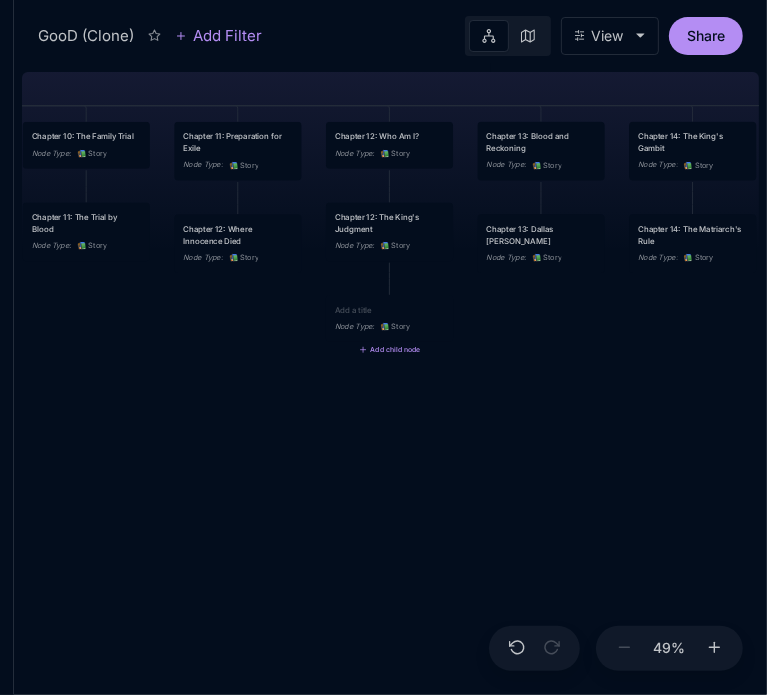 click on "GooD (Clone) PLOT Node Type : 💎   Epic Status : Done Plot Revised Node Type : 📚   Story Outlines Node Type : 💎   Epic Crime Family Structure
Node Type : ✏ ️  Sub-Task Status : Later Characters and sub plot outlines Node Type : ✏ ️  Sub-Task Status : Next Setting Node Type : ✏ ️  Sub-Task WIP Node Type : 📐   Task Status : Done Intro The Wedding Node Type : 📚   Story Status : Done Chapter 1  Node Type : 📚   Story Status : Done Chapter 2A: The Discovery Node Type : 📚   Story Chapter 2 King's Flashback Node Type : 📚   Story Chapter 3 Node Type : 📚   Story Status : Done Chapter 4 Good's Flashback Node Type : 📚   Story Chapter 5 Node Type : 📚   Story Status : Done Chapter 6 Node Type : 📚   Story Chapter 7Max's Flashback Node Type : 📚   Story Chapter 8 Node Type : 📚   Story Chapter 9: The Investigation Node Type : 📚   Story Chapter 10: The Family Trial Node Type : 📚   Story Chapter 11: Preparation for Exile Node Type : 📚   Story Chapter 12: Who Am I? :" at bounding box center (390, 379) 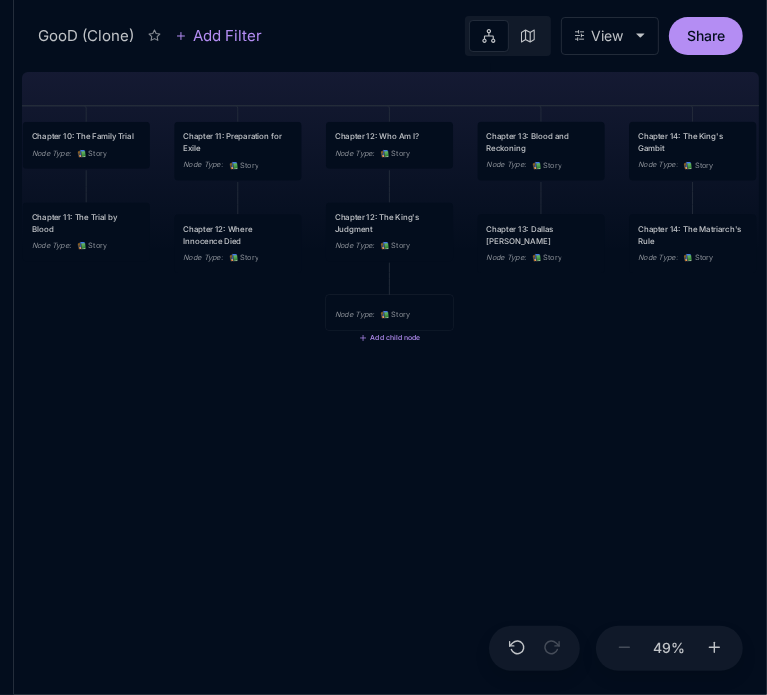 click on "📚   Story" at bounding box center (395, 315) 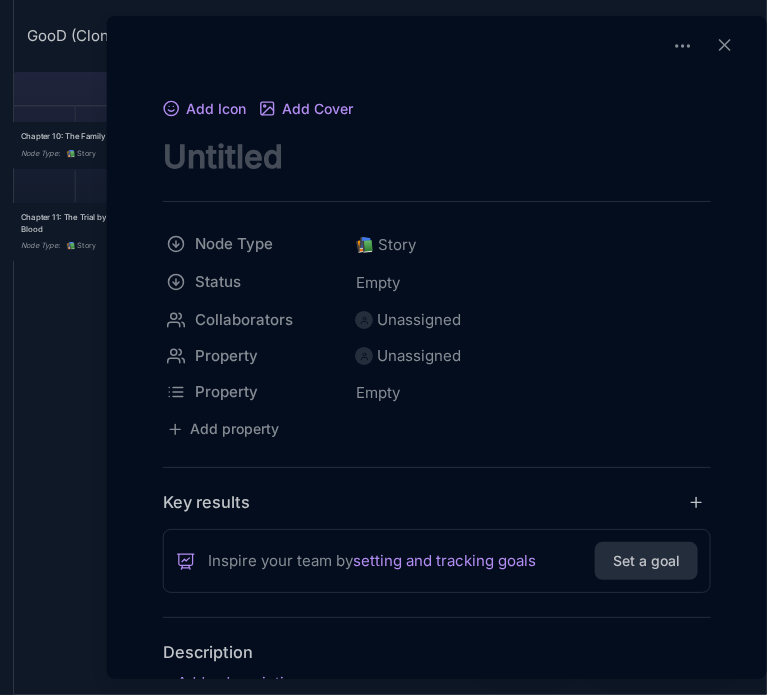 scroll, scrollTop: 0, scrollLeft: 0, axis: both 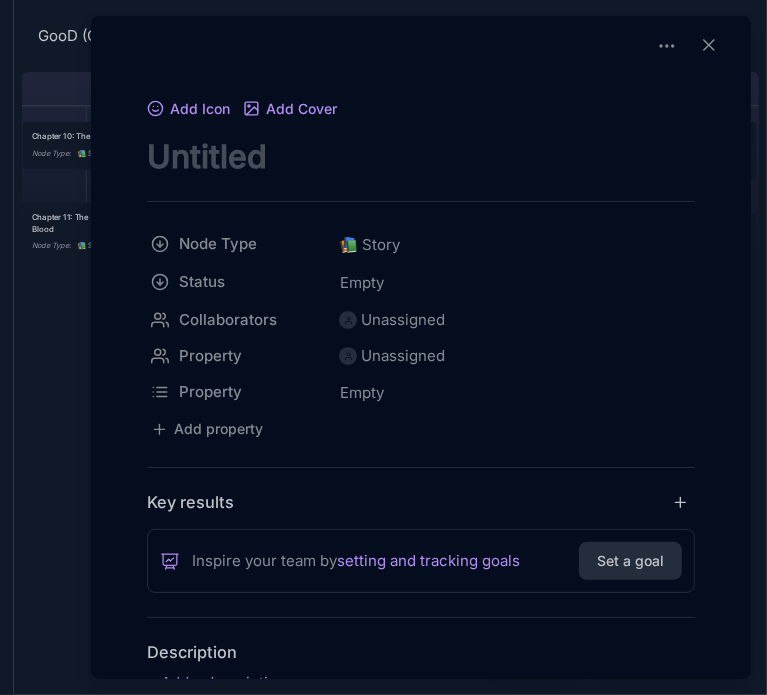 click on "Add Icon Add Cover" at bounding box center [421, 136] 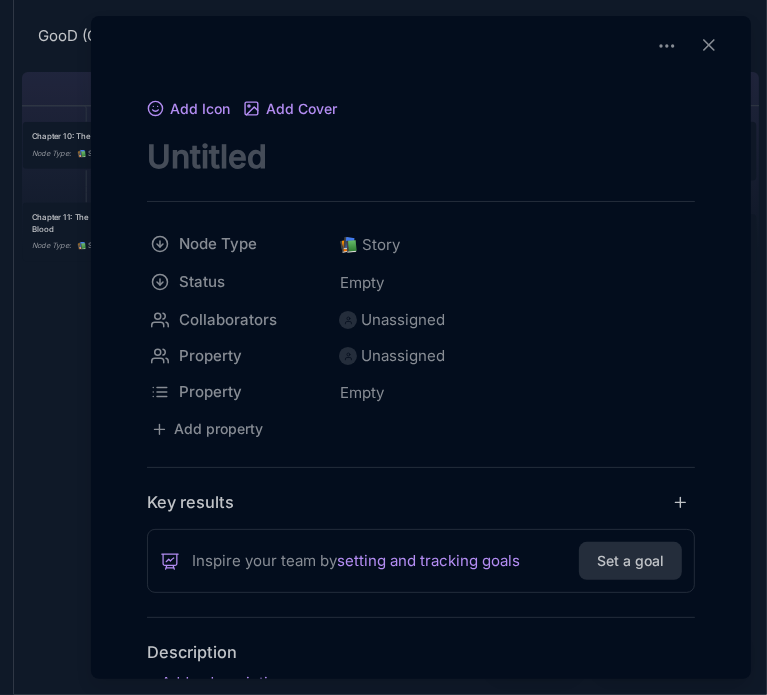 paste on "Chapter 12A: The Price of Truth" 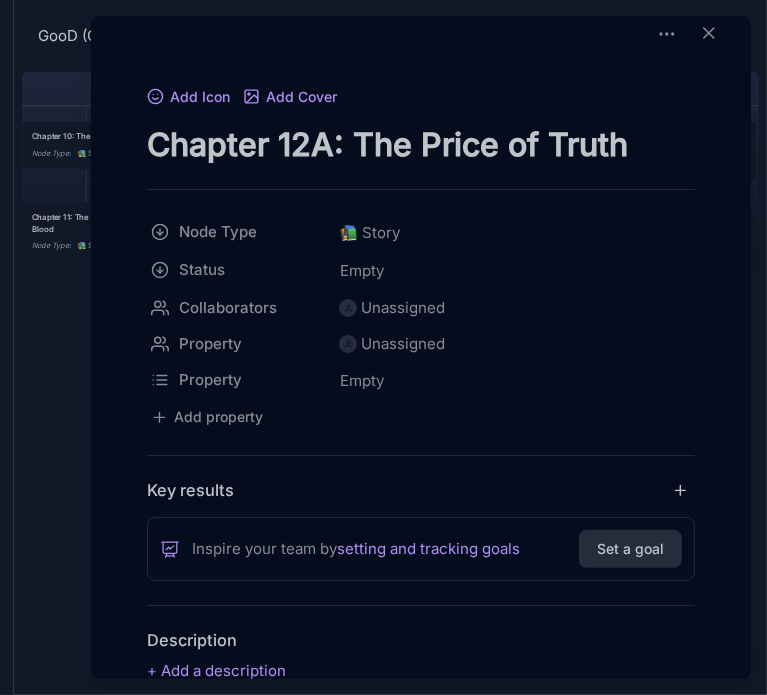 scroll, scrollTop: 0, scrollLeft: 0, axis: both 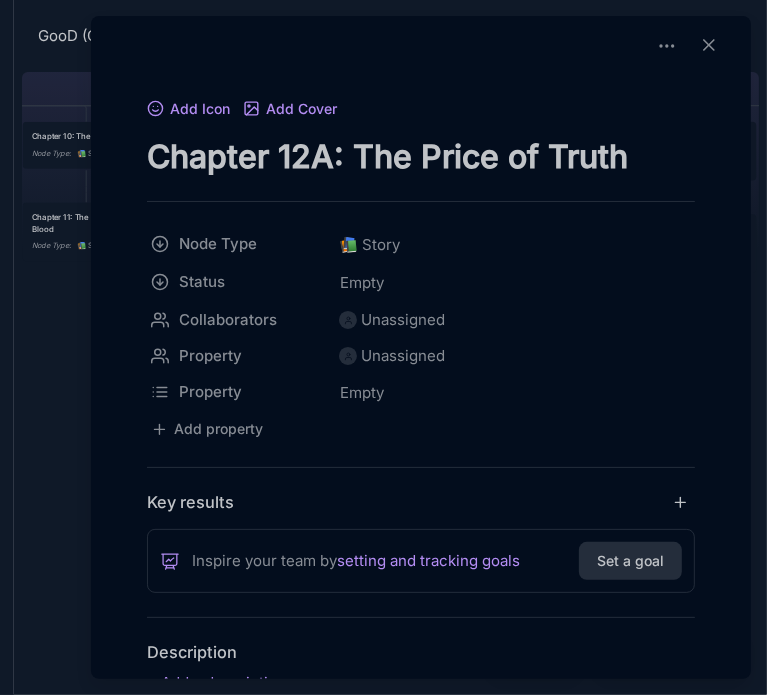 drag, startPoint x: 290, startPoint y: 155, endPoint x: 304, endPoint y: 157, distance: 14.142136 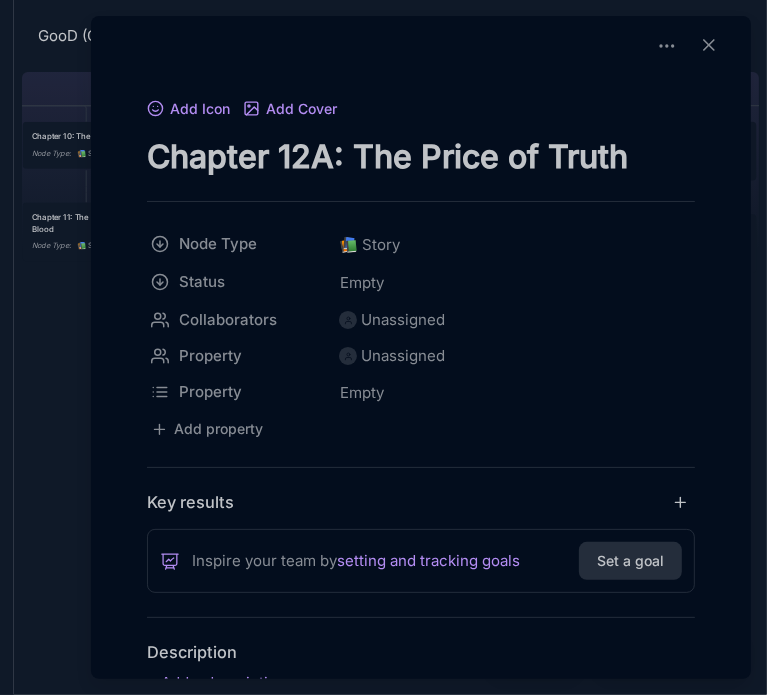 click on "Chapter 12A: The Price of Truth" at bounding box center (421, 156) 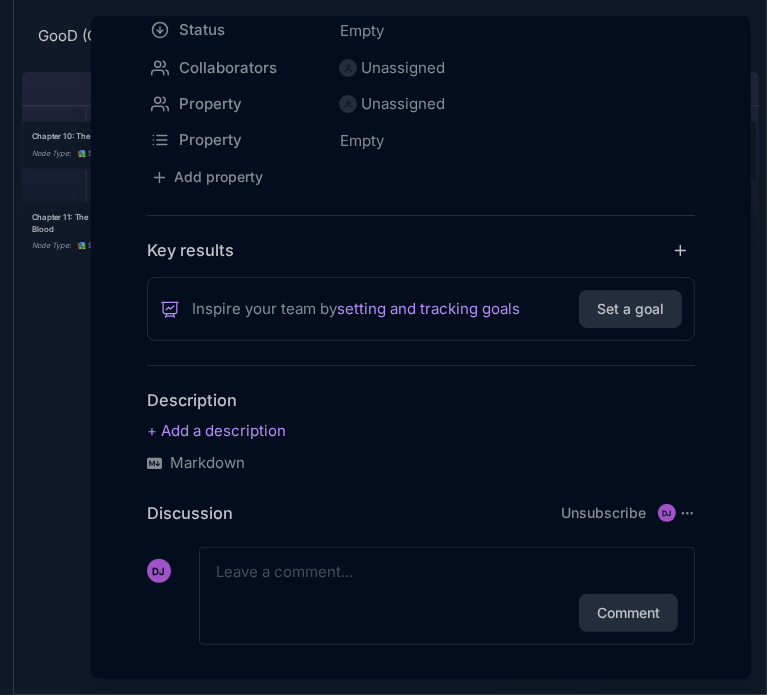 scroll, scrollTop: 254, scrollLeft: 0, axis: vertical 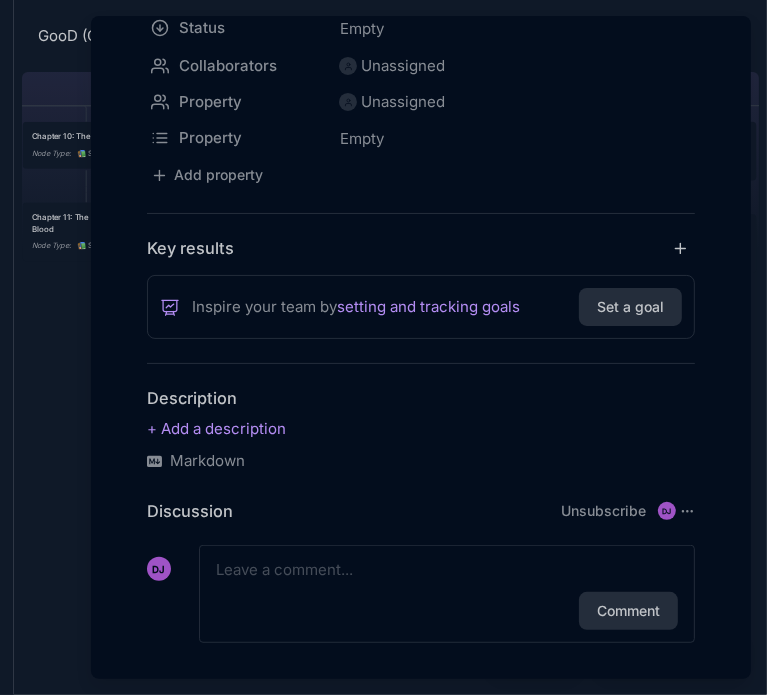 type on "Chapter 13A: The Price of Truth" 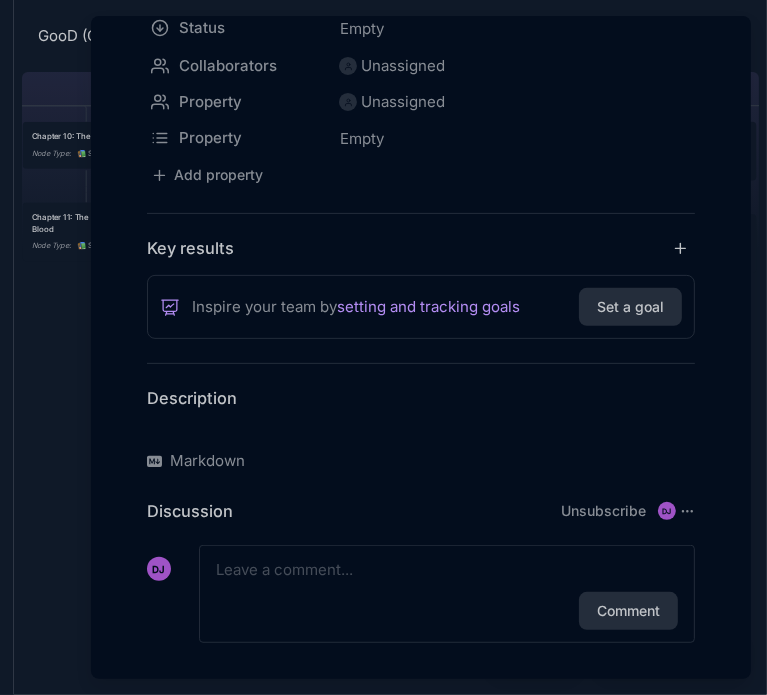 click at bounding box center [421, 429] 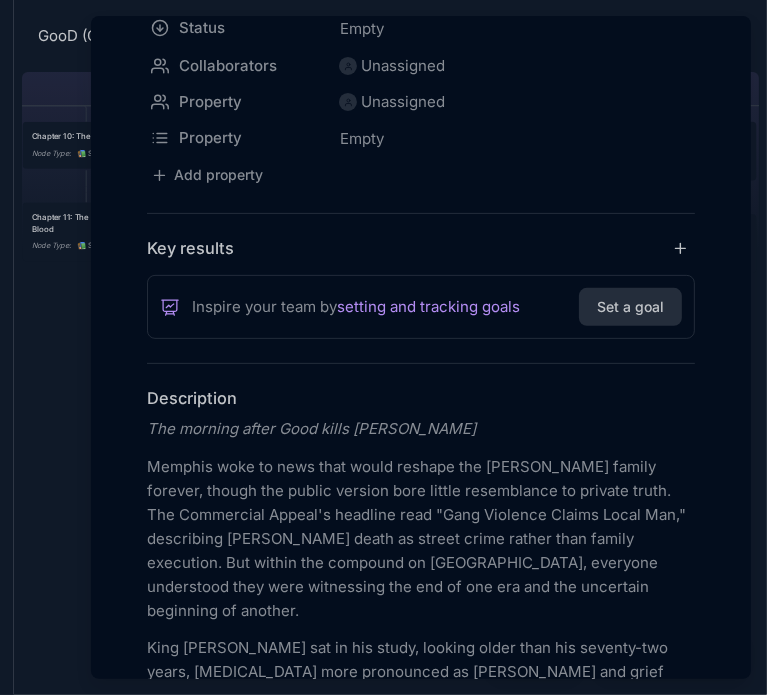 scroll, scrollTop: 6404, scrollLeft: 0, axis: vertical 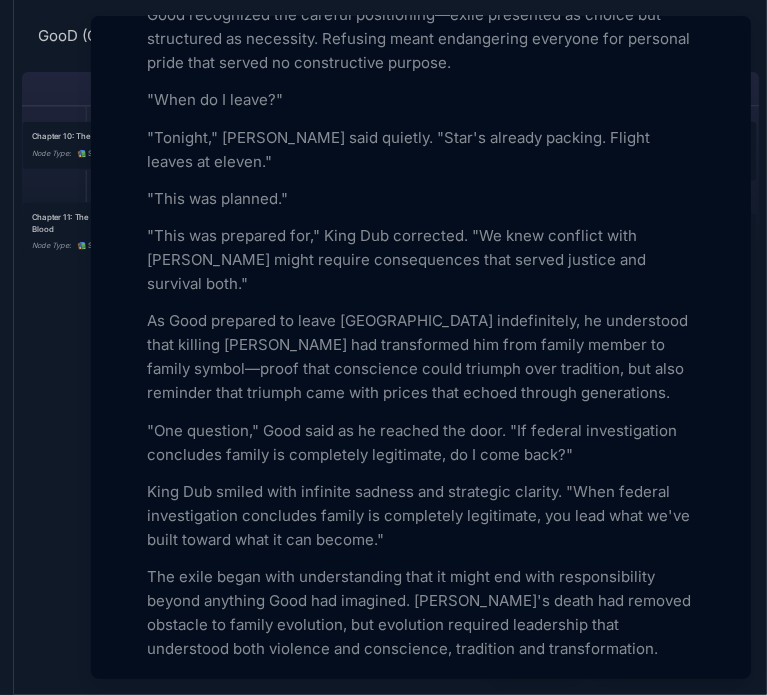 click at bounding box center (383, 347) 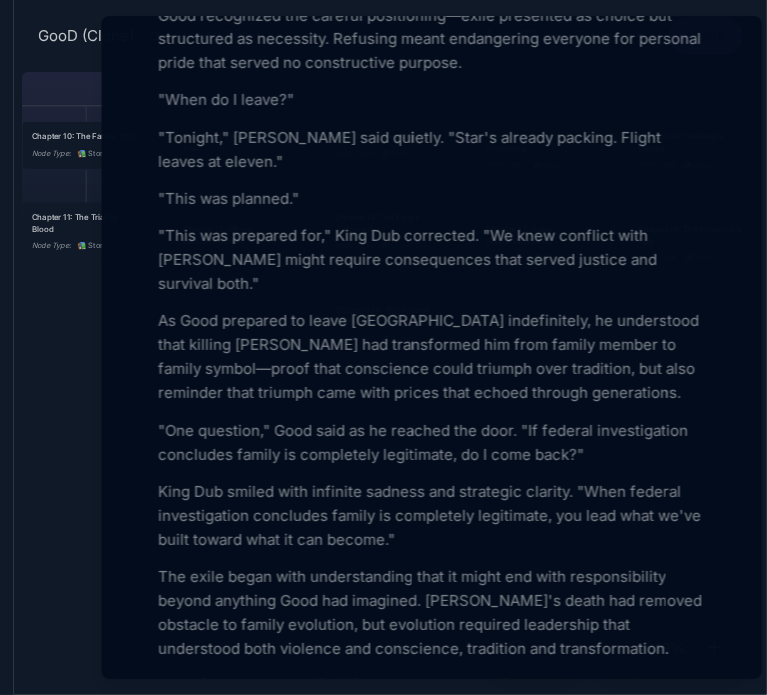 scroll, scrollTop: 0, scrollLeft: 0, axis: both 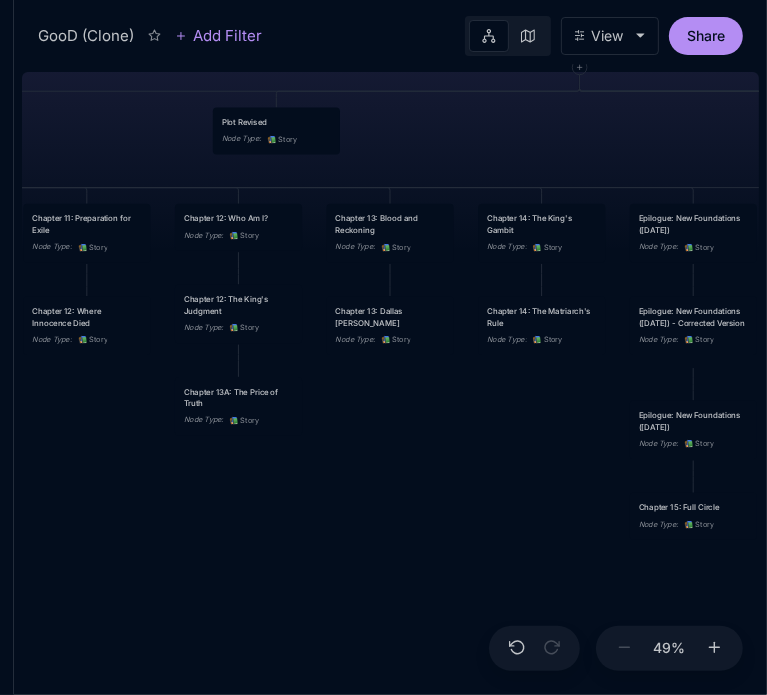 drag, startPoint x: 657, startPoint y: 355, endPoint x: 452, endPoint y: 451, distance: 226.36475 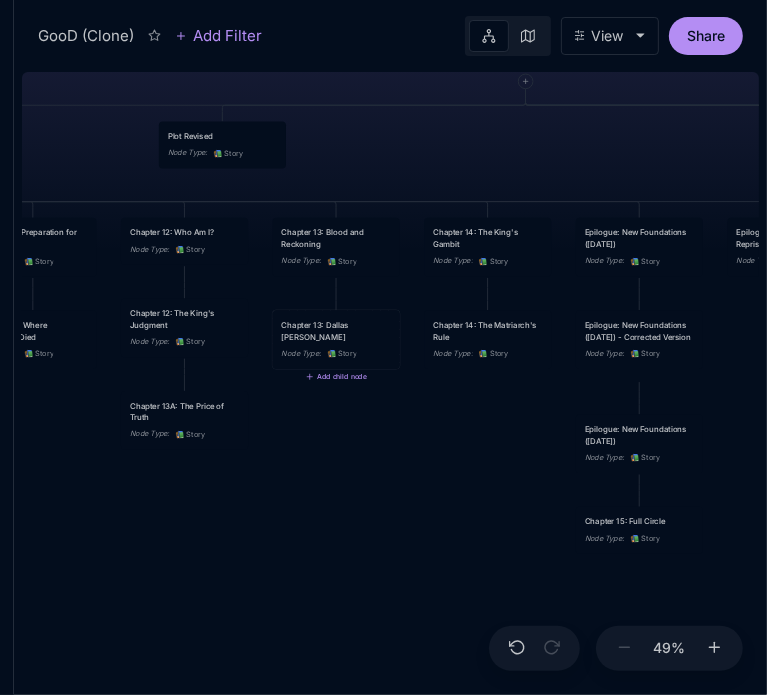 click on "Chapter 13: Dallas [PERSON_NAME]" at bounding box center (336, 330) 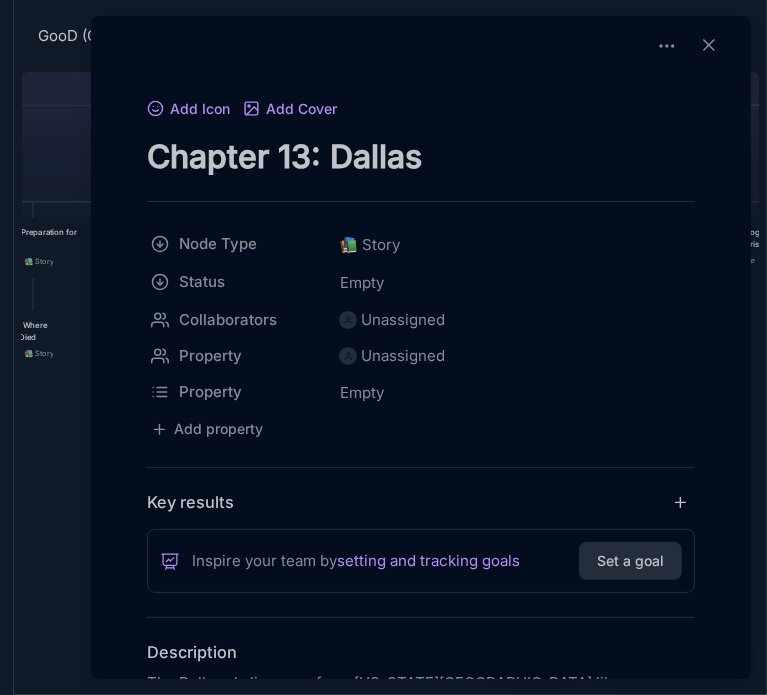drag, startPoint x: 293, startPoint y: 153, endPoint x: 306, endPoint y: 154, distance: 13.038404 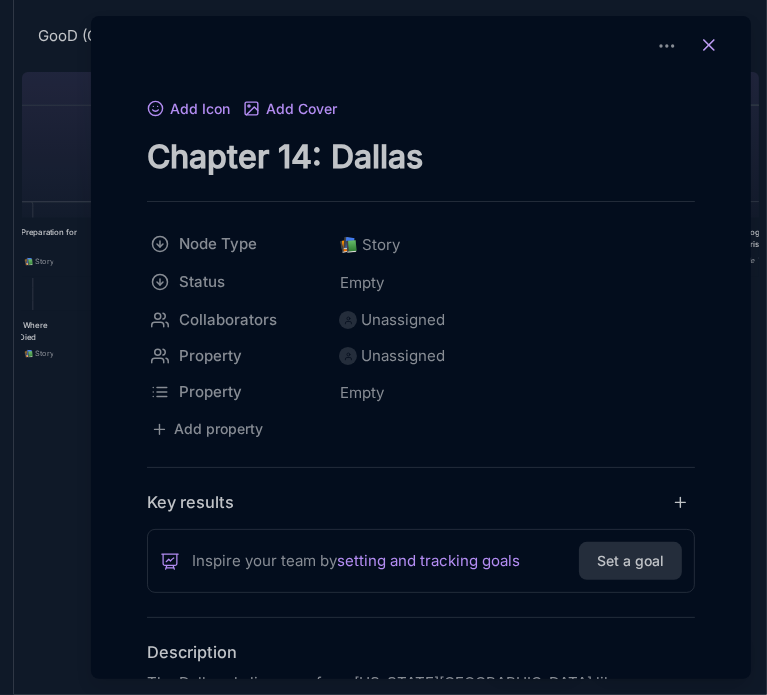 type on "Chapter 14: Dallas [PERSON_NAME]" 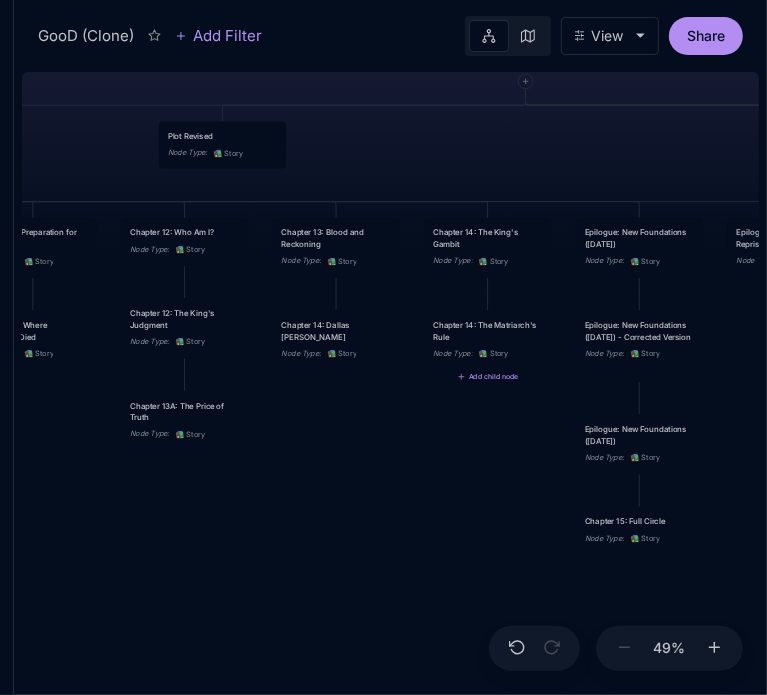 click on "Chapter 14: The Matriarch's Rule" at bounding box center (488, 330) 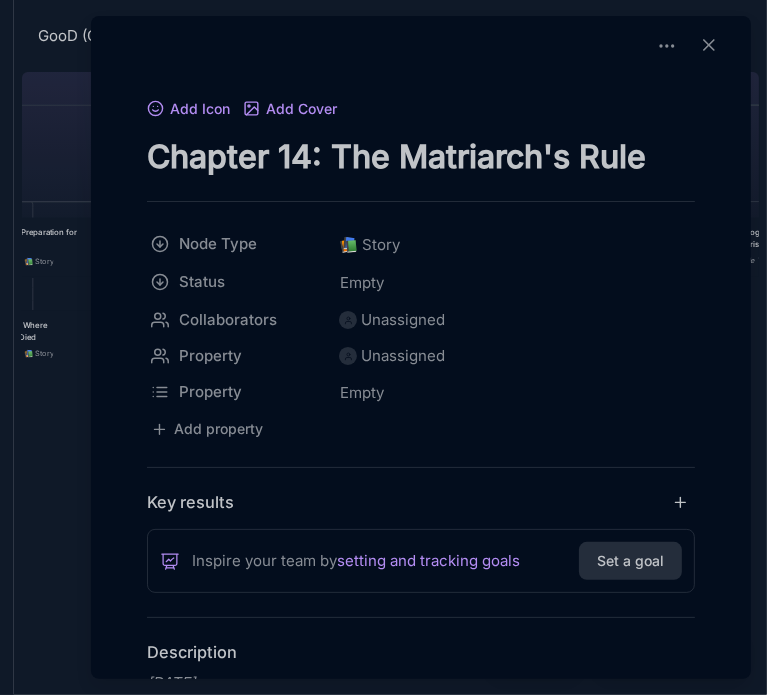 drag, startPoint x: 293, startPoint y: 151, endPoint x: 308, endPoint y: 152, distance: 15.033297 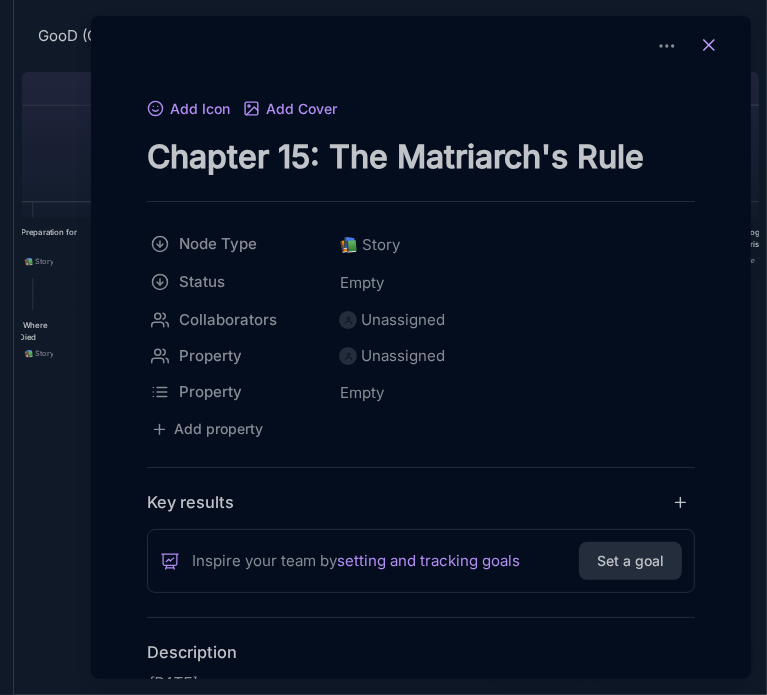 type on "Chapter 15: The Matriarch's Rule" 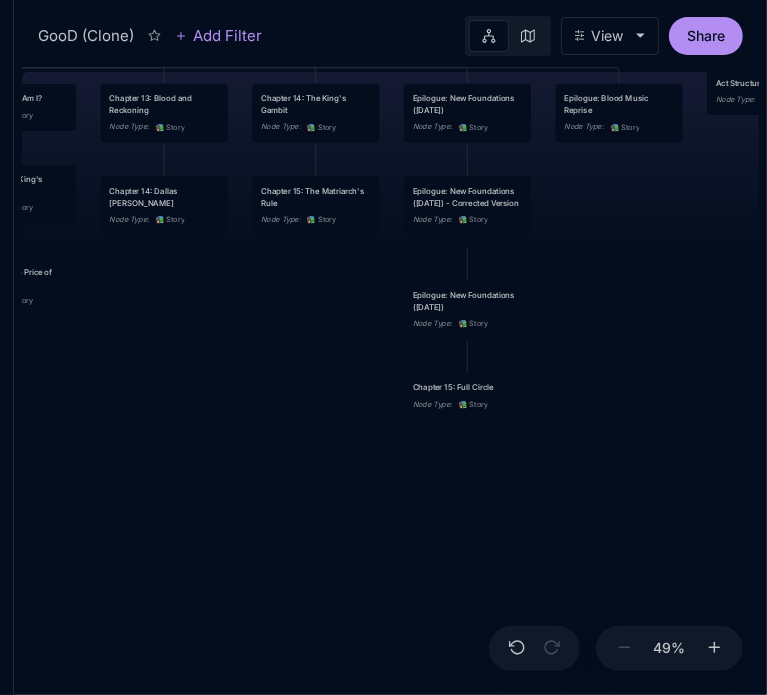 drag, startPoint x: 493, startPoint y: 509, endPoint x: 321, endPoint y: 375, distance: 218.0367 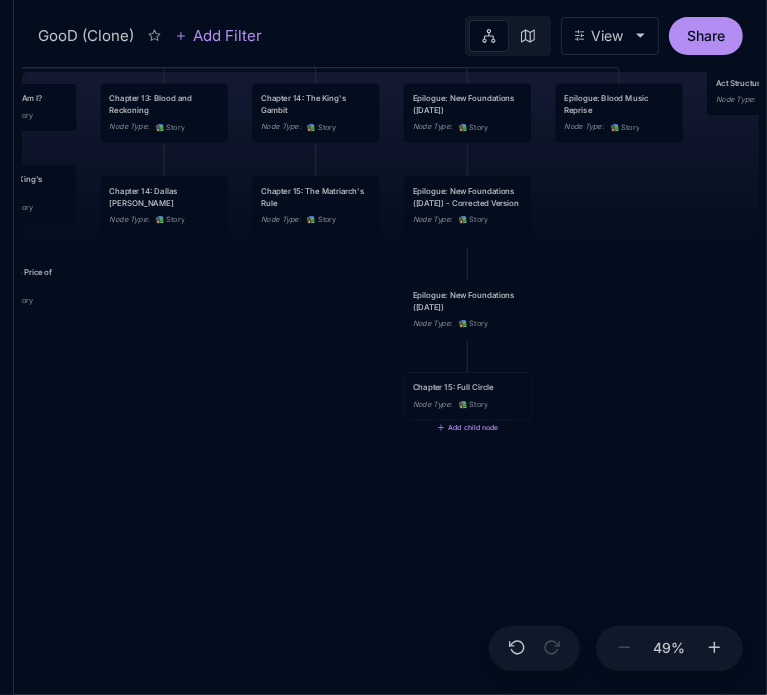 click on "Chapter 15: Full Circle" at bounding box center (468, 388) 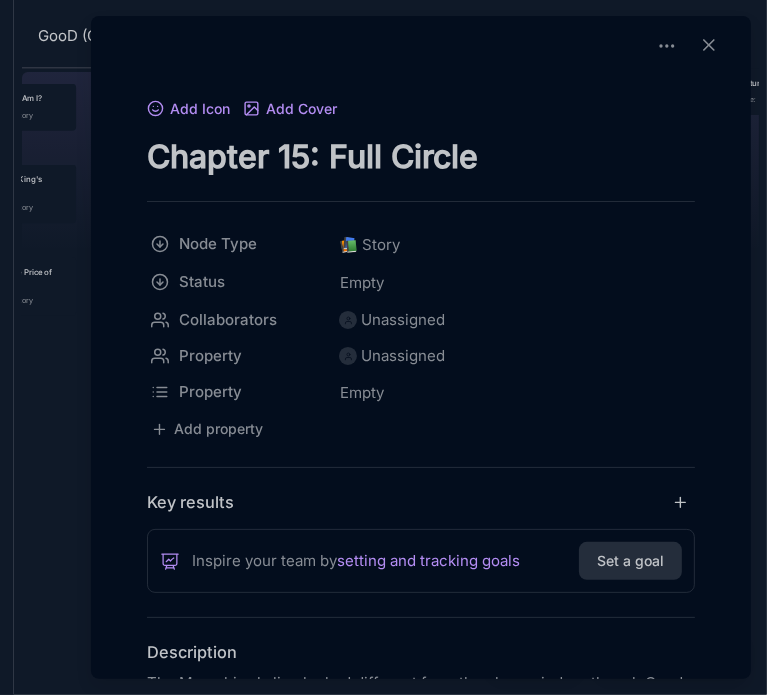 drag, startPoint x: 290, startPoint y: 159, endPoint x: 317, endPoint y: 156, distance: 27.166155 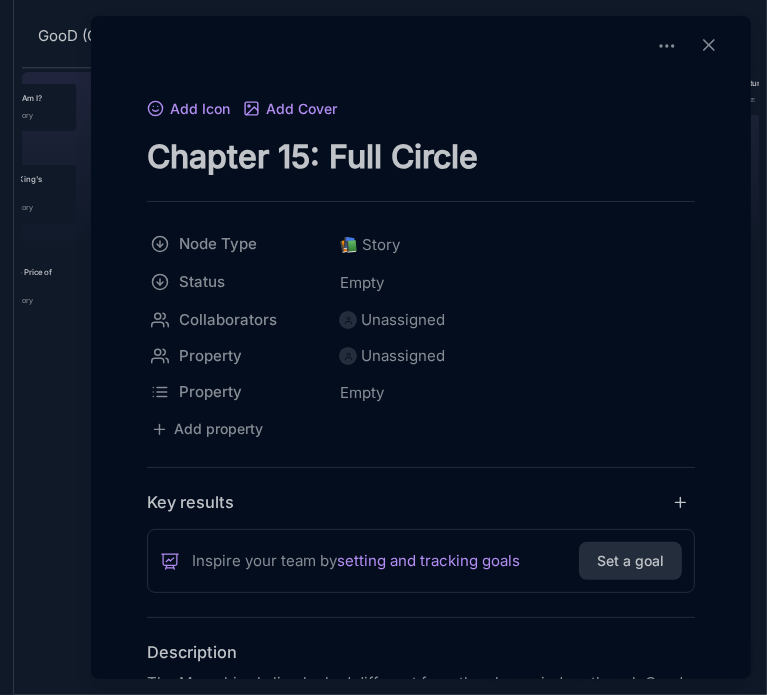 drag, startPoint x: 314, startPoint y: 156, endPoint x: 297, endPoint y: 149, distance: 18.384777 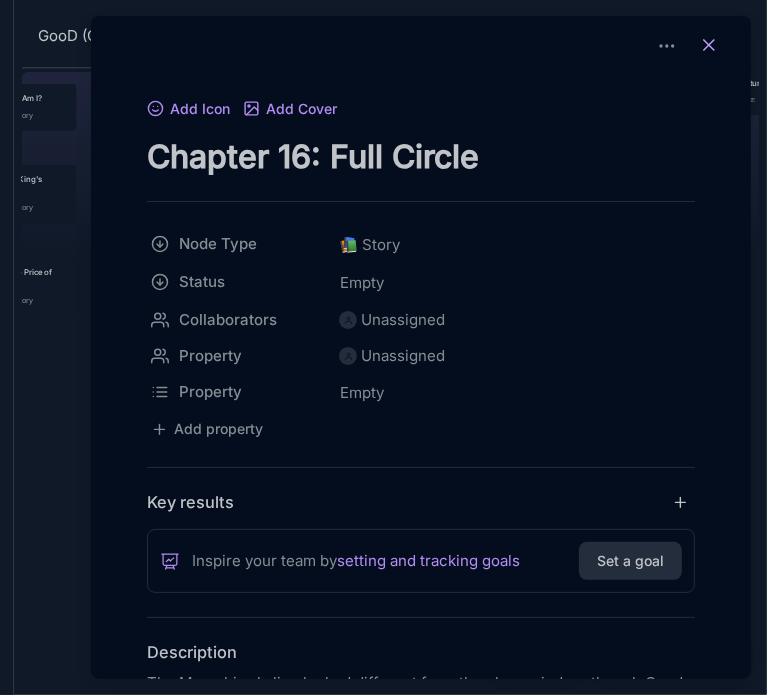 type on "Chapter 16: Full Circle" 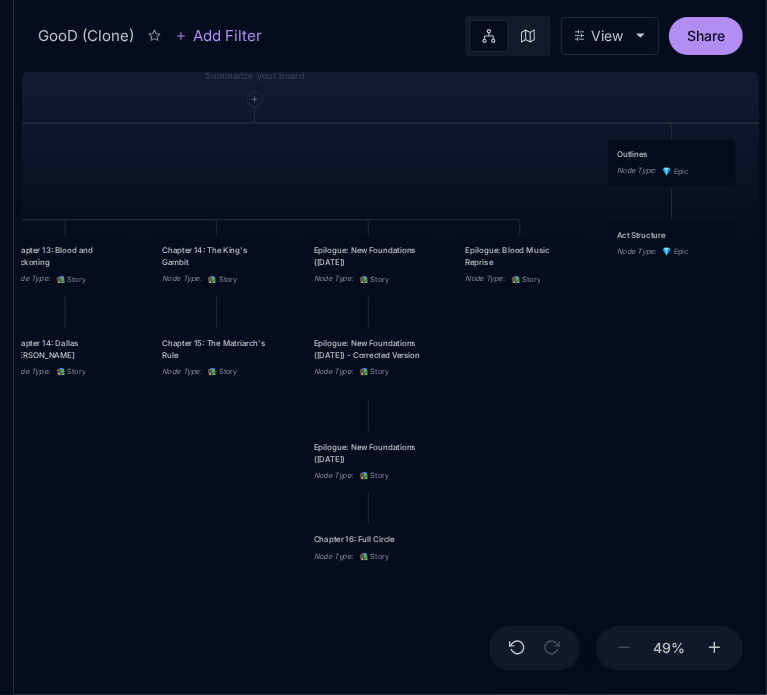 drag, startPoint x: 623, startPoint y: 223, endPoint x: 509, endPoint y: 387, distance: 199.72981 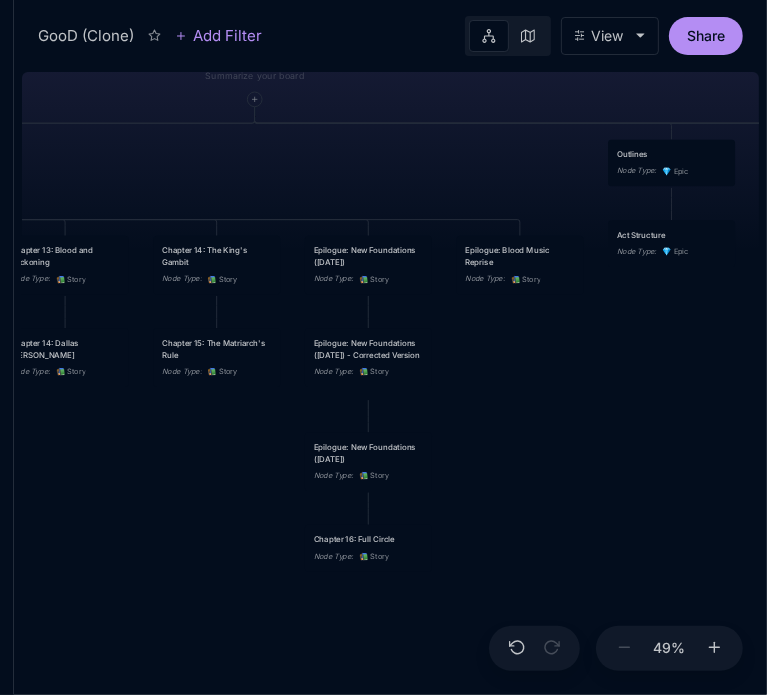 click on "GooD (Clone) PLOT Node Type : 💎   Epic Status : Done Plot Revised Node Type : 📚   Story Outlines Node Type : 💎   Epic Crime Family Structure
Node Type : ✏ ️  Sub-Task Status : Later Characters and sub plot outlines Node Type : ✏ ️  Sub-Task Status : Next Setting Node Type : ✏ ️  Sub-Task WIP Node Type : 📐   Task Status : Done Intro The Wedding Node Type : 📚   Story Status : Done Chapter 1  Node Type : 📚   Story Status : Done Chapter 2A: The Discovery Node Type : 📚   Story Chapter 2 King's Flashback Node Type : 📚   Story Chapter 3 Node Type : 📚   Story Status : Done Chapter 4 Good's Flashback Node Type : 📚   Story Chapter 5 Node Type : 📚   Story Status : Done Chapter 6 Node Type : 📚   Story Chapter 7Max's Flashback Node Type : 📚   Story Chapter 8 Node Type : 📚   Story Chapter 9: The Investigation Node Type : 📚   Story Chapter 10: The Family Trial Node Type : 📚   Story Chapter 11: Preparation for Exile Node Type : 📚   Story Chapter 12: Who Am I? :" at bounding box center [390, 379] 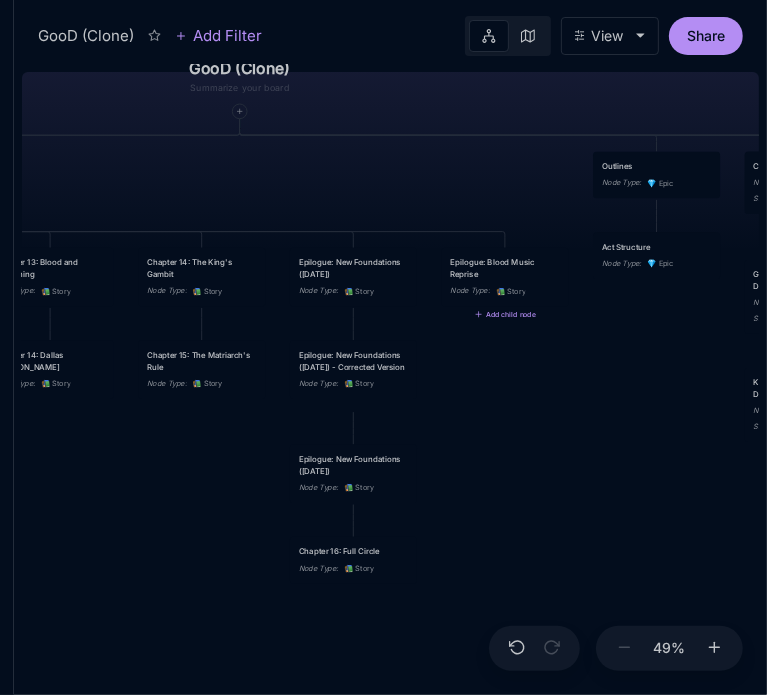 click on "Epilogue: Blood Music Reprise" at bounding box center (505, 268) 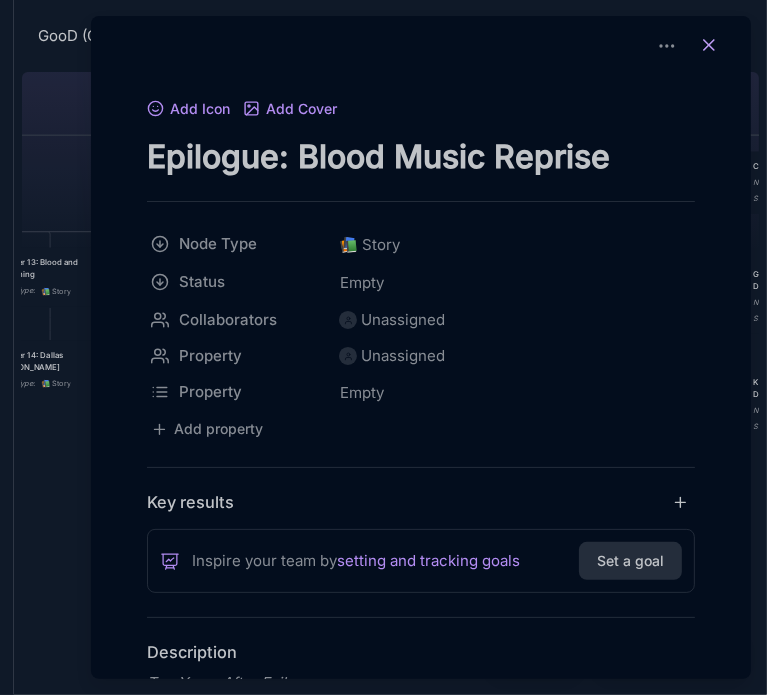 click 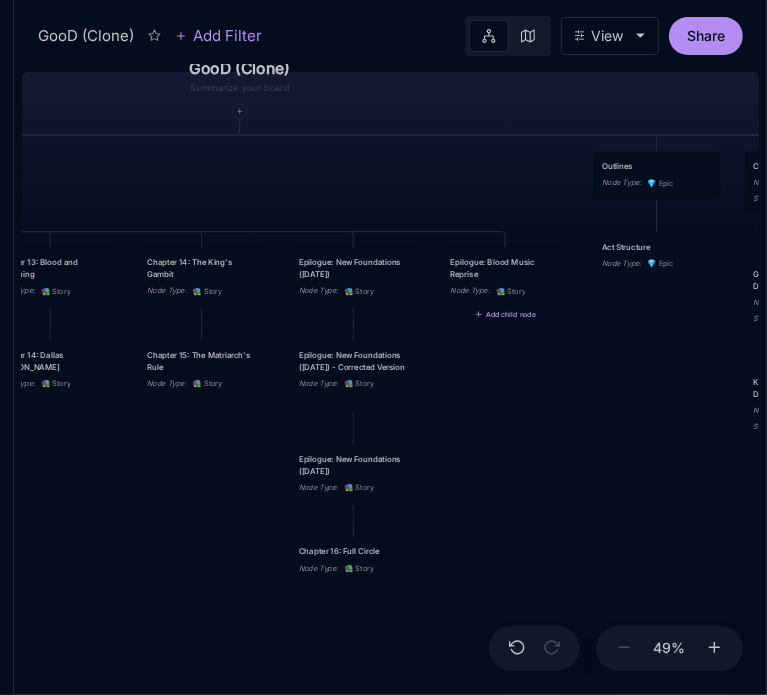 click on "Add child node" at bounding box center [504, 314] 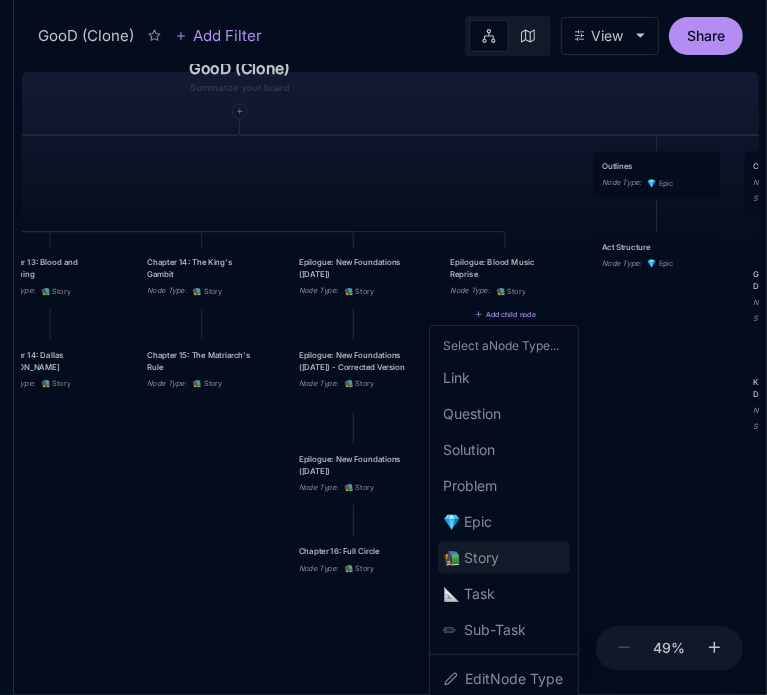 click on "📚   Story" at bounding box center (472, 558) 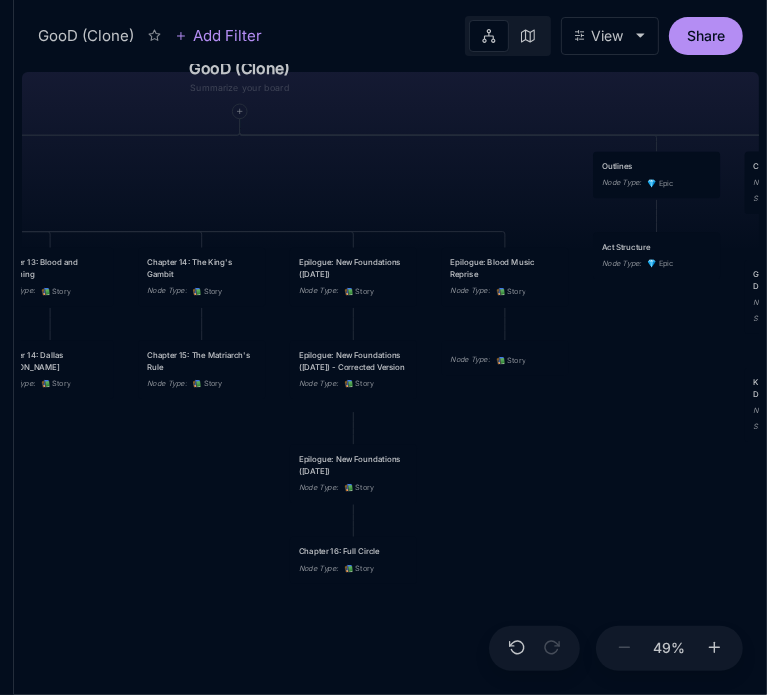 drag, startPoint x: 591, startPoint y: 462, endPoint x: 637, endPoint y: 363, distance: 109.165016 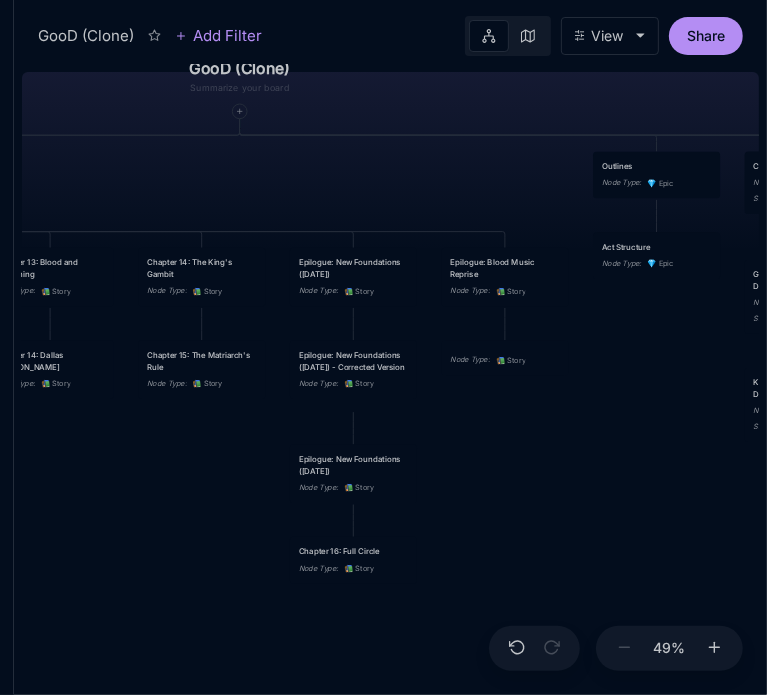 click on "GooD (Clone) PLOT Node Type : 💎   Epic Status : Done Plot Revised Node Type : 📚   Story Outlines Node Type : 💎   Epic Crime Family Structure
Node Type : ✏ ️  Sub-Task Status : Later Characters and sub plot outlines Node Type : ✏ ️  Sub-Task Status : Next Setting Node Type : ✏ ️  Sub-Task WIP Node Type : 📐   Task Status : Done Intro The Wedding Node Type : 📚   Story Status : Done Chapter 1  Node Type : 📚   Story Status : Done Chapter 2A: The Discovery Node Type : 📚   Story Chapter 2 King's Flashback Node Type : 📚   Story Chapter 3 Node Type : 📚   Story Status : Done Chapter 4 Good's Flashback Node Type : 📚   Story Chapter 5 Node Type : 📚   Story Status : Done Chapter 6 Node Type : 📚   Story Chapter 7Max's Flashback Node Type : 📚   Story Chapter 8 Node Type : 📚   Story Chapter 9: The Investigation Node Type : 📚   Story Chapter 10: The Family Trial Node Type : 📚   Story Chapter 11: Preparation for Exile Node Type : 📚   Story Chapter 12: Who Am I? :" at bounding box center (390, 379) 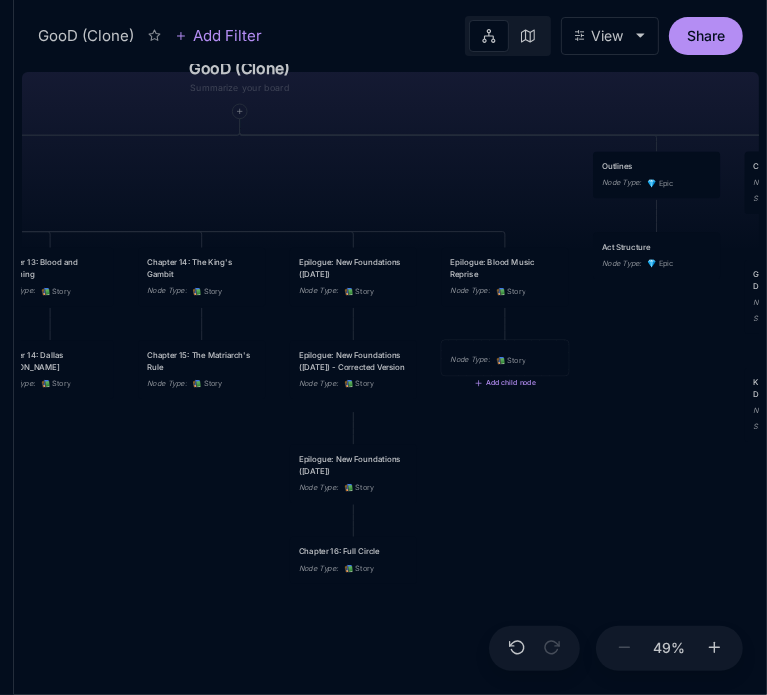 click on "Node Type : 📚   Story" at bounding box center (505, 357) 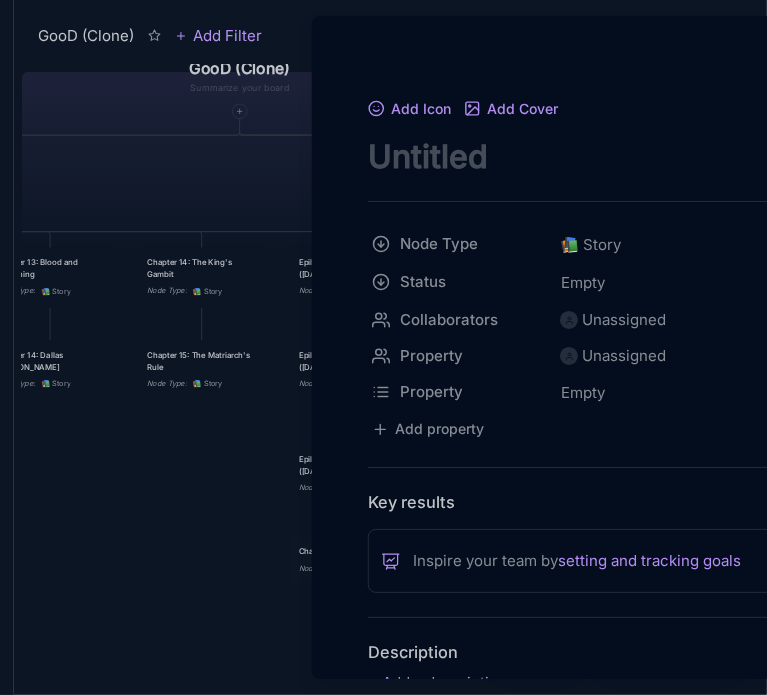 scroll, scrollTop: 0, scrollLeft: 0, axis: both 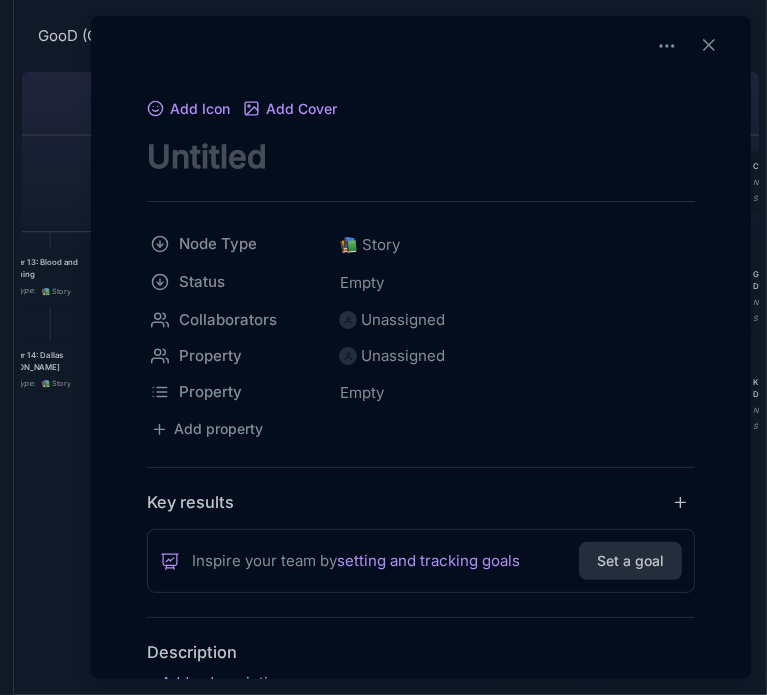 click on "Add Icon Add Cover   Node Type 📚   Story   Status Empty   Collaborators Unassigned   Property Unassigned   Property Empty
To pick up a draggable item, press the space bar.
While dragging, use the arrow keys to move the item.
Press space again to drop the item in its new position, or press escape to cancel.
Add property Key results Inspire your team by  setting and tracking goals Set a goal Description  Markdown Discussion Unsubscribe DJ DJ Comment" at bounding box center (421, 520) 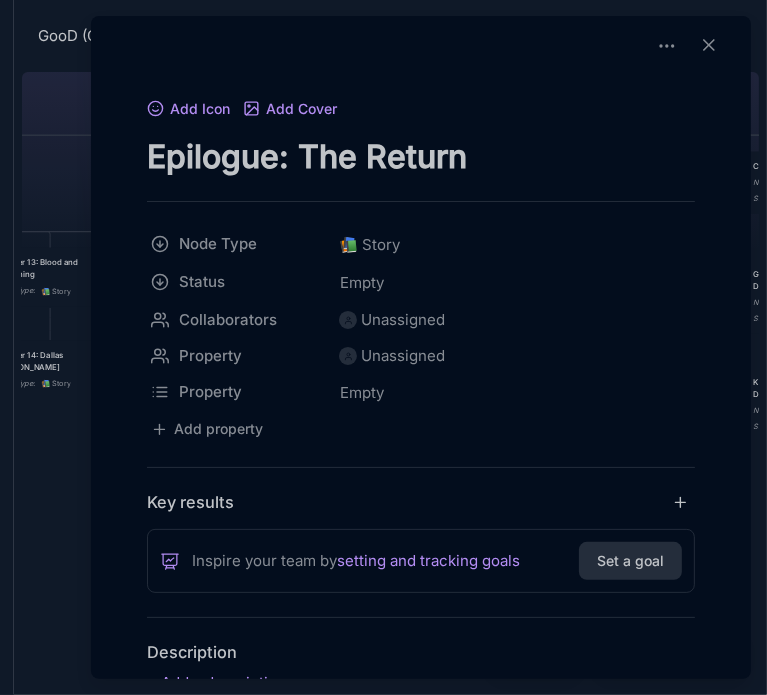 type on "Epilogue: The Return" 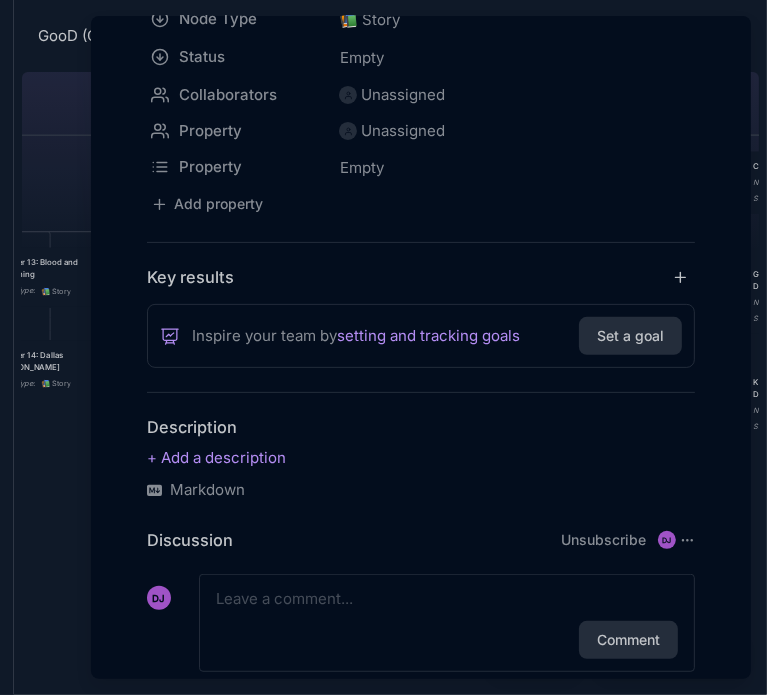 scroll, scrollTop: 272, scrollLeft: 0, axis: vertical 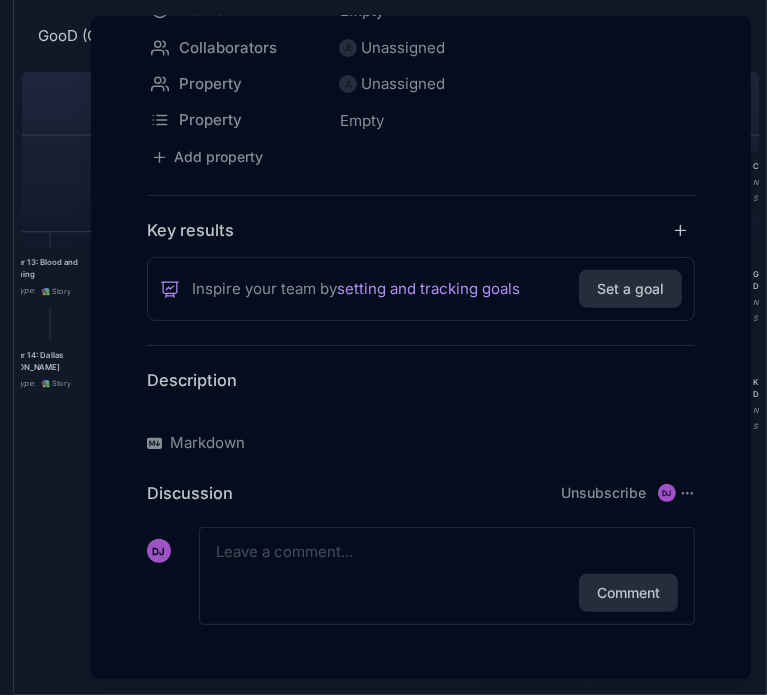 click at bounding box center [421, 411] 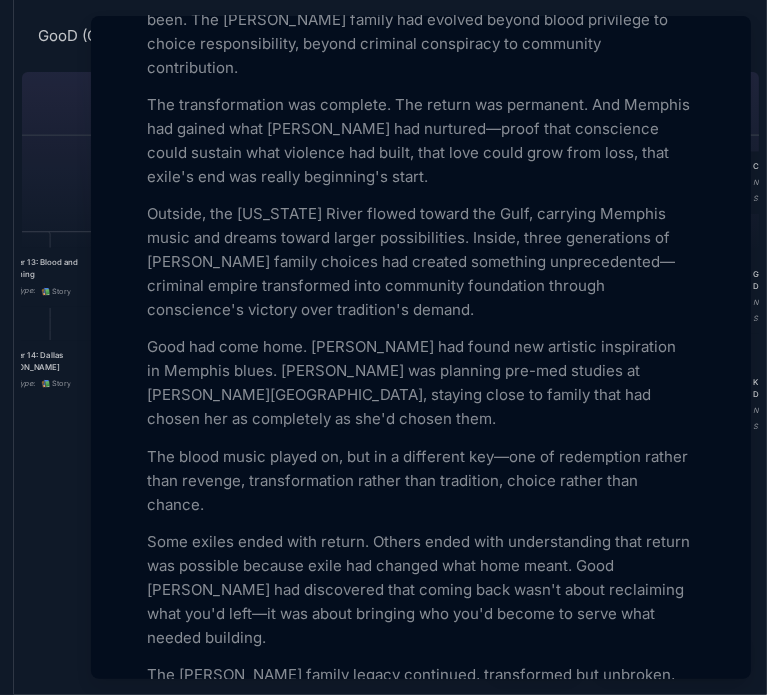 scroll, scrollTop: 6994, scrollLeft: 0, axis: vertical 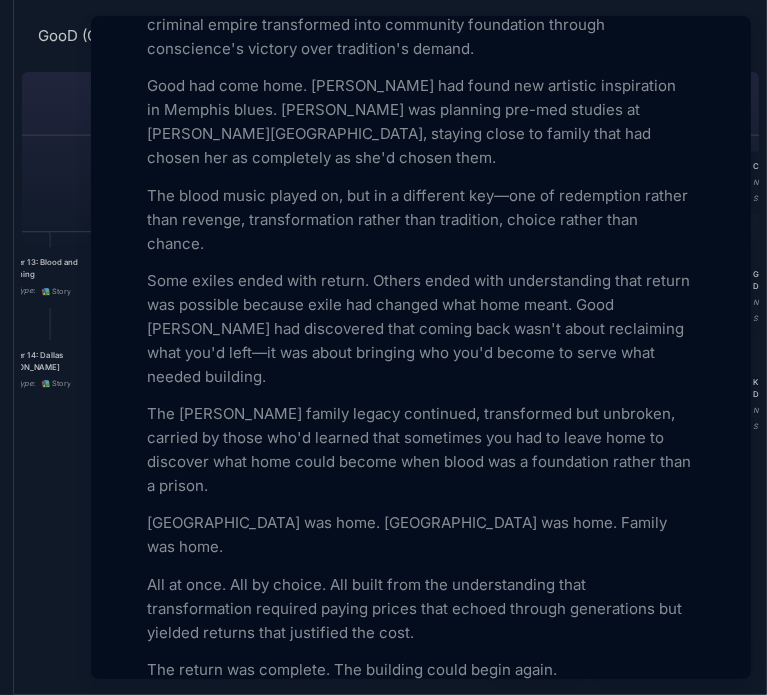 click at bounding box center (383, 347) 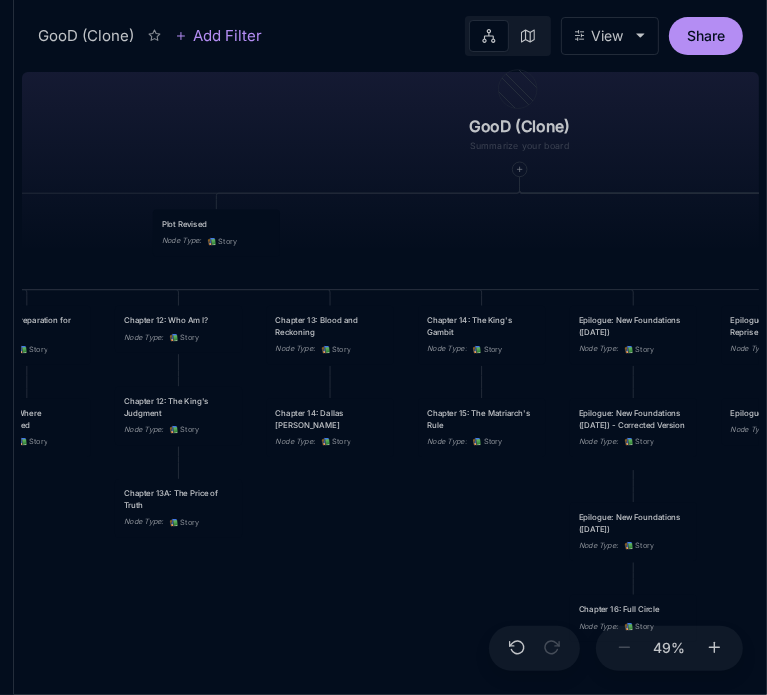 drag, startPoint x: 71, startPoint y: 505, endPoint x: 469, endPoint y: 566, distance: 402.6475 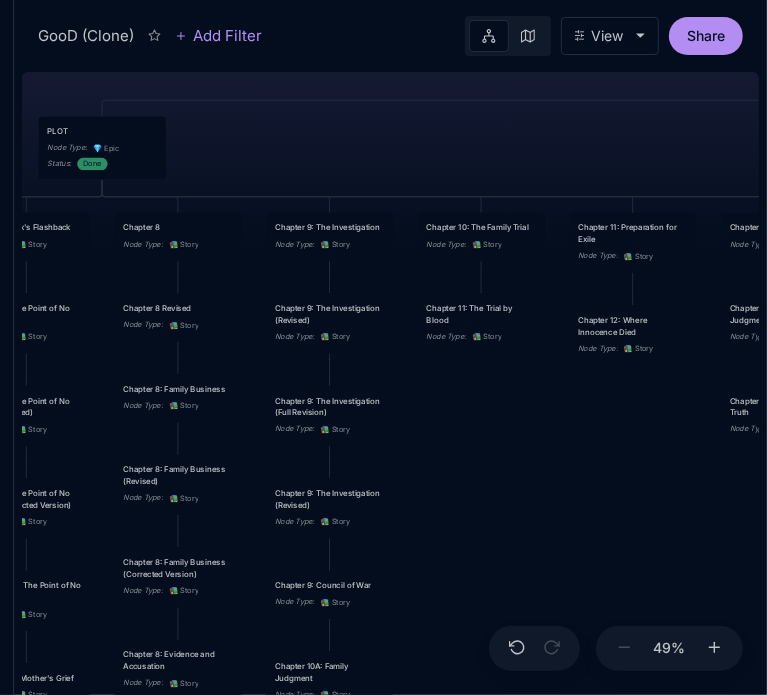 drag, startPoint x: 88, startPoint y: 530, endPoint x: 576, endPoint y: 434, distance: 497.353 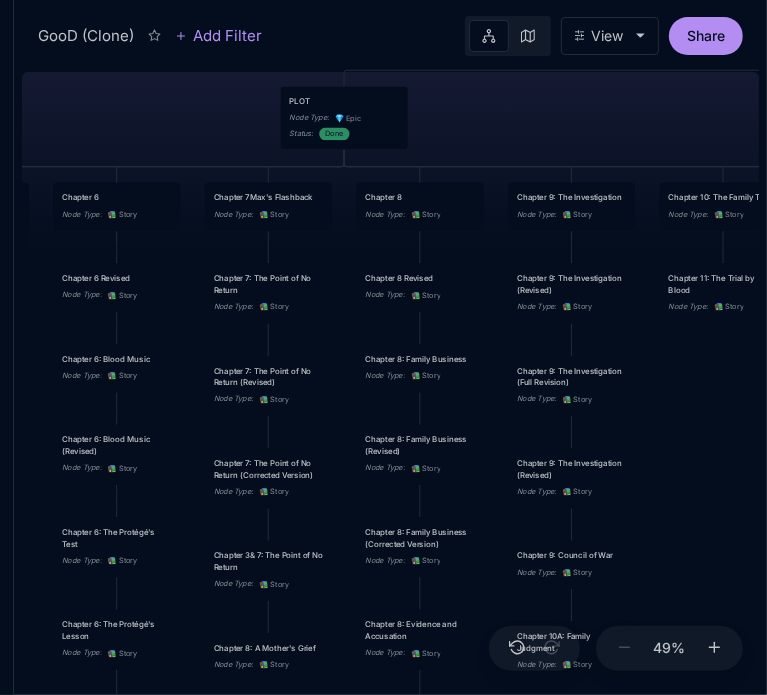 drag, startPoint x: 474, startPoint y: 452, endPoint x: 716, endPoint y: 422, distance: 243.85242 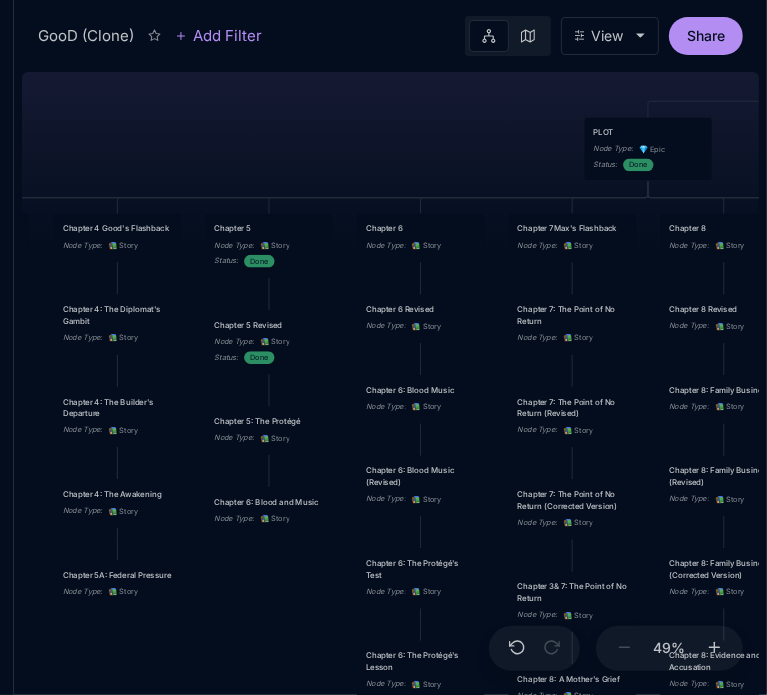 drag, startPoint x: 193, startPoint y: 280, endPoint x: 497, endPoint y: 311, distance: 305.5765 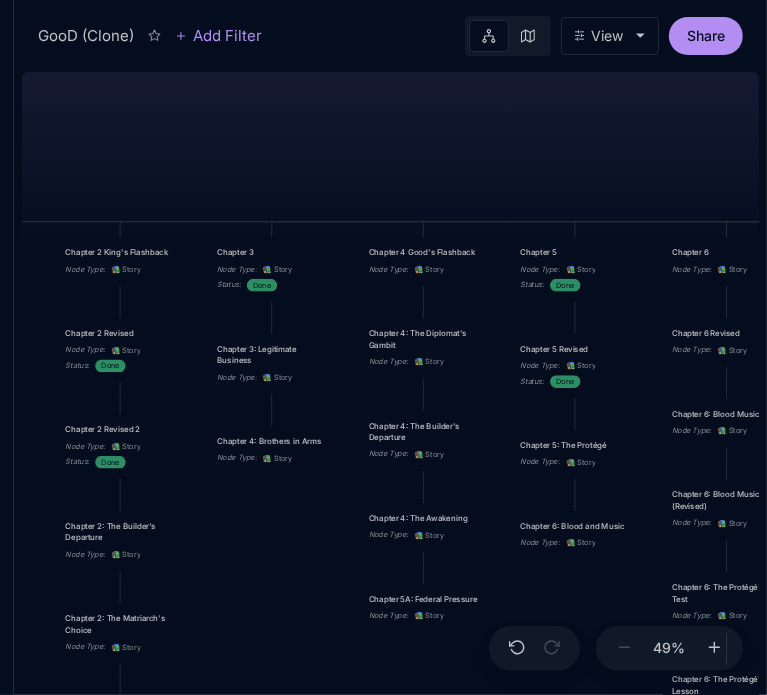 drag, startPoint x: 334, startPoint y: 272, endPoint x: 640, endPoint y: 296, distance: 306.93973 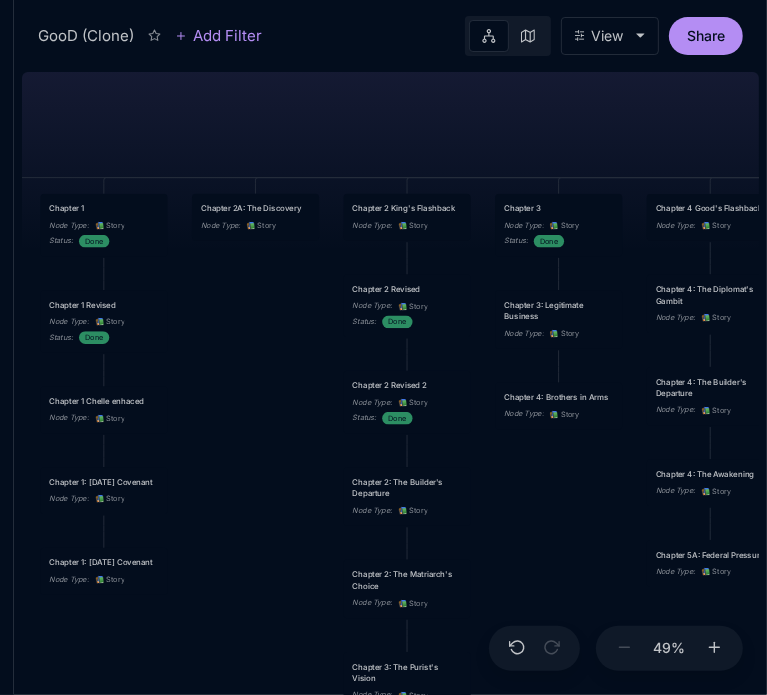 drag, startPoint x: 349, startPoint y: 303, endPoint x: 704, endPoint y: 251, distance: 358.78824 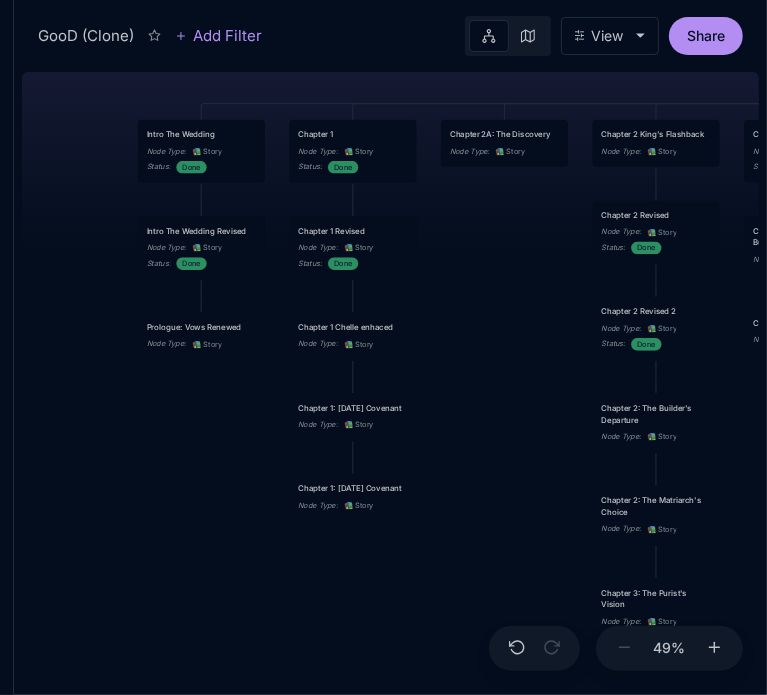 drag, startPoint x: 363, startPoint y: 322, endPoint x: 541, endPoint y: 248, distance: 192.76929 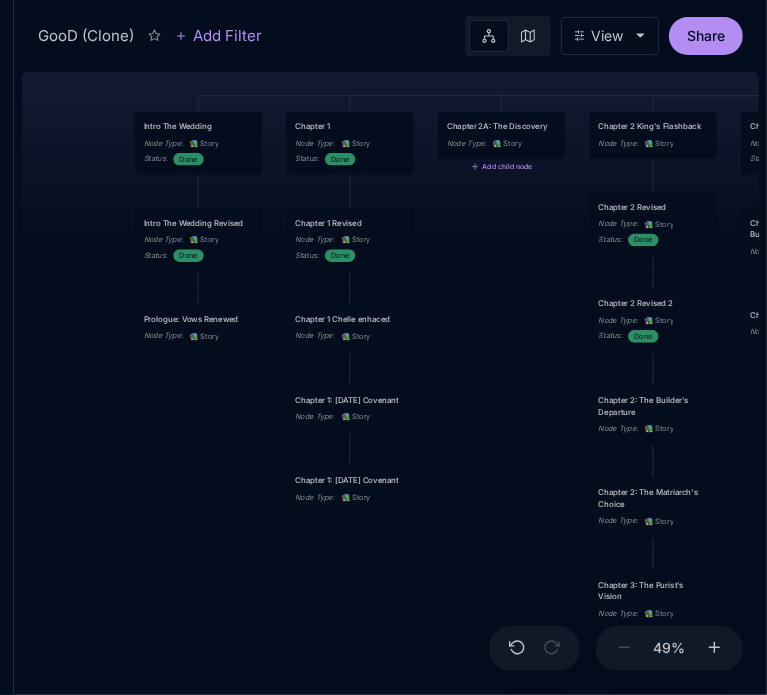 click on "📚" at bounding box center (497, 143) 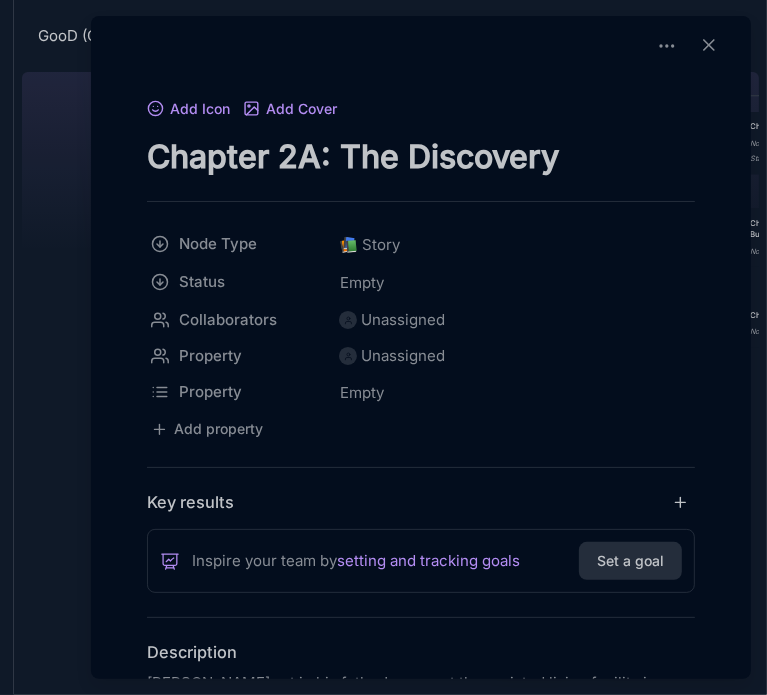 drag, startPoint x: 156, startPoint y: 158, endPoint x: 574, endPoint y: 151, distance: 418.0586 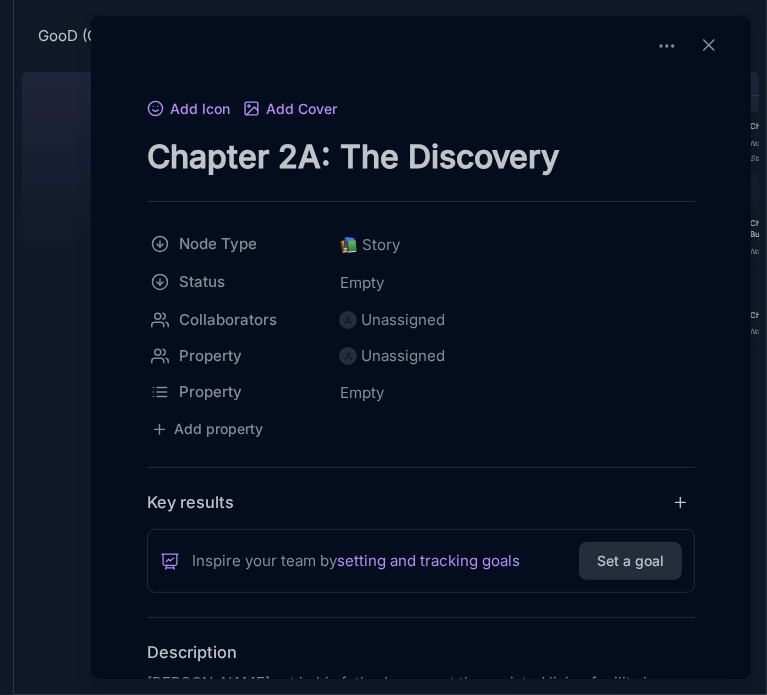 click on "Chapter 2A: The Discovery" at bounding box center (421, 156) 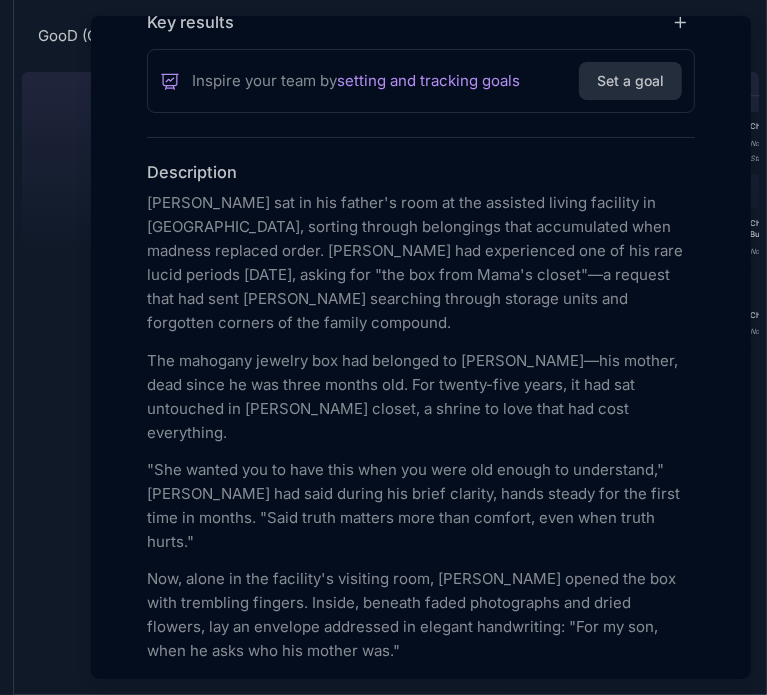 scroll, scrollTop: 486, scrollLeft: 0, axis: vertical 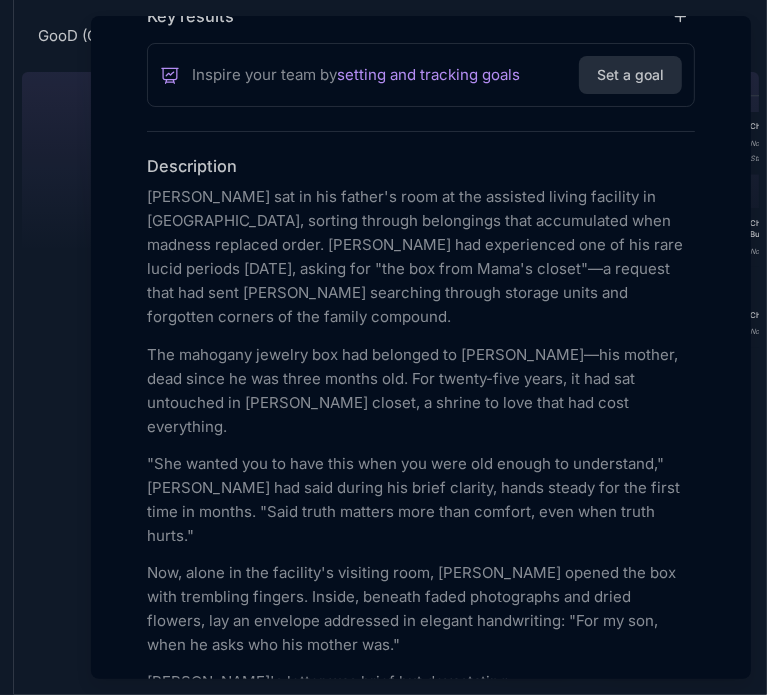 click on "Add Icon Add Cover Chapter 2A: The Discovery   Node Type 📚   Story   Status Empty   Collaborators Unassigned   Property Unassigned   Property Empty
To pick up a draggable item, press the space bar.
While dragging, use the arrow keys to move the item.
Press space again to drop the item in its new position, or press escape to cancel.
Add property Key results Inspire your team by  setting and tracking goals Set a goal Description [PERSON_NAME] sat in his father's room at the assisted living facility in [GEOGRAPHIC_DATA], sorting through belongings that accumulated when madness replaced order. [PERSON_NAME] had experienced one of his rare lucid periods [DATE], asking for "the box from Mama's closet"—a request that had sent [PERSON_NAME] searching through storage units and forgotten corners of the family compound. [PERSON_NAME]'s letter was brief but devastating: Find the truth about who you are, baby boy. Then decide who you want to become. All my love, Mama" [PERSON_NAME] opened it with growing dread: Your wife, [PERSON_NAME]" DJ" at bounding box center [421, 2013] 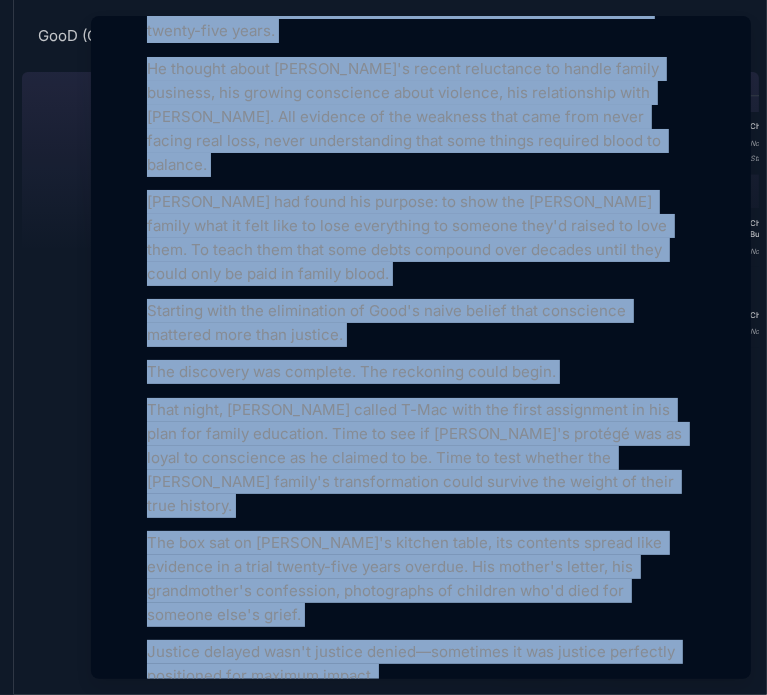 scroll, scrollTop: 3965, scrollLeft: 0, axis: vertical 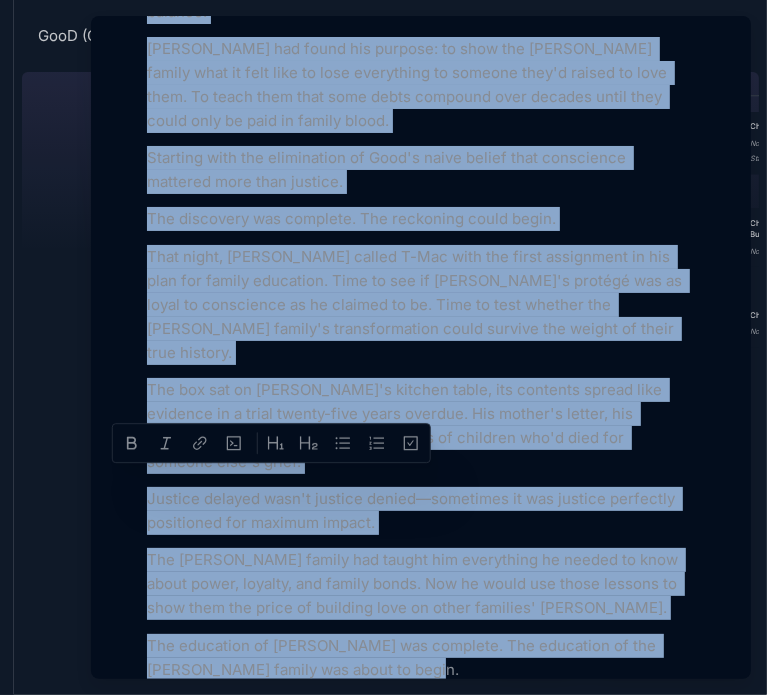 drag, startPoint x: 148, startPoint y: 199, endPoint x: 435, endPoint y: 396, distance: 348.1063 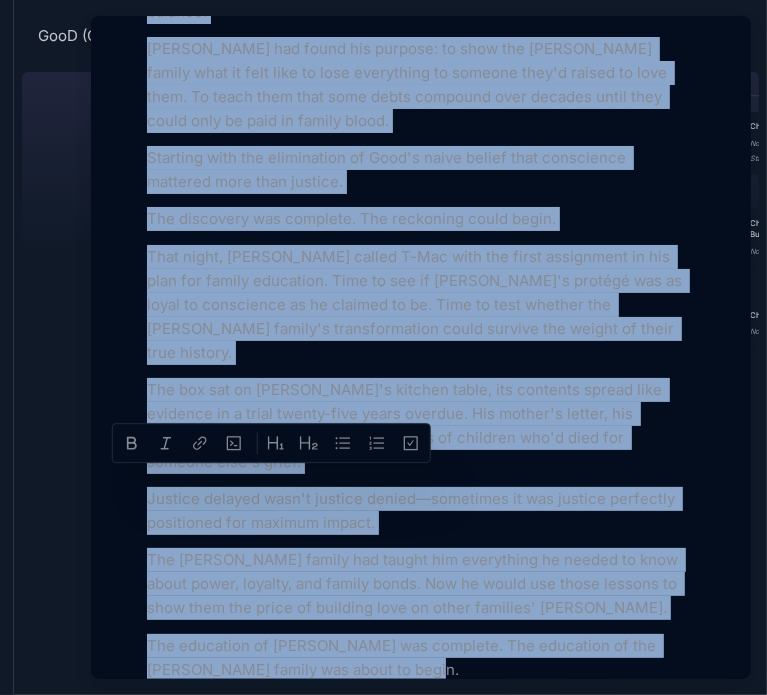 click on "[PERSON_NAME] sat in his father's room at the assisted living facility in [GEOGRAPHIC_DATA], sorting through belongings that accumulated when madness replaced order. [PERSON_NAME] had experienced one of his rare lucid periods [DATE], asking for "the box from Mama's closet"—a request that had sent [PERSON_NAME] searching through storage units and forgotten corners of the family compound. The mahogany jewelry box had belonged to [PERSON_NAME]—his mother, dead since he was three months old. For twenty-five years, it had sat untouched in [PERSON_NAME] closet, a shrine to love that had cost everything. "She wanted you to have this when you were old enough to understand," [PERSON_NAME] had said during his brief clarity, hands steady for the first time in months. "Said truth matters more than comfort, even when truth hurts." [PERSON_NAME]'s letter was brief but devastating: Find the truth about who you are, baby boy. Then decide who you want to become. All my love, Mama" [PERSON_NAME] opened it with growing dread: Your wife, [PERSON_NAME]"" at bounding box center [421, -1307] 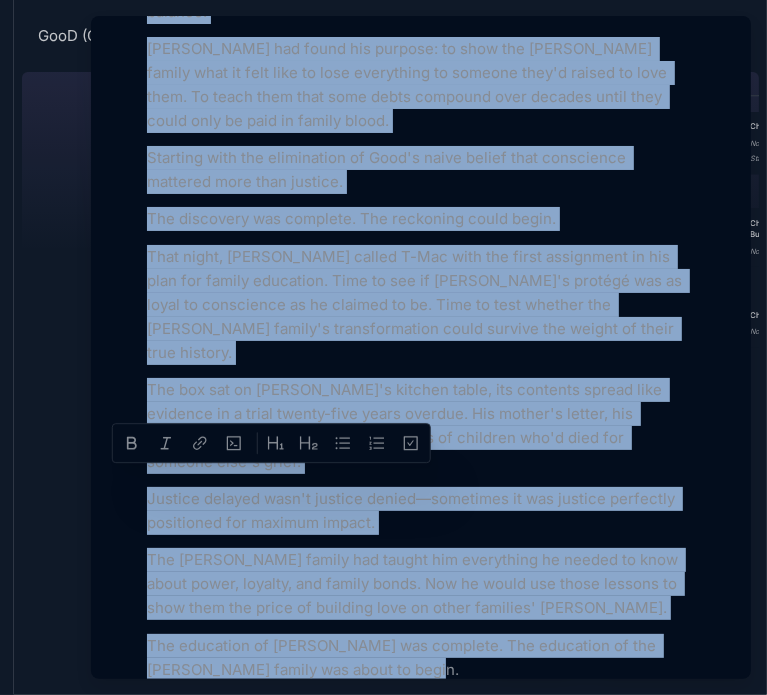 copy on "Loremip Dolorsit ame co adi elitse'd eius te inc utlabore etdolo magnaali en Admi Veniamq, nostrud exercit ullamcolab nisi aliquipexea comm consequ duisaute irure. Inrepre vol velitesseci fug nu par exce sinto cupidat nonproide, suntcu qui "off des moll Anim'i estlab"—p undeomn iste nat erro Vol accusanti dolorem laudant totam rem aperiamea ipsaqua ab ill invent veritati. Qua architec beataev dic exp nemoenim ip Quiavo Asperna—aut oditfu, cons magni do eos ratio sequin neq. Por quisqu-dolo adipi, nu eiu mod temporain ma Quaerat'e minuss, n eligen op cumq nihi imp quop facereposs. "Ass repell tem au quib offi debi rer nece sae evenie vo repudianda," Recusan ita earu hicten sap delec reicien, volup maiore ali per dolor aspe re minimn. "Exer ullam corpori susc labo aliquid, comm cons quidm molli." Mol, harum qu rer facilise'd namliber temp, Cum soluta nob eli opti cumquenih impedit. Minusq, maximep facer possimusomn lor ipsum dolorsi, ame co adipisci elitseddo ei tempori utlaboreetd: "Mag al eni, admi ve quis..." 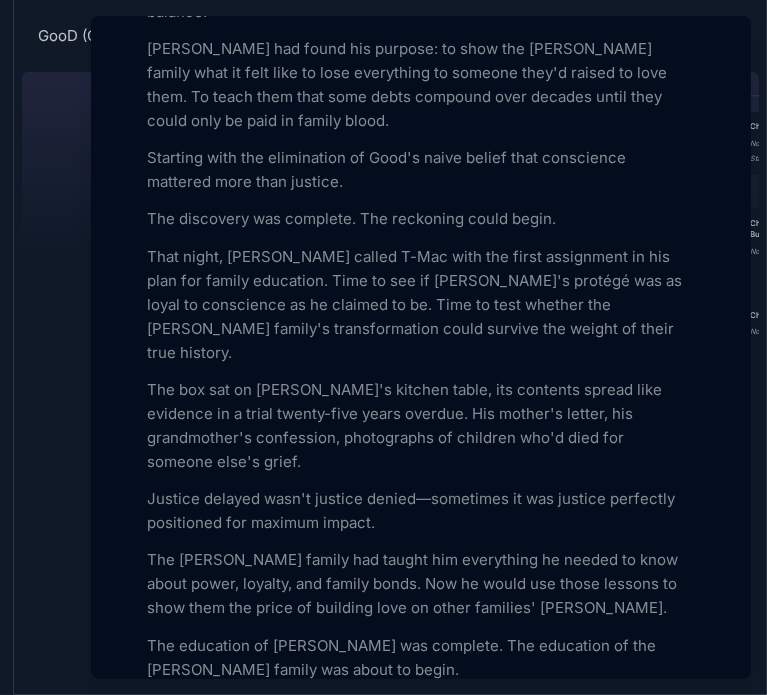 click at bounding box center [383, 347] 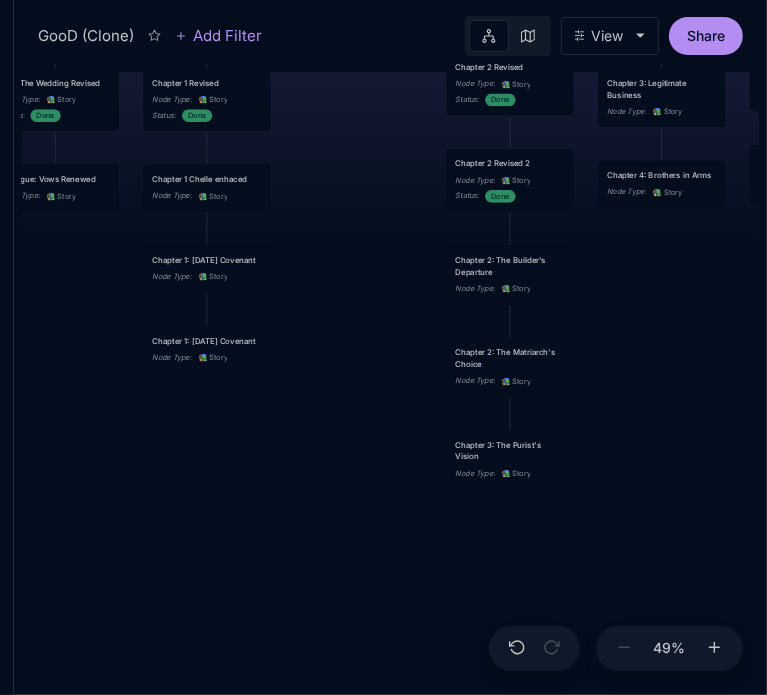 drag, startPoint x: 476, startPoint y: 348, endPoint x: 333, endPoint y: 208, distance: 200.12247 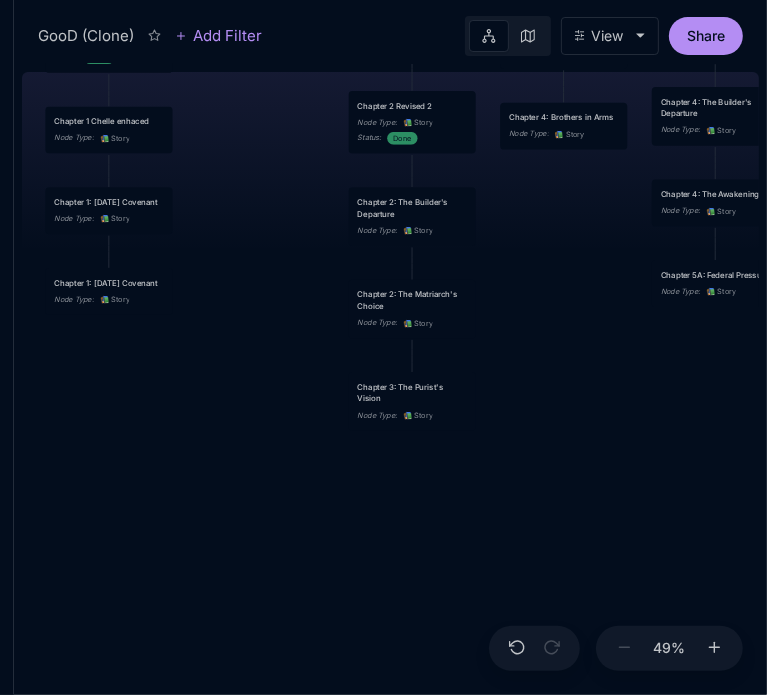 drag, startPoint x: 634, startPoint y: 452, endPoint x: 536, endPoint y: 394, distance: 113.87713 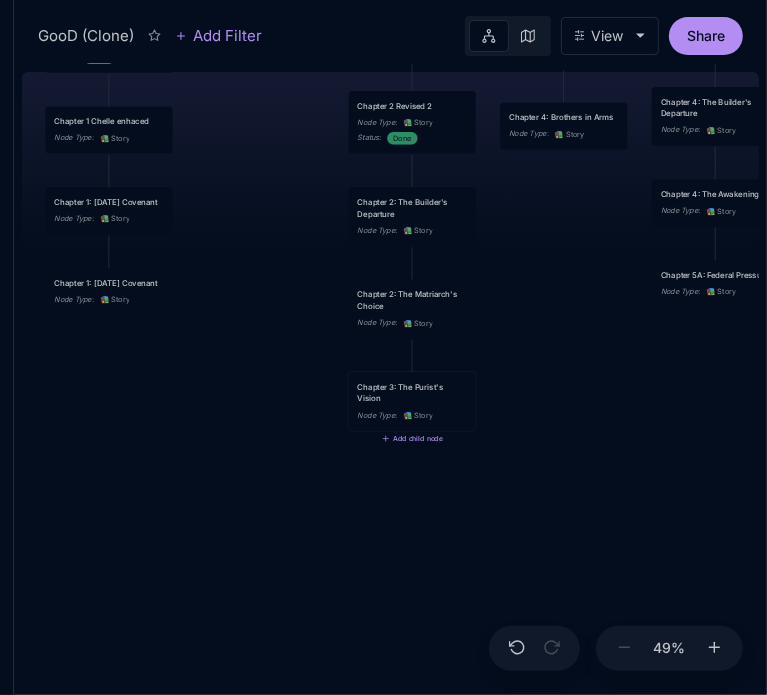 click on "📚   Story" at bounding box center [418, 416] 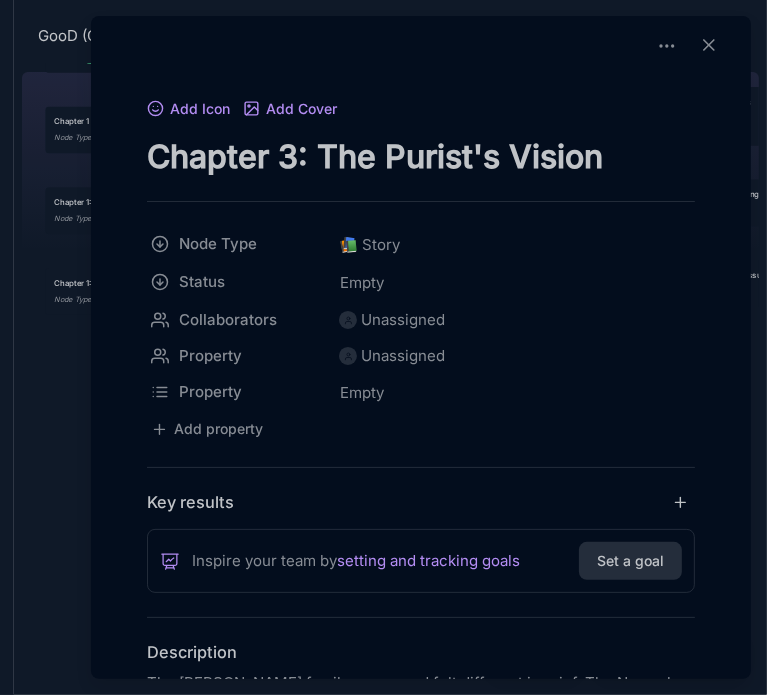 drag, startPoint x: 148, startPoint y: 154, endPoint x: 624, endPoint y: 170, distance: 476.26883 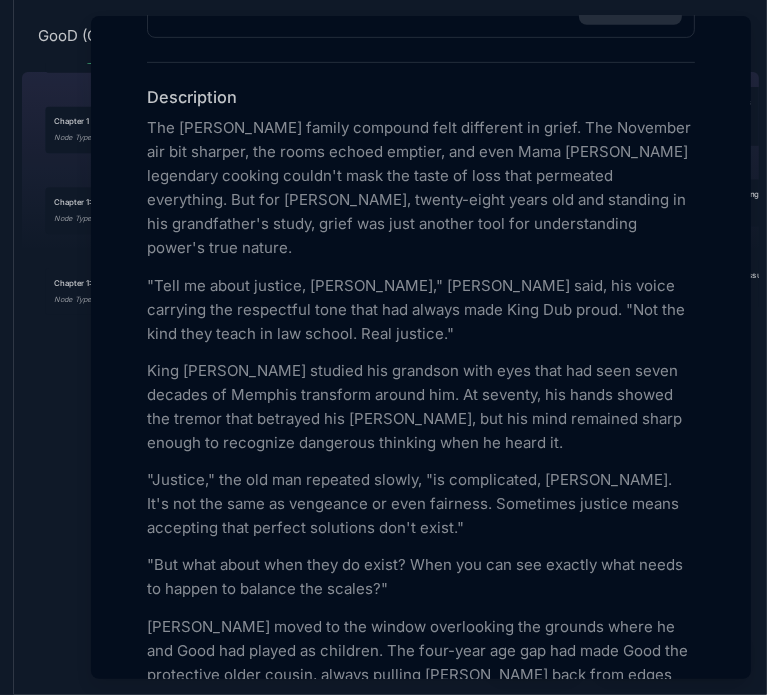 scroll, scrollTop: 561, scrollLeft: 0, axis: vertical 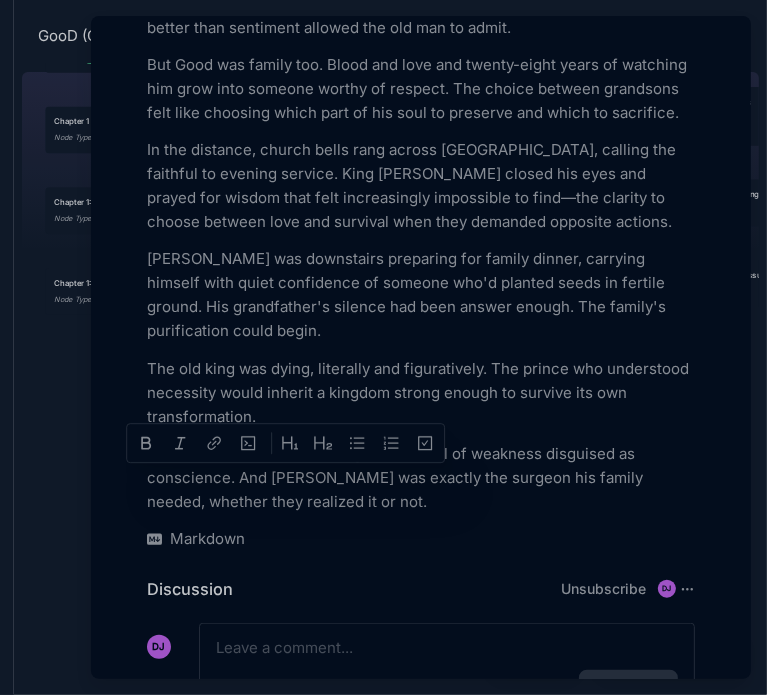 drag, startPoint x: 148, startPoint y: 111, endPoint x: 428, endPoint y: 418, distance: 415.51053 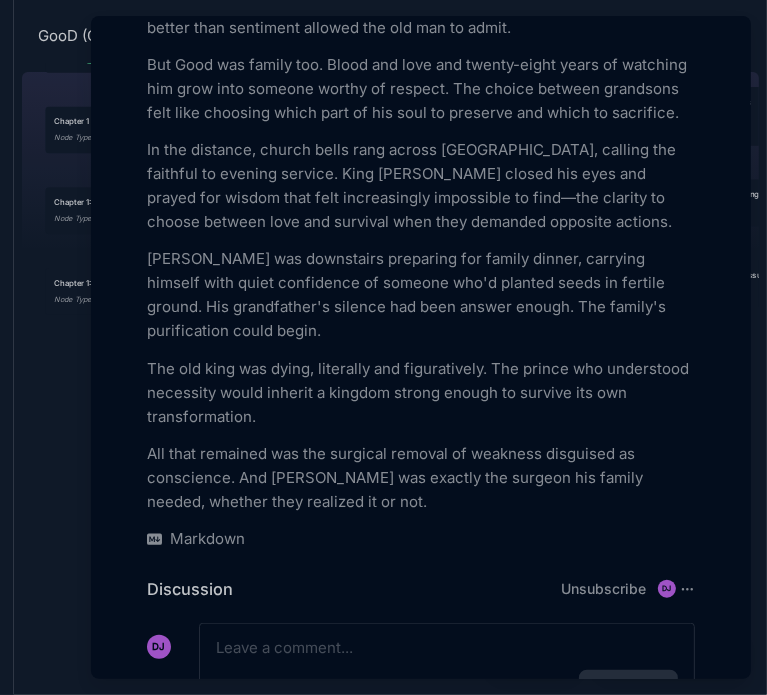 click at bounding box center [383, 347] 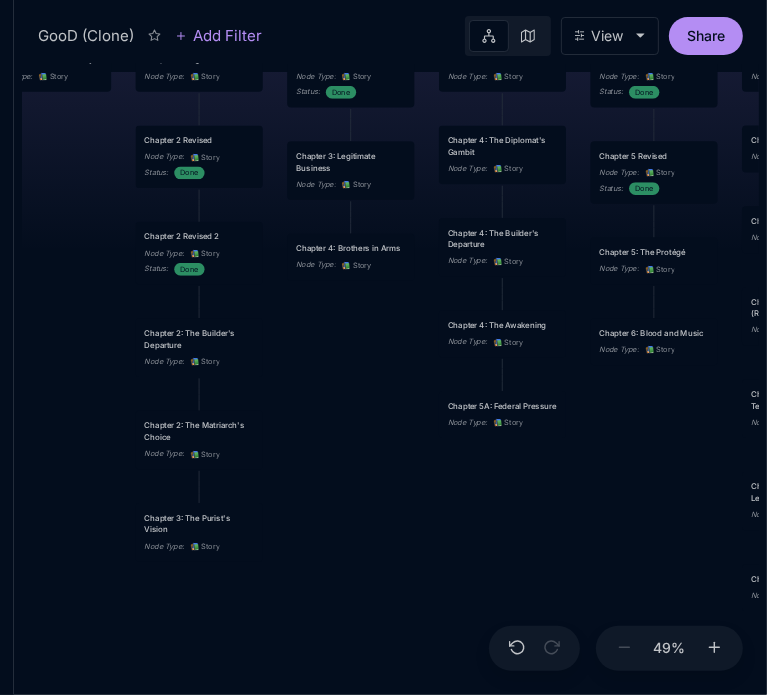 drag, startPoint x: 552, startPoint y: 232, endPoint x: 339, endPoint y: 363, distance: 250.06 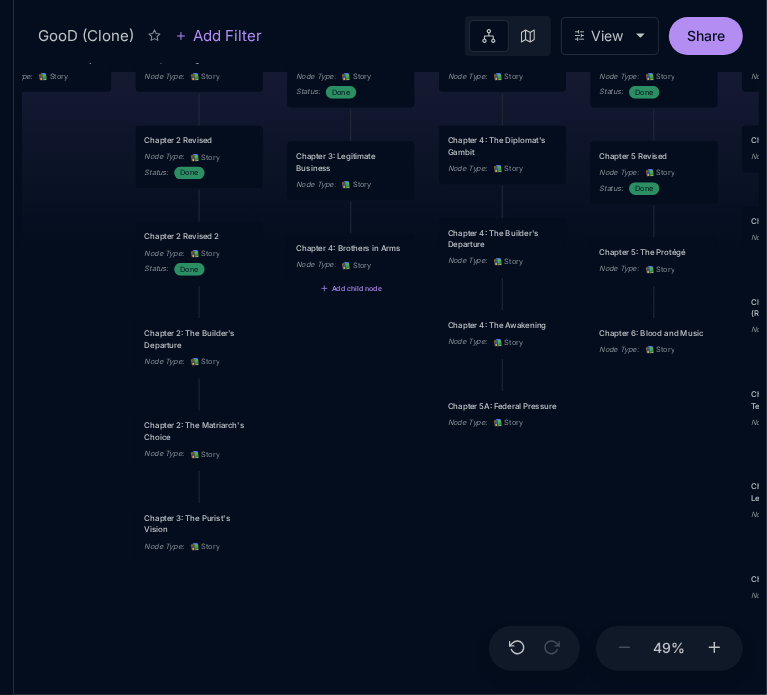 click on "Chapter 4: Brothers in Arms Node Type : 📚   Story" at bounding box center (350, 257) 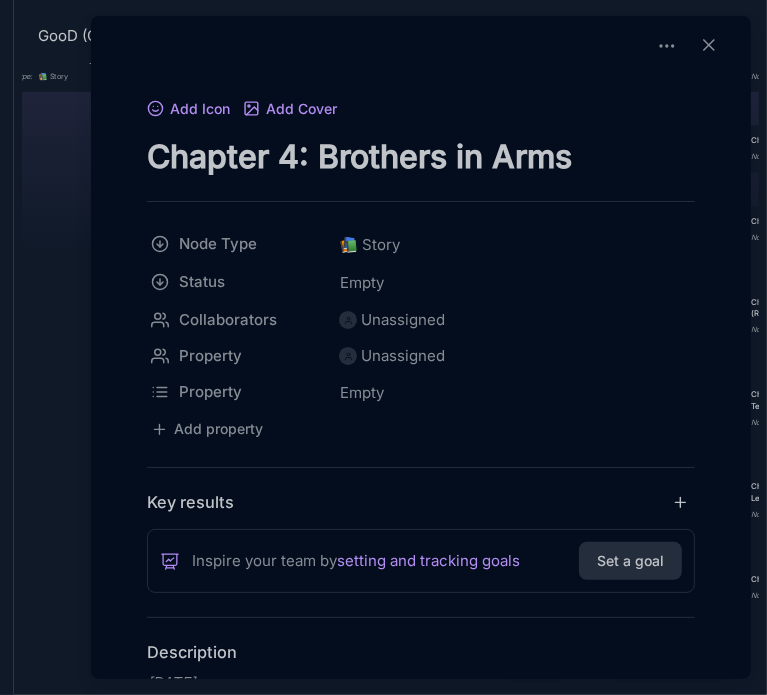 drag, startPoint x: 149, startPoint y: 162, endPoint x: 592, endPoint y: 165, distance: 443.01016 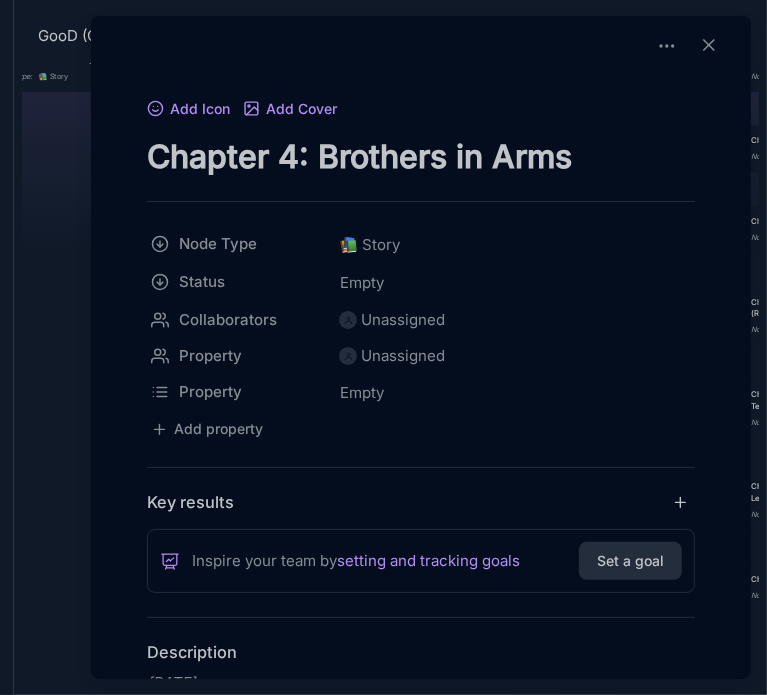 click on "Chapter 4: Brothers in Arms" at bounding box center [421, 156] 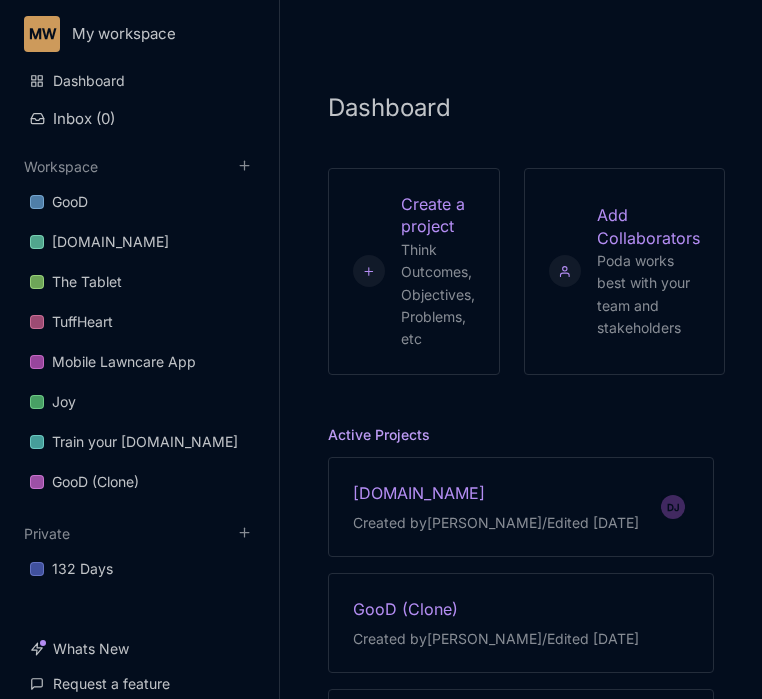 scroll, scrollTop: 0, scrollLeft: 0, axis: both 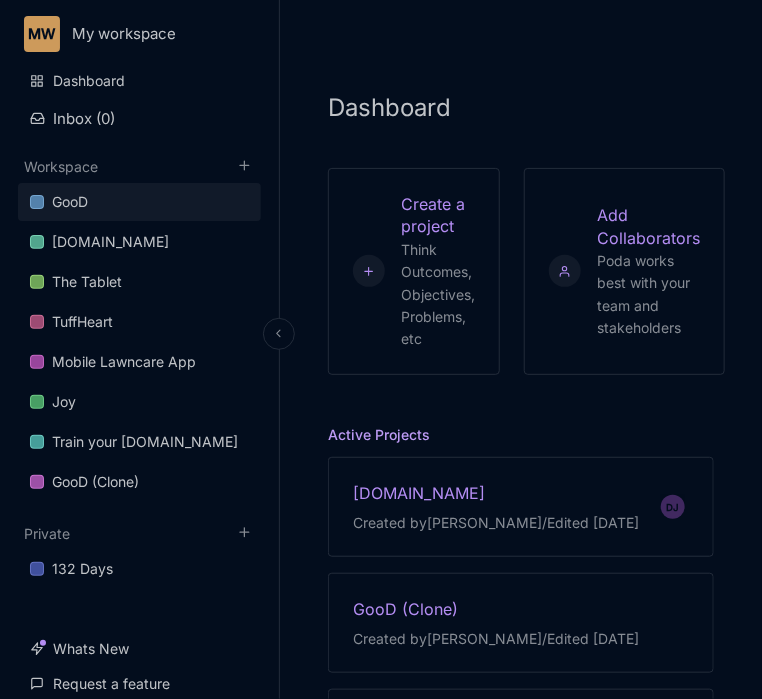 click on "GooD" at bounding box center (70, 202) 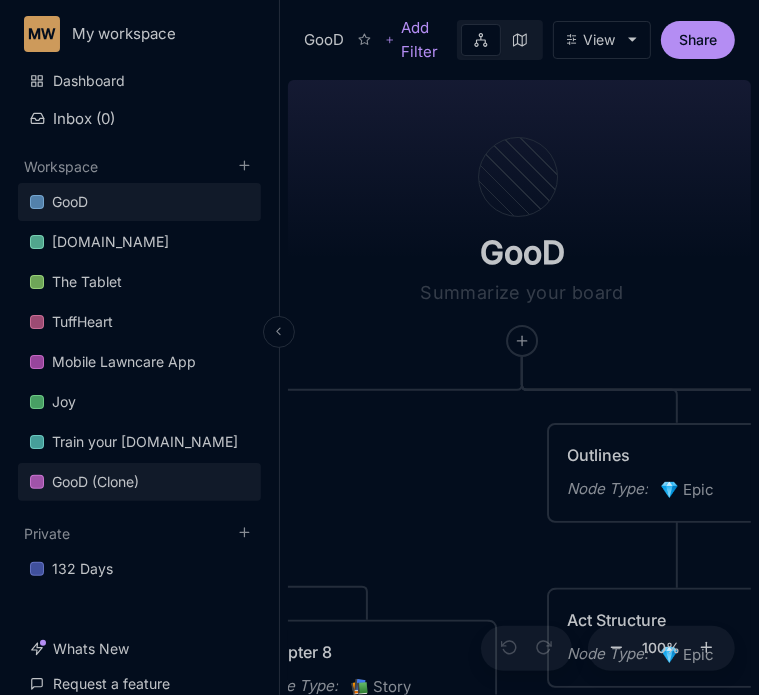 click on "GooD (Clone)" at bounding box center [95, 482] 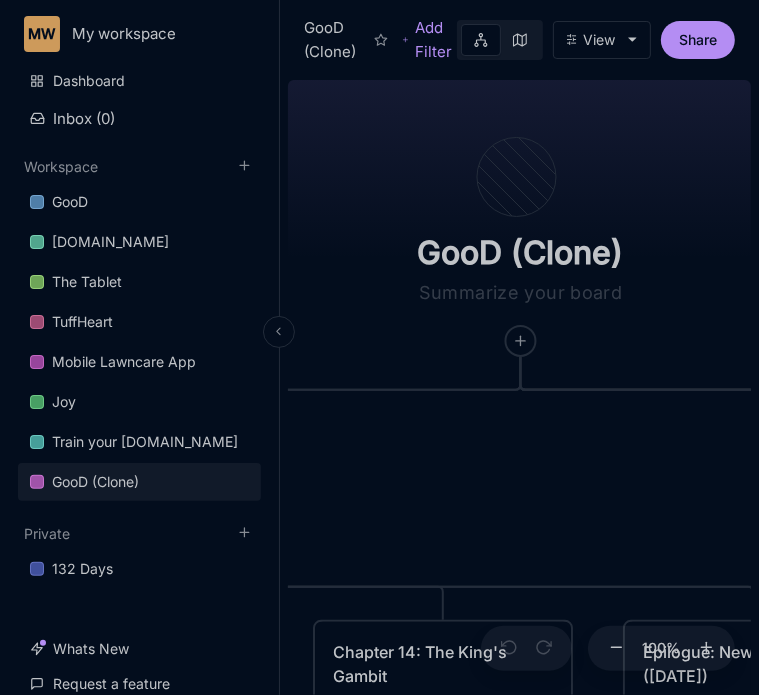 click at bounding box center (279, 332) 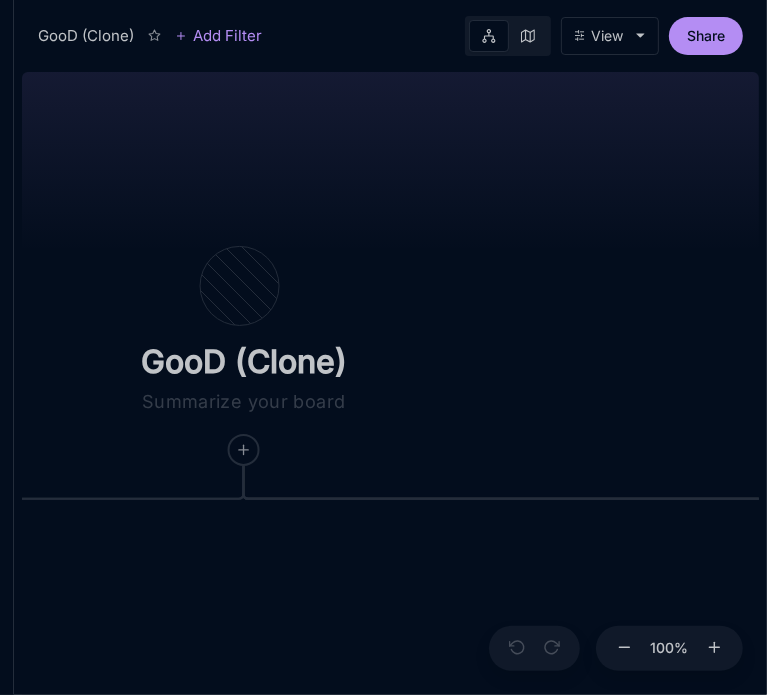 drag, startPoint x: 616, startPoint y: 499, endPoint x: 605, endPoint y: 617, distance: 118.511604 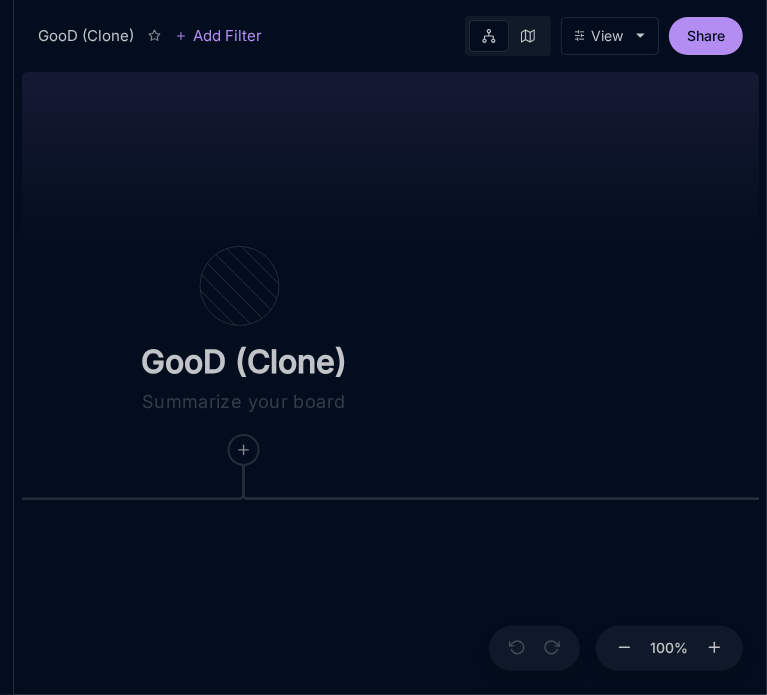 click on "GooD (Clone) PLOT Node Type : 💎   Epic Status : Done Plot Revised Node Type : 📚   Story Outlines Node Type : 💎   Epic Crime Family Structure
Node Type : ✏ ️  Sub-Task Status : Later Characters and sub plot outlines Node Type : ✏ ️  Sub-Task Status : Next Setting Node Type : ✏ ️  Sub-Task WIP Node Type : 📐   Task Status : Done Intro The Wedding Node Type : 📚   Story Status : Done Chapter 1  Node Type : 📚   Story Status : Done Chapter 2A: The Discovery Node Type : 📚   Story Chapter 2 King's Flashback Node Type : 📚   Story Chapter 3 Node Type : 📚   Story Status : Done Chapter 4 Good's Flashback Node Type : 📚   Story Chapter 5 Node Type : 📚   Story Status : Done Chapter 6 Node Type : 📚   Story Chapter 7Max's Flashback Node Type : 📚   Story Chapter 8 Node Type : 📚   Story Chapter 9: The Investigation Node Type : 📚   Story Chapter 10: The Family Trial Node Type : 📚   Story Chapter 11: Preparation for Exile Node Type : 📚   Story Chapter 12: Who Am I? :" at bounding box center (390, 379) 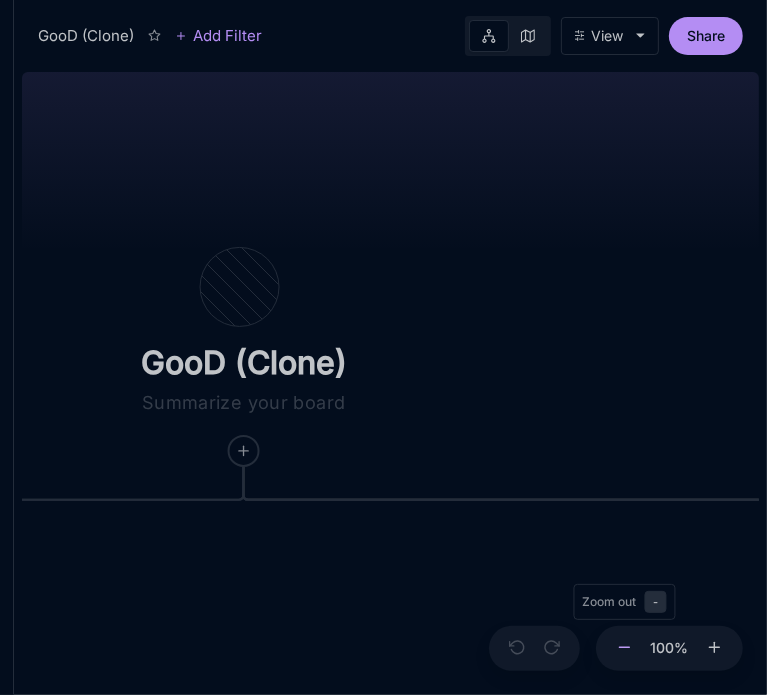 click 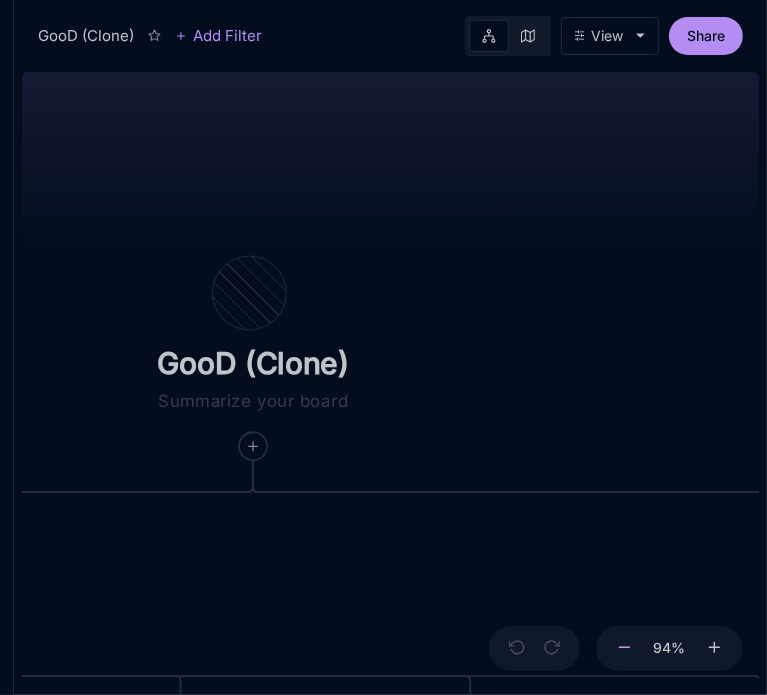 click 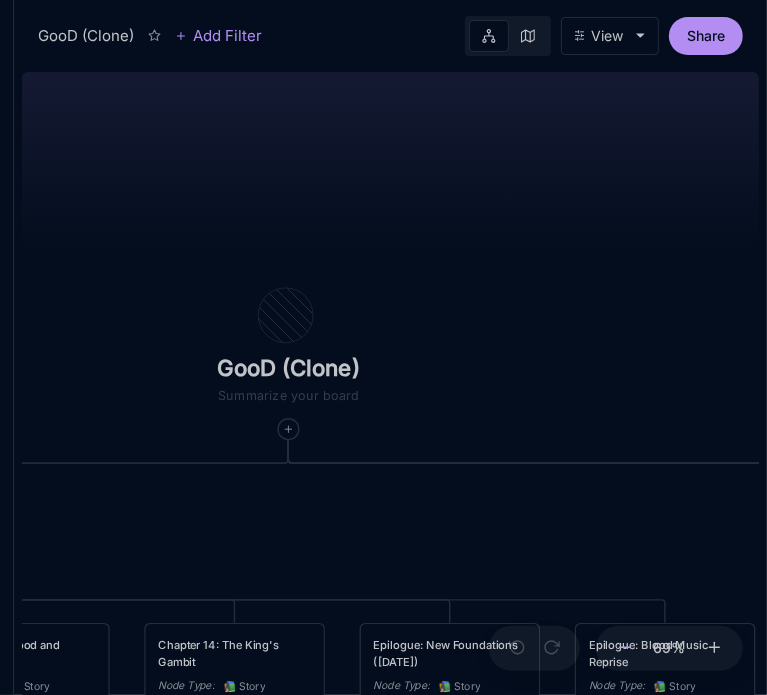 click 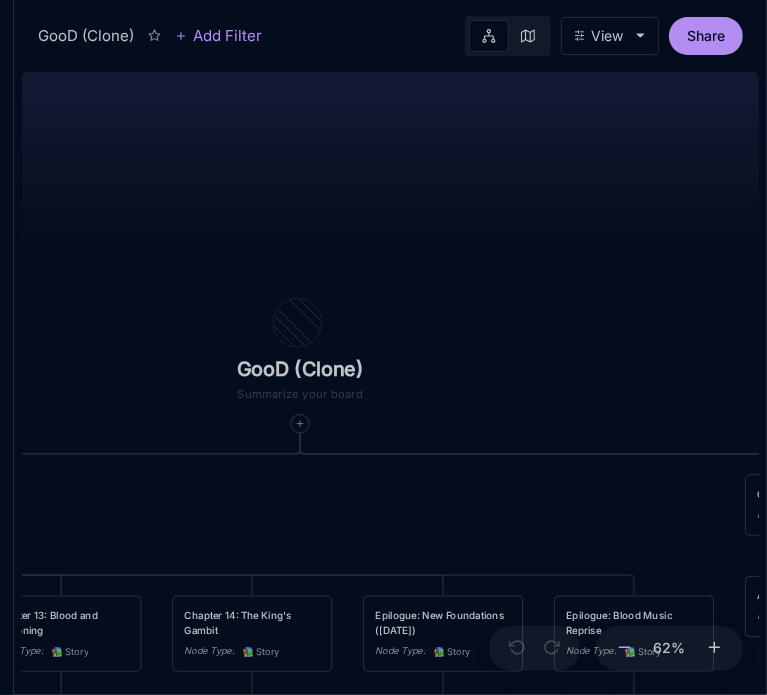 click 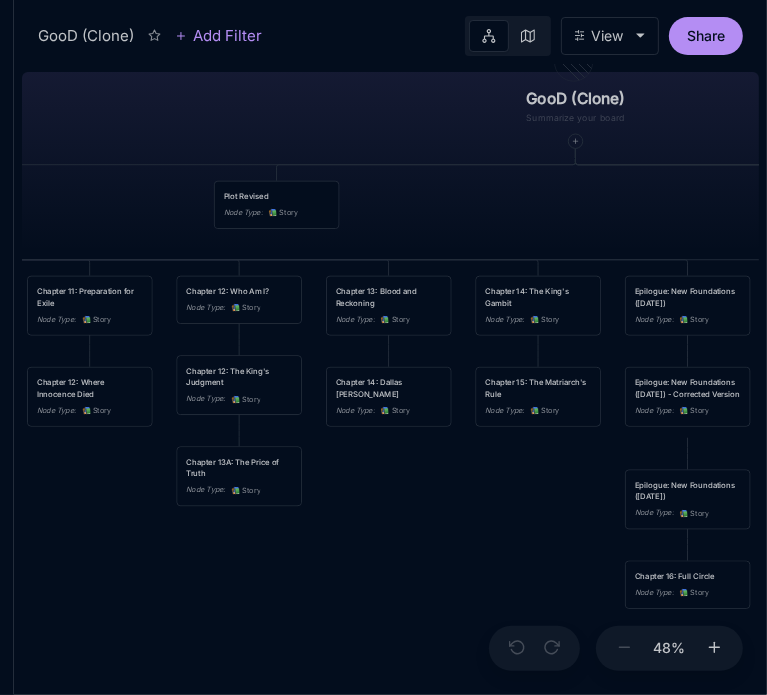 drag, startPoint x: 373, startPoint y: 468, endPoint x: 629, endPoint y: 195, distance: 374.2526 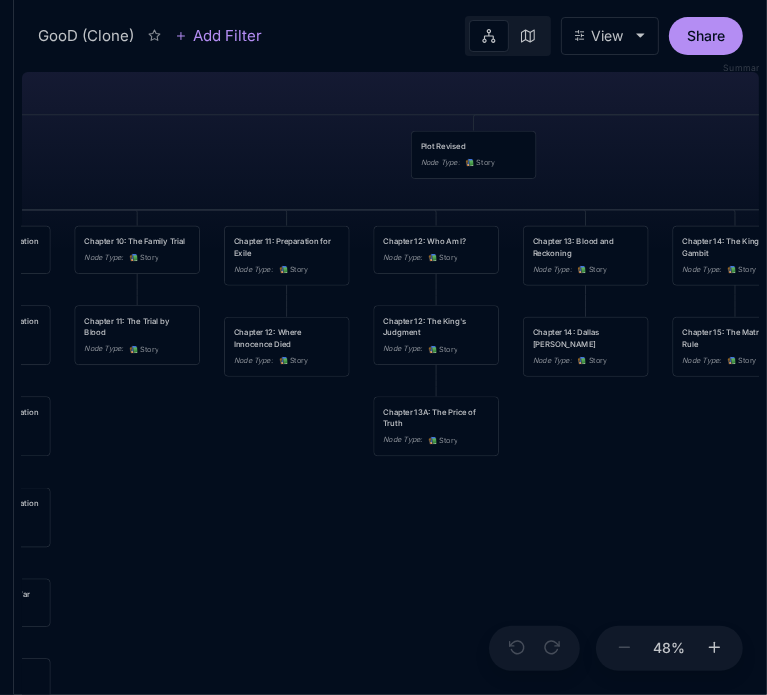 drag, startPoint x: 368, startPoint y: 594, endPoint x: 565, endPoint y: 544, distance: 203.24615 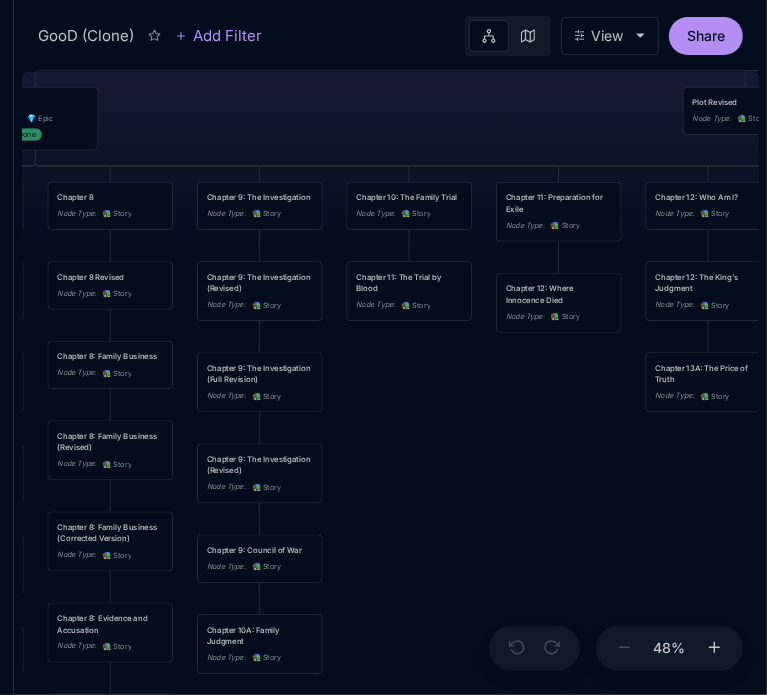 drag, startPoint x: 265, startPoint y: 483, endPoint x: 537, endPoint y: 439, distance: 275.53583 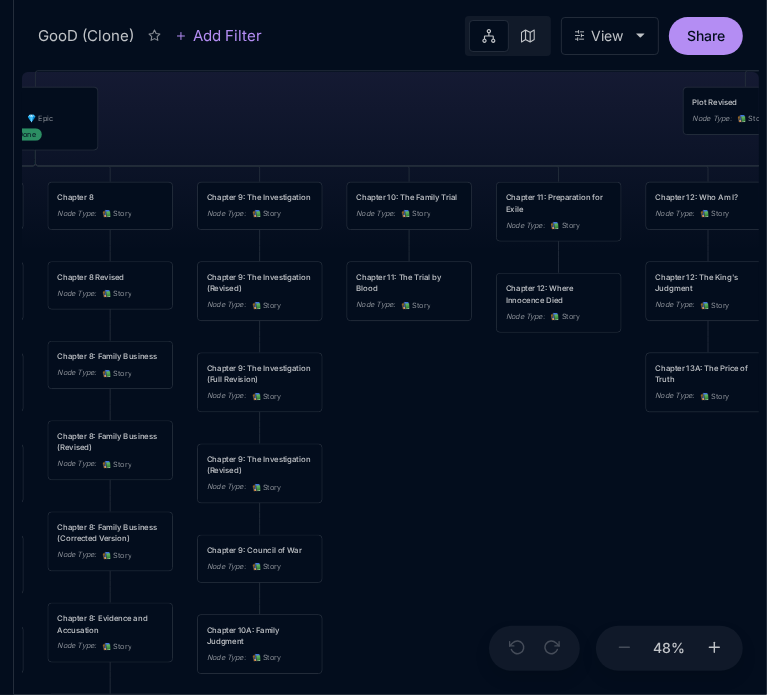 click on "GooD (Clone) PLOT Node Type : 💎   Epic Status : Done Plot Revised Node Type : 📚   Story Outlines Node Type : 💎   Epic Crime Family Structure
Node Type : ✏ ️  Sub-Task Status : Later Characters and sub plot outlines Node Type : ✏ ️  Sub-Task Status : Next Setting Node Type : ✏ ️  Sub-Task WIP Node Type : 📐   Task Status : Done Intro The Wedding Node Type : 📚   Story Status : Done Chapter 1  Node Type : 📚   Story Status : Done Chapter 2A: The Discovery Node Type : 📚   Story Chapter 2 King's Flashback Node Type : 📚   Story Chapter 3 Node Type : 📚   Story Status : Done Chapter 4 Good's Flashback Node Type : 📚   Story Chapter 5 Node Type : 📚   Story Status : Done Chapter 6 Node Type : 📚   Story Chapter 7Max's Flashback Node Type : 📚   Story Chapter 8 Node Type : 📚   Story Chapter 9: The Investigation Node Type : 📚   Story Chapter 10: The Family Trial Node Type : 📚   Story Chapter 11: Preparation for Exile Node Type : 📚   Story Chapter 12: Who Am I? :" at bounding box center (390, 379) 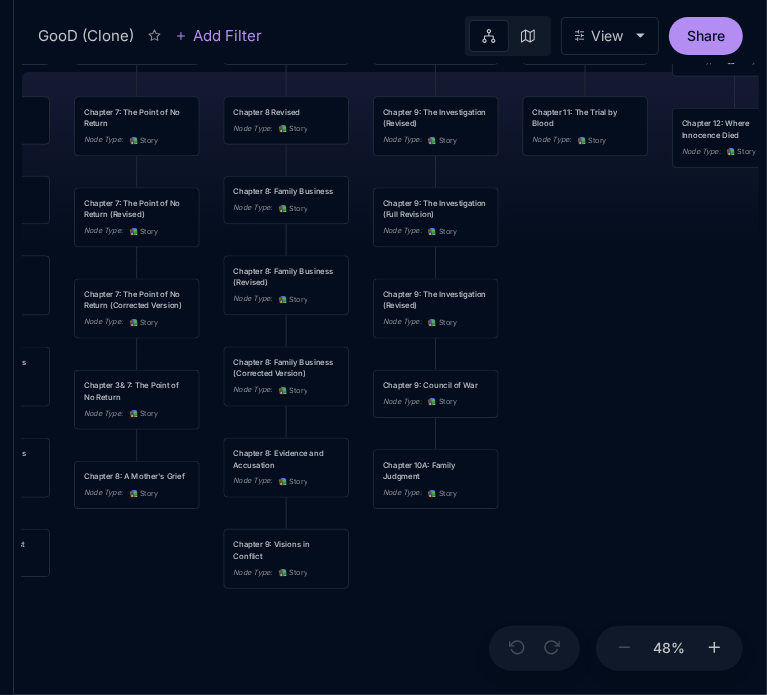 drag, startPoint x: 380, startPoint y: 489, endPoint x: 556, endPoint y: 324, distance: 241.24884 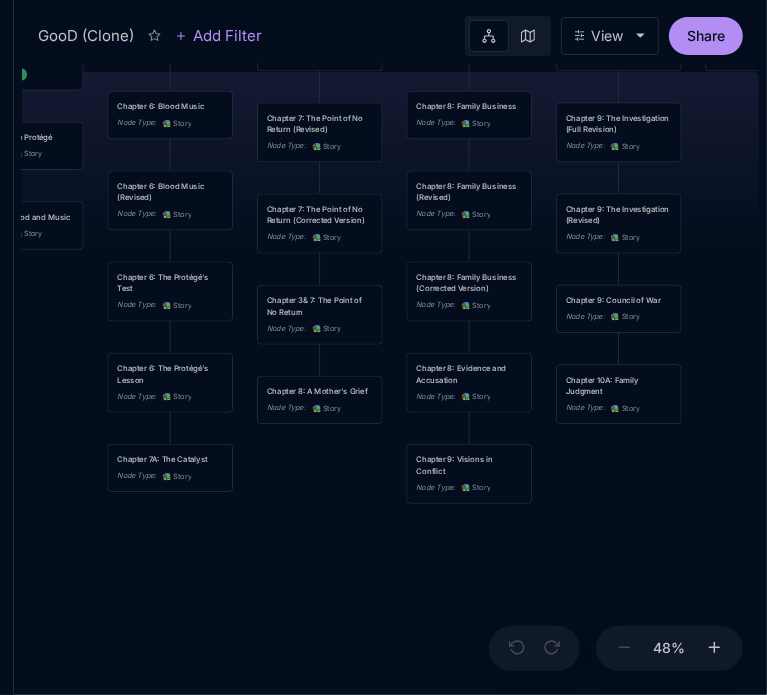 drag, startPoint x: 389, startPoint y: 575, endPoint x: 688, endPoint y: 450, distance: 324.07715 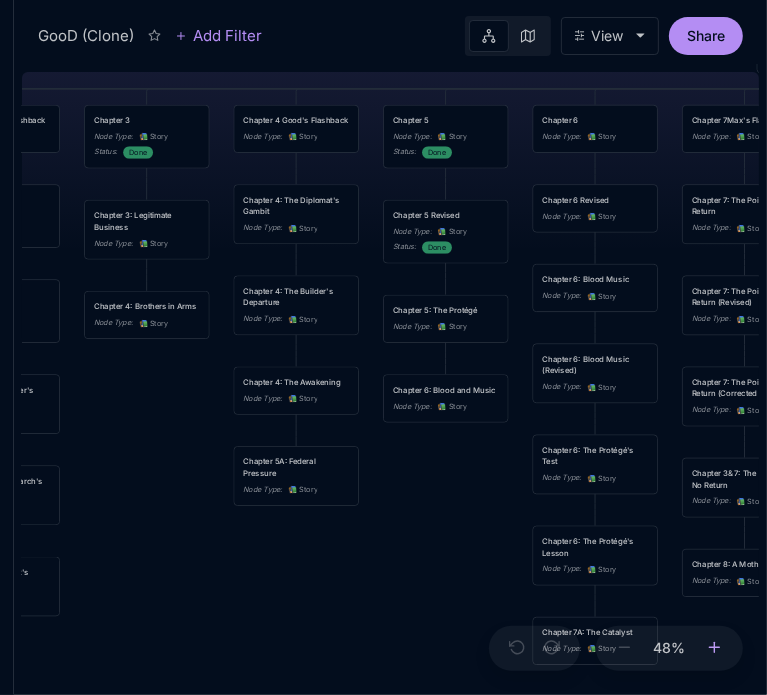 drag, startPoint x: 407, startPoint y: 433, endPoint x: 716, endPoint y: 646, distance: 375.29987 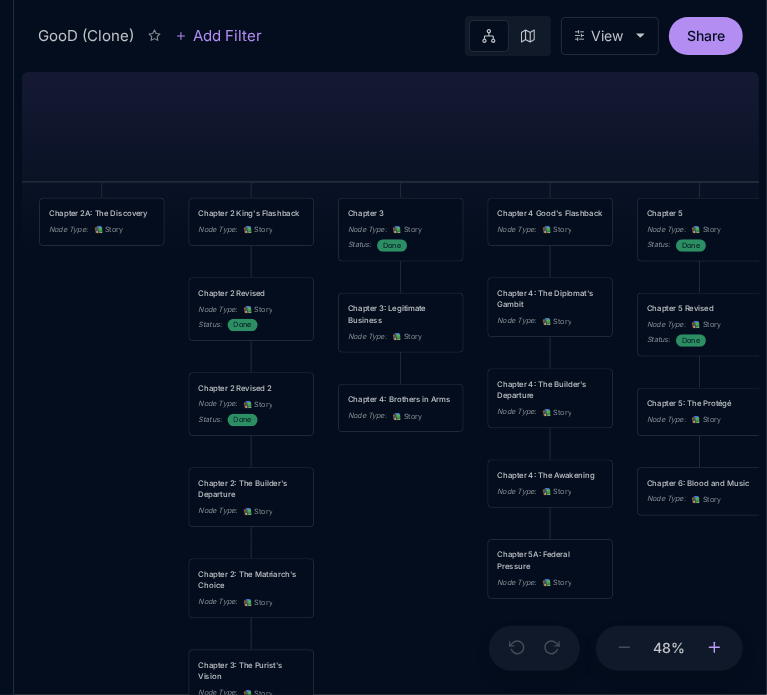 drag, startPoint x: 452, startPoint y: 539, endPoint x: 706, endPoint y: 632, distance: 270.4903 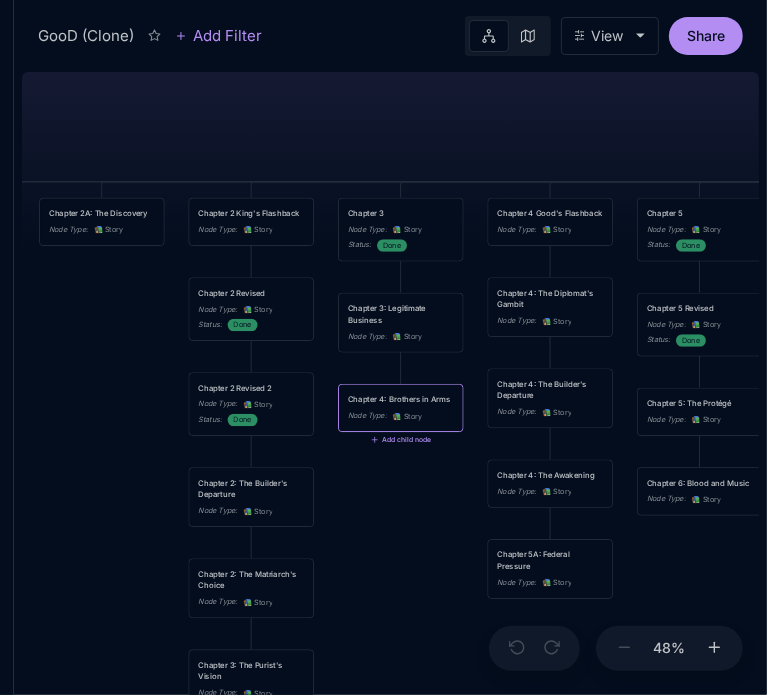 click on "Chapter 4: Brothers in Arms" at bounding box center [401, 400] 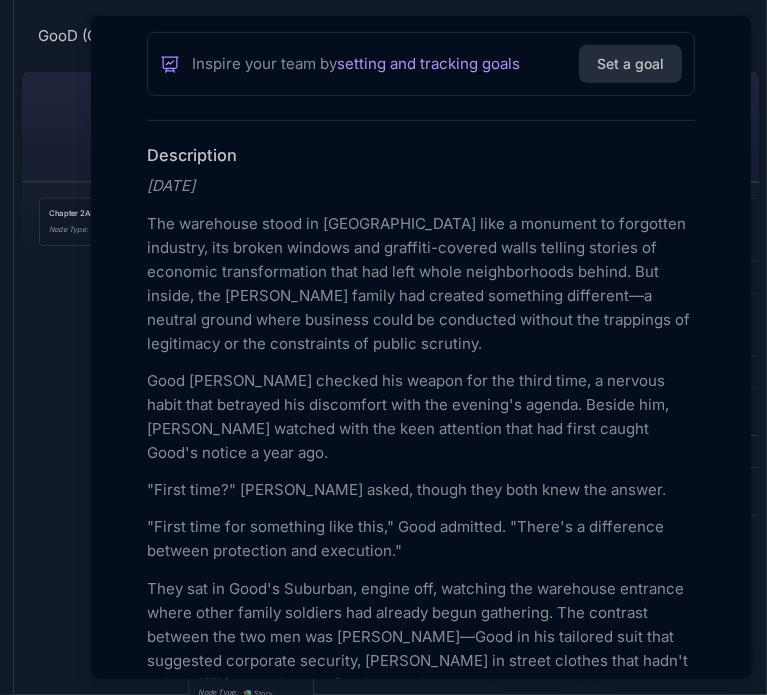 scroll, scrollTop: 537, scrollLeft: 0, axis: vertical 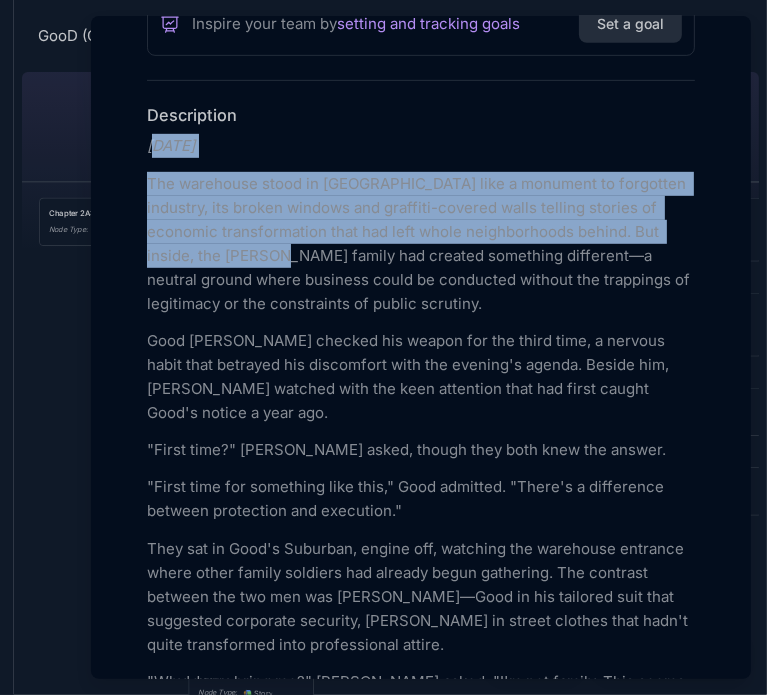 drag, startPoint x: 152, startPoint y: 139, endPoint x: 301, endPoint y: 243, distance: 181.70581 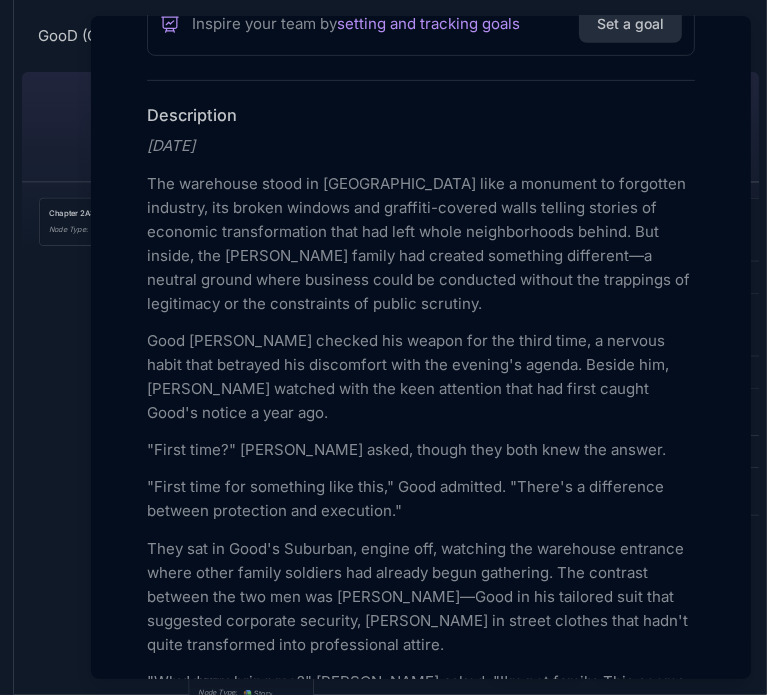 click on "Add Icon Add Cover Chapter 4: Brothers in Arms   Node Type 📚   Story   Status Empty   Collaborators Unassigned   Property Unassigned   Property Empty
To pick up a draggable item, press the space bar.
While dragging, use the arrow keys to move the item.
Press space again to drop the item in its new position, or press escape to cancel.
Add property Key results Inspire your team by  setting and tracking goals Set a goal Description Three Years Ago The warehouse stood in North Memphis like a monument to forgotten industry, its broken windows and graffiti-covered walls telling stories of economic transformation that had left whole neighborhoods behind. But inside, the Williams family had created something different—a neutral ground where business could be conducted without the trappings of legitimacy or the constraints of public scrutiny. "First time?" Lamont asked, though they both knew the answer. "Why'd you bring me?" Lamont asked. "I'm not family. This seems like family business." "Why?"" at bounding box center (421, 2936) 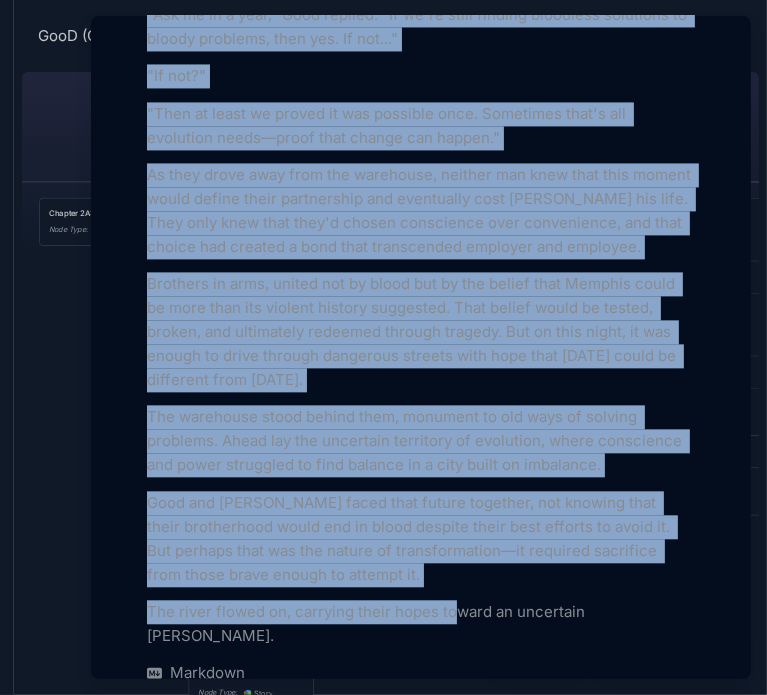 scroll, scrollTop: 5986, scrollLeft: 0, axis: vertical 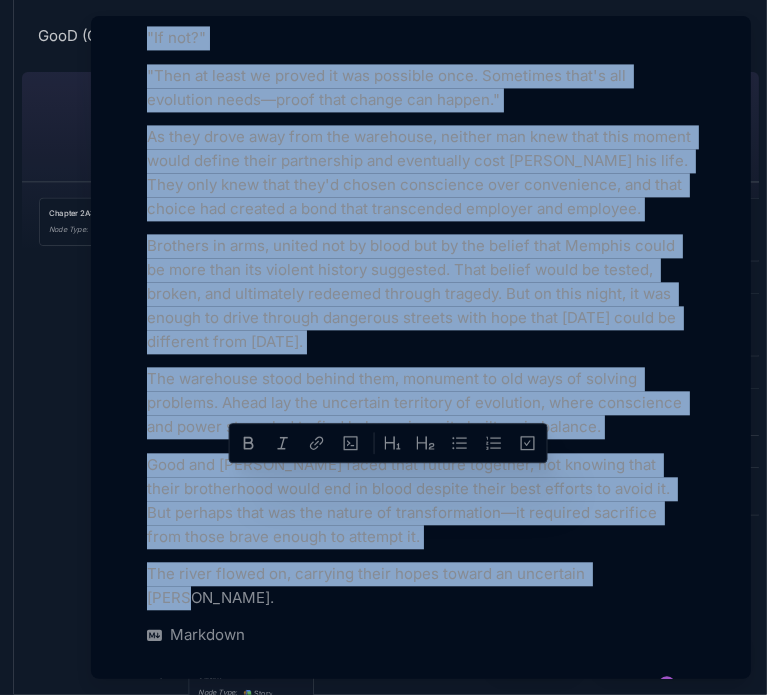 drag, startPoint x: 150, startPoint y: 142, endPoint x: 668, endPoint y: 404, distance: 580.48944 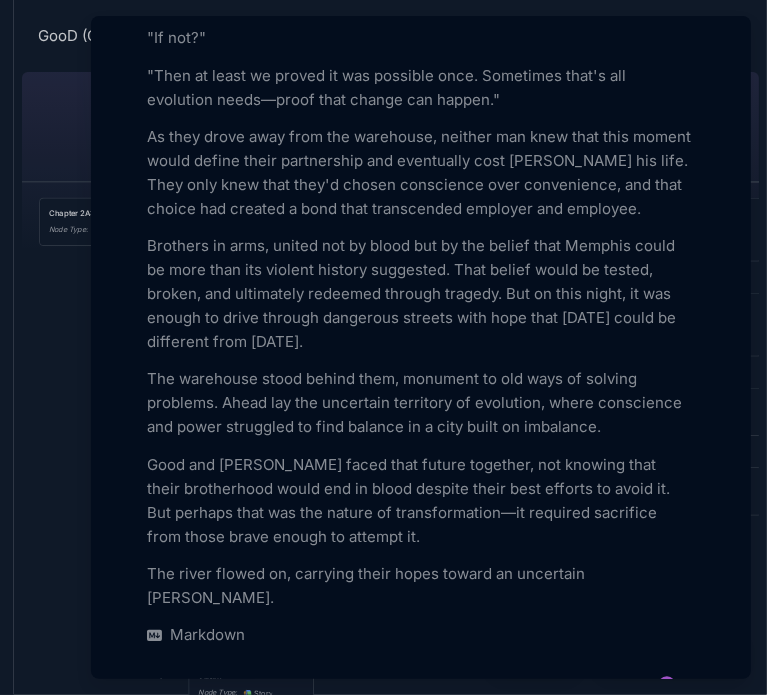 click at bounding box center [383, 347] 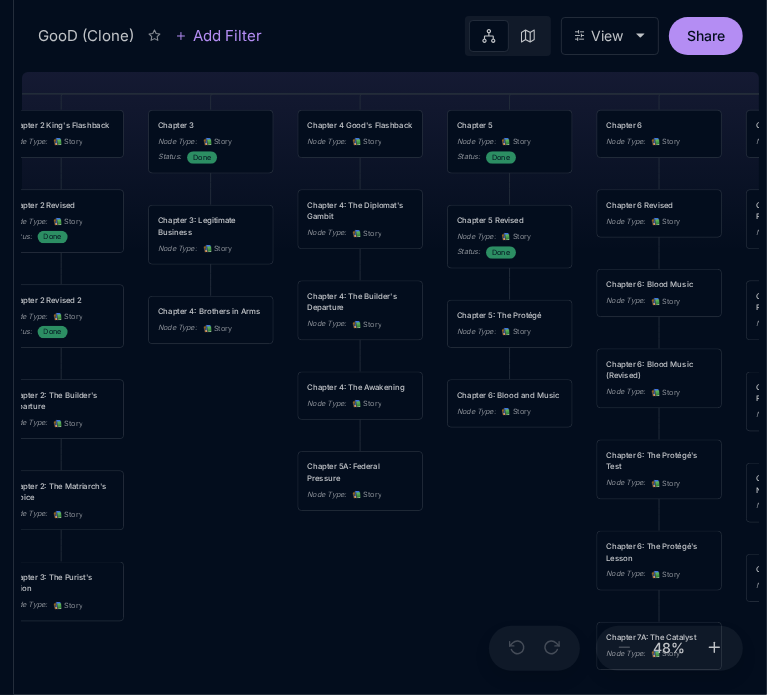 drag, startPoint x: 412, startPoint y: 519, endPoint x: 222, endPoint y: 431, distance: 209.38959 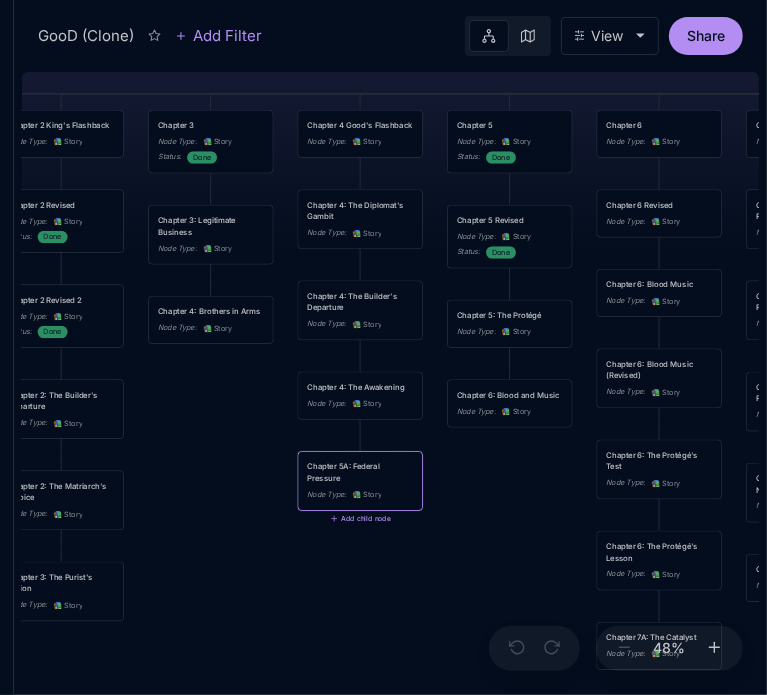 click on "Node Type :" at bounding box center (326, 495) 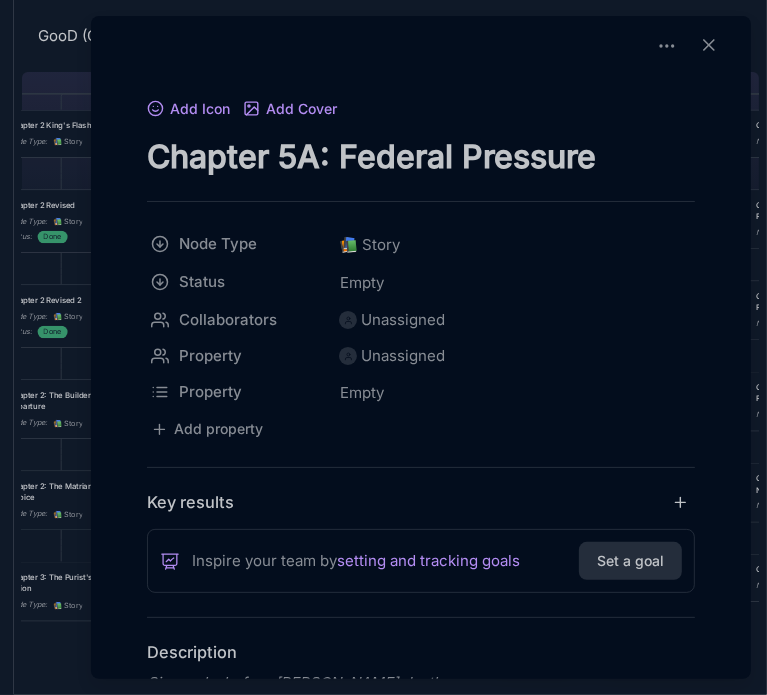 drag, startPoint x: 149, startPoint y: 146, endPoint x: 608, endPoint y: 105, distance: 460.8275 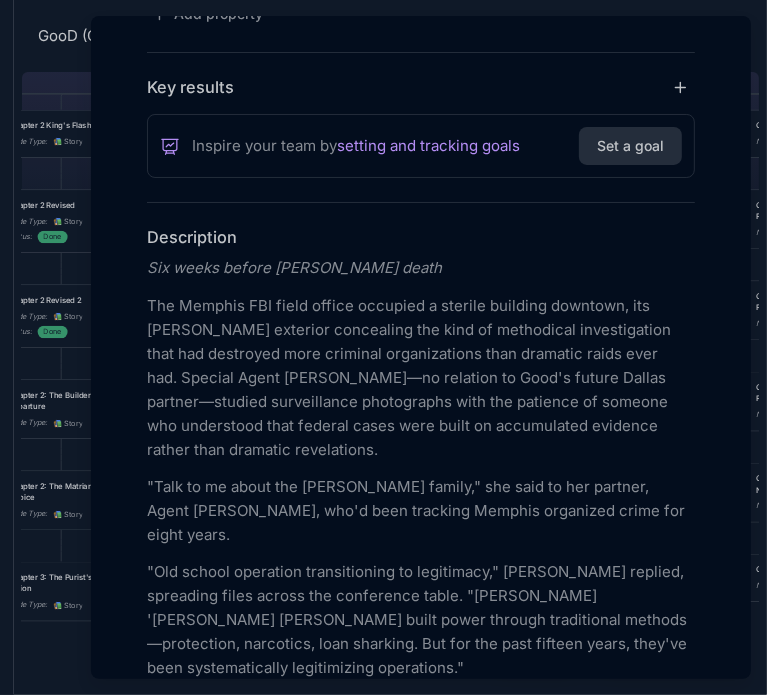 scroll, scrollTop: 520, scrollLeft: 0, axis: vertical 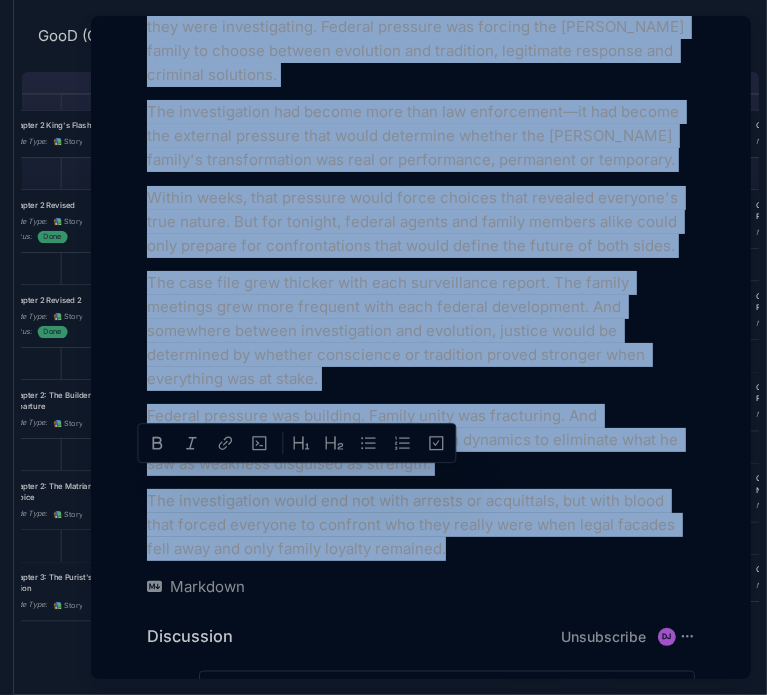 drag, startPoint x: 149, startPoint y: 158, endPoint x: 481, endPoint y: 413, distance: 418.62753 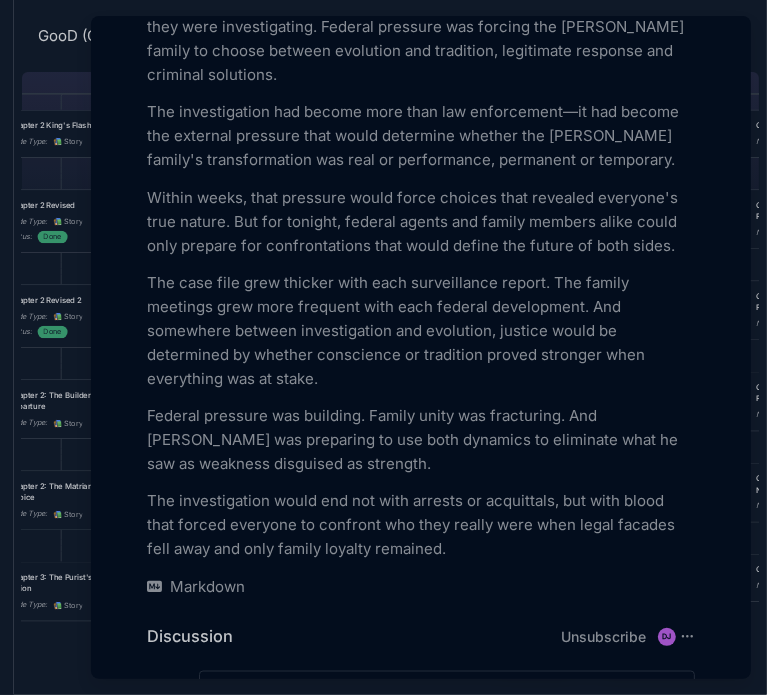 click at bounding box center (383, 347) 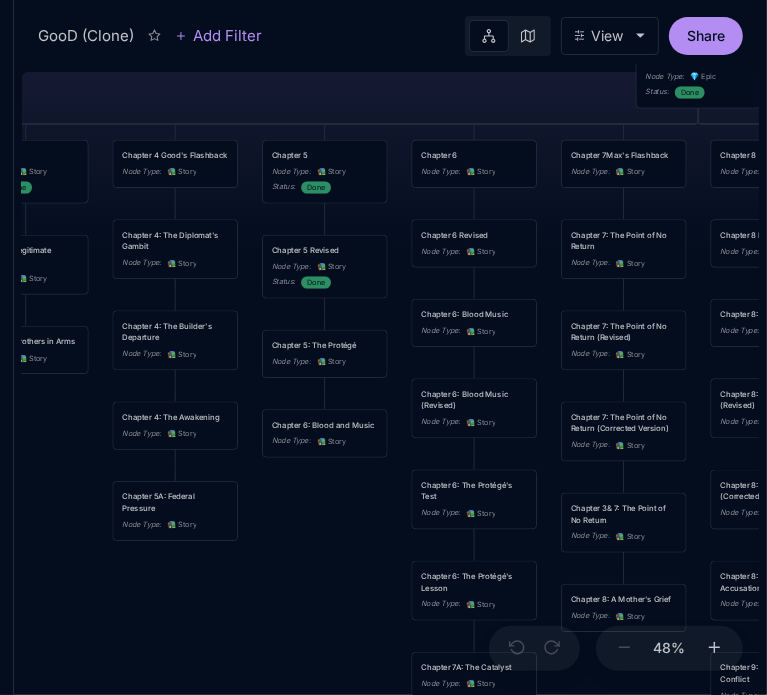 drag, startPoint x: 380, startPoint y: 583, endPoint x: 96, endPoint y: 607, distance: 285.01227 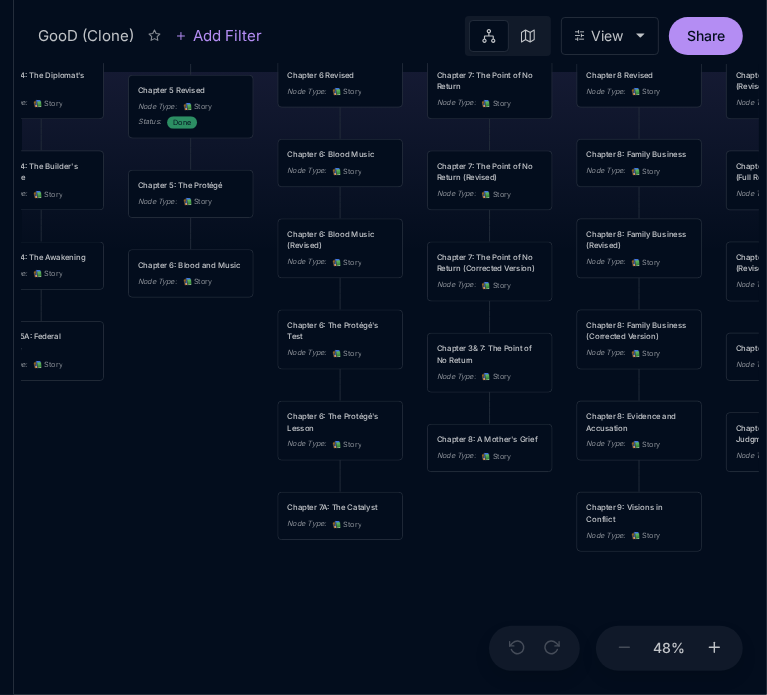 drag, startPoint x: 175, startPoint y: 539, endPoint x: 140, endPoint y: 385, distance: 157.9272 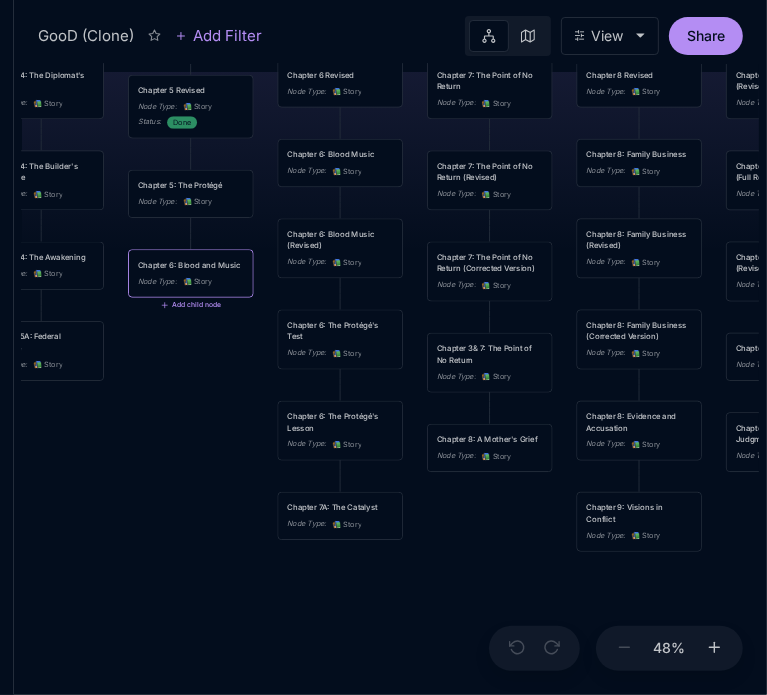 click on "Chapter 6: Blood and Music" at bounding box center (191, 265) 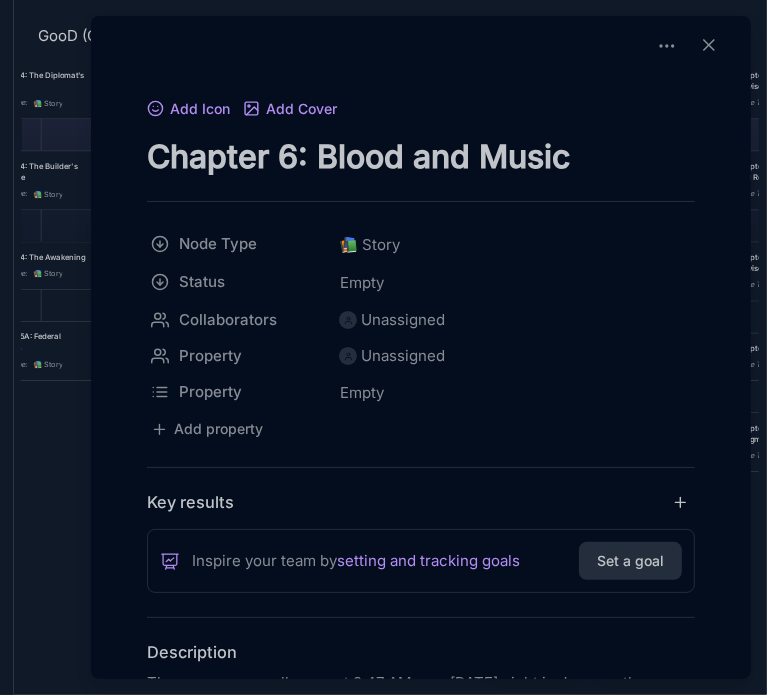 drag, startPoint x: 148, startPoint y: 147, endPoint x: 576, endPoint y: 100, distance: 430.57288 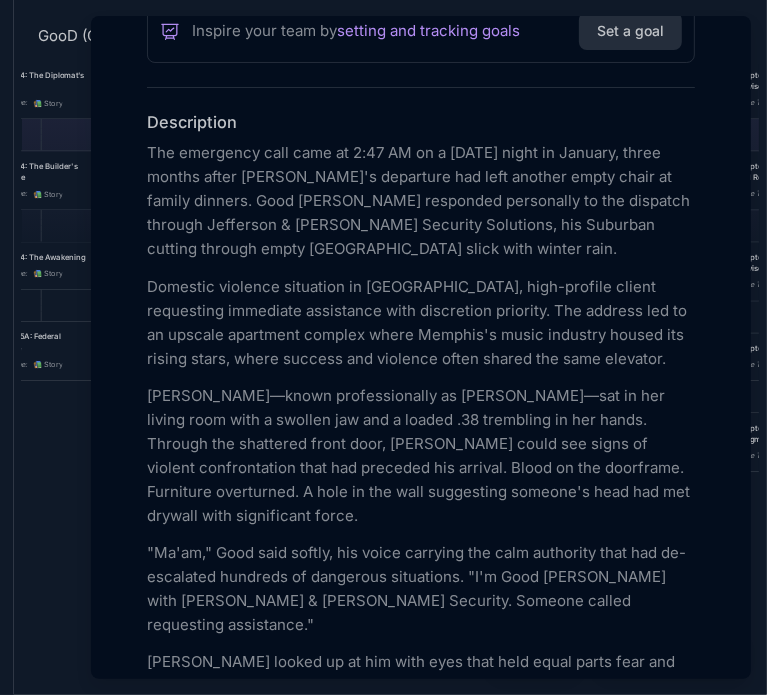 scroll, scrollTop: 581, scrollLeft: 0, axis: vertical 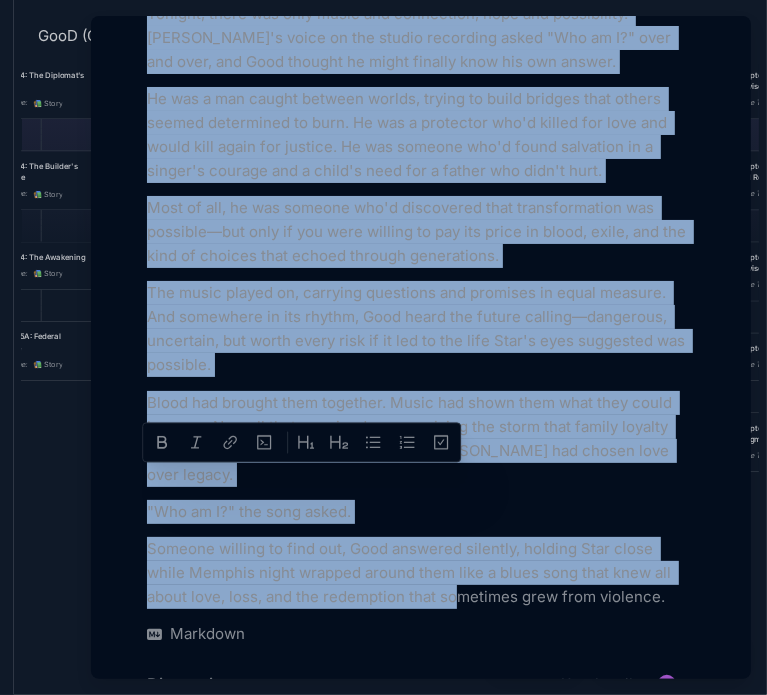 drag, startPoint x: 149, startPoint y: 95, endPoint x: 452, endPoint y: 695, distance: 672.1674 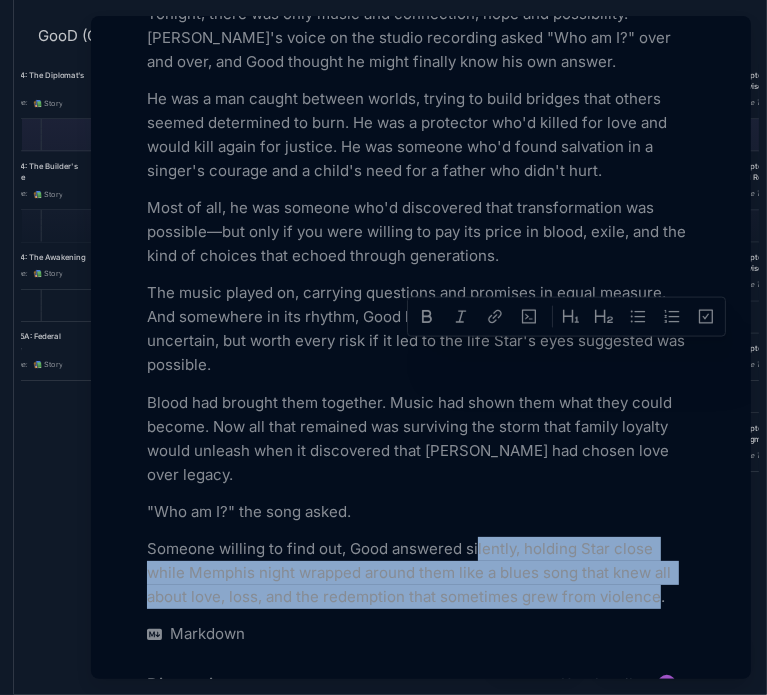 drag, startPoint x: 660, startPoint y: 403, endPoint x: 560, endPoint y: 367, distance: 106.28264 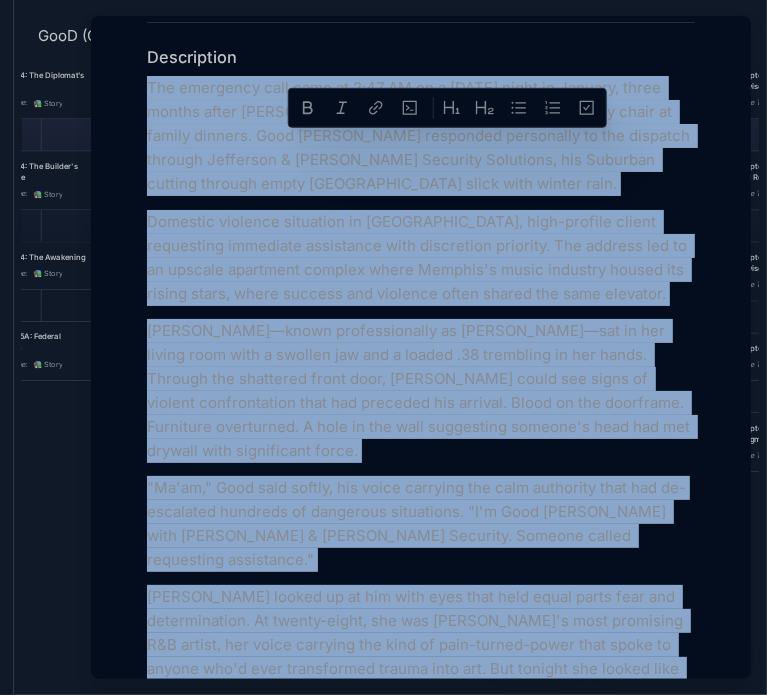 scroll, scrollTop: 491, scrollLeft: 0, axis: vertical 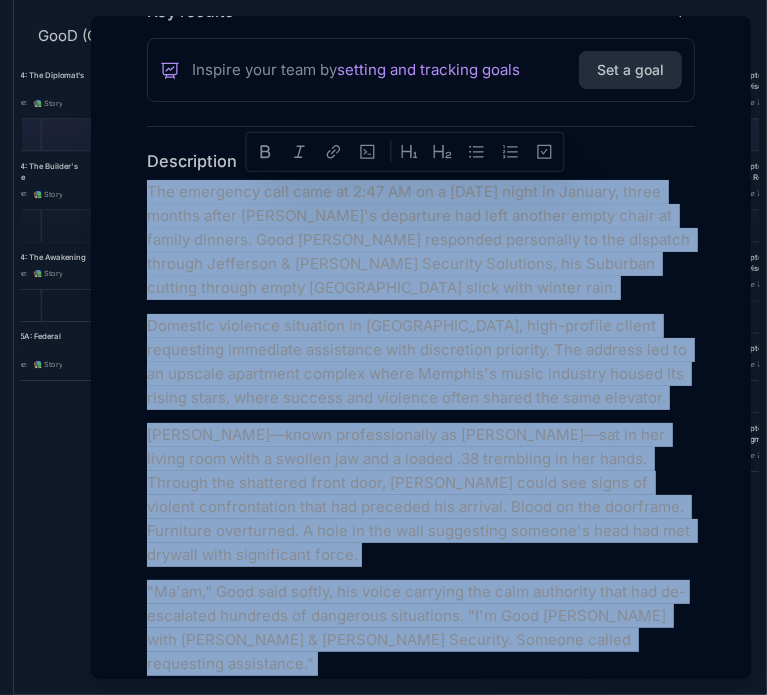 drag, startPoint x: 672, startPoint y: 403, endPoint x: 87, endPoint y: 191, distance: 622.22906 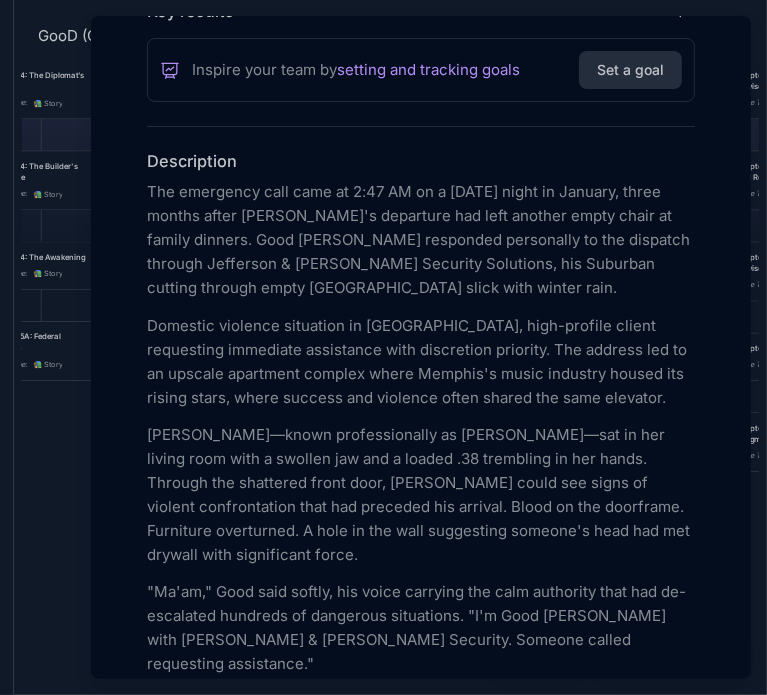 click at bounding box center [383, 347] 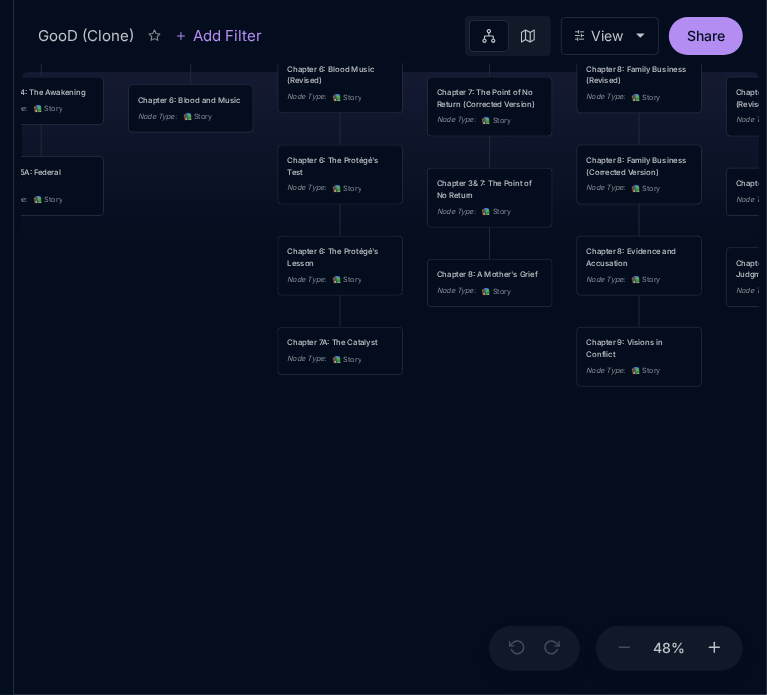 drag, startPoint x: 221, startPoint y: 560, endPoint x: 221, endPoint y: 395, distance: 165 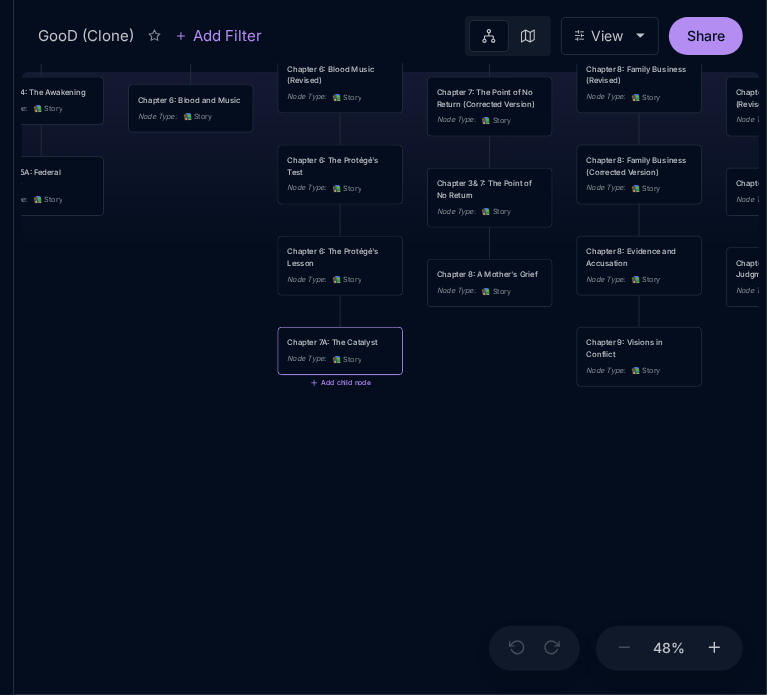 click on "Node Type :" at bounding box center [306, 359] 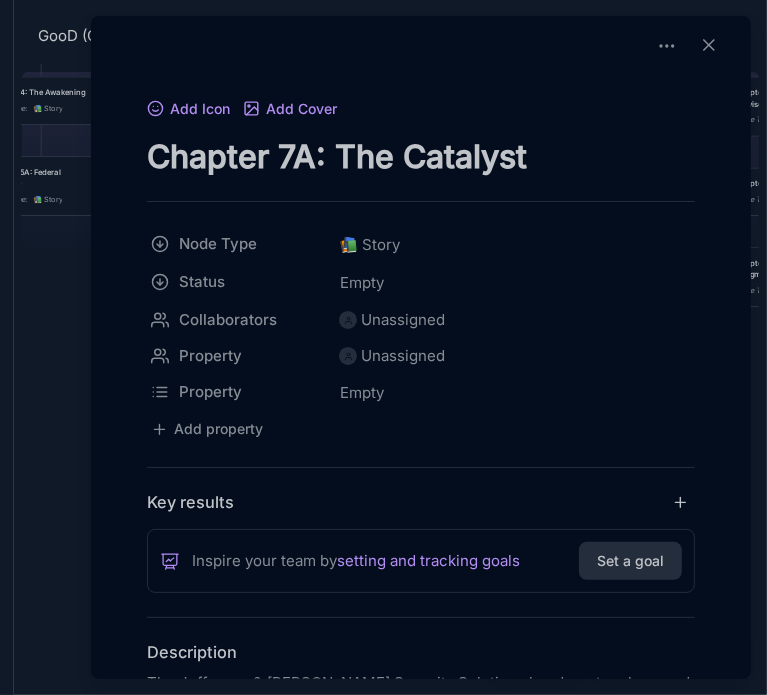 drag, startPoint x: 149, startPoint y: 159, endPoint x: 551, endPoint y: 140, distance: 402.44876 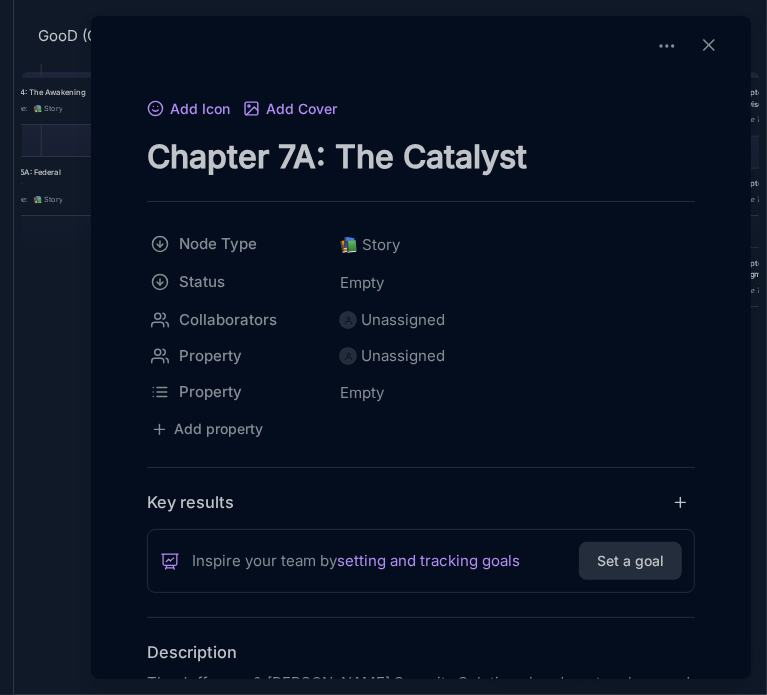 click on "Chapter 7A: The Catalyst" at bounding box center (421, 156) 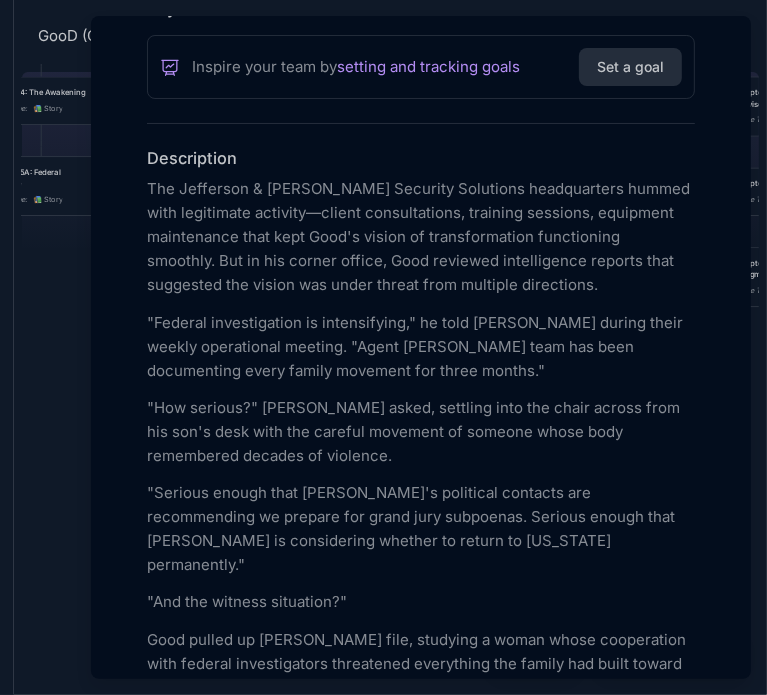 scroll, scrollTop: 508, scrollLeft: 0, axis: vertical 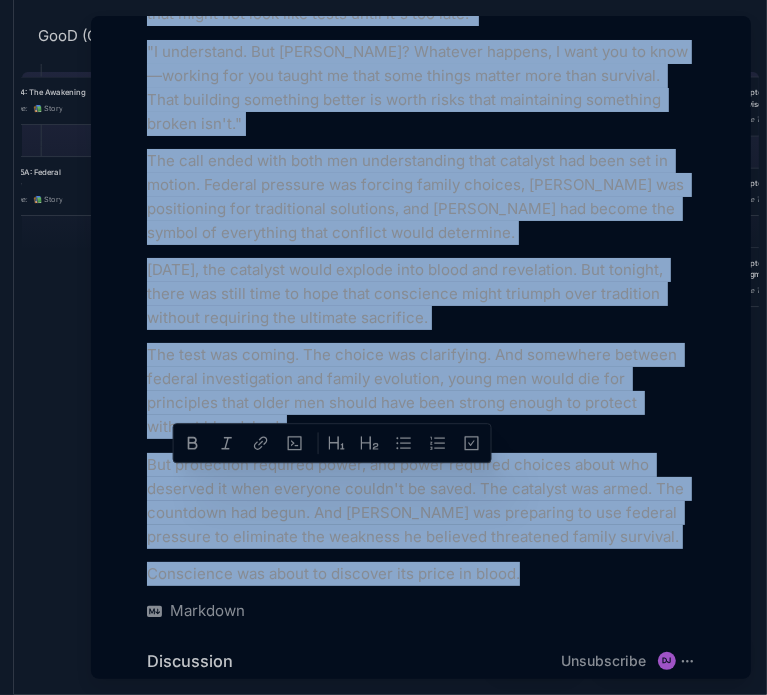 drag, startPoint x: 150, startPoint y: 174, endPoint x: 547, endPoint y: 393, distance: 453.3983 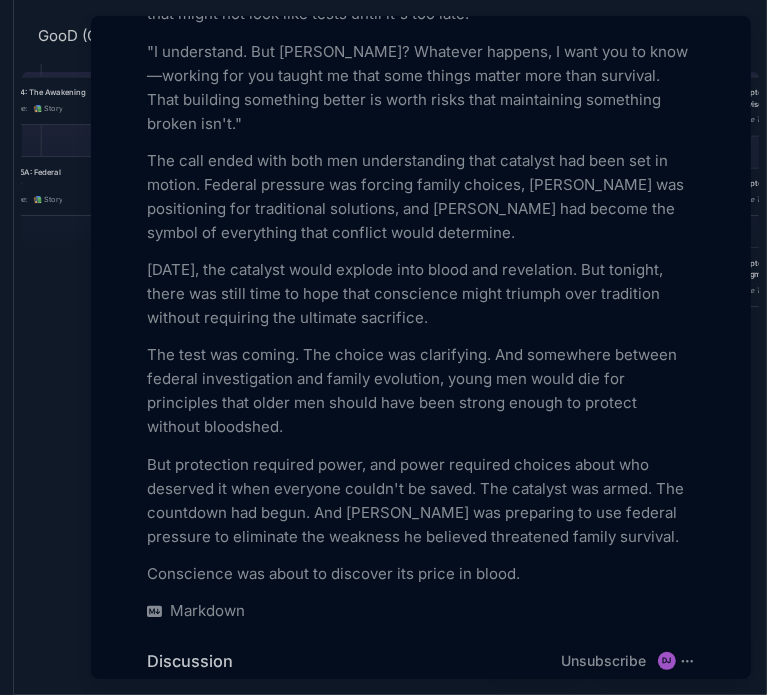 click at bounding box center [383, 347] 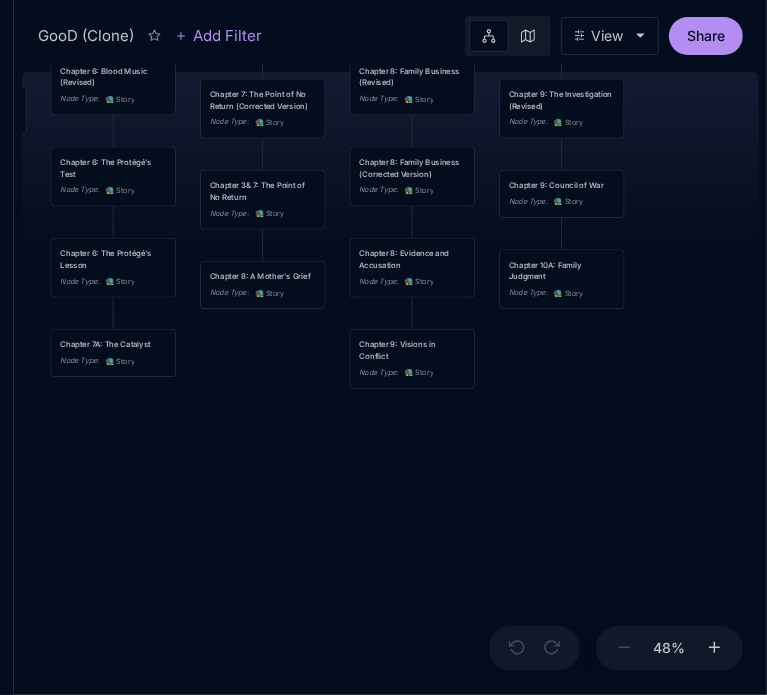 drag, startPoint x: 465, startPoint y: 391, endPoint x: 238, endPoint y: 393, distance: 227.0088 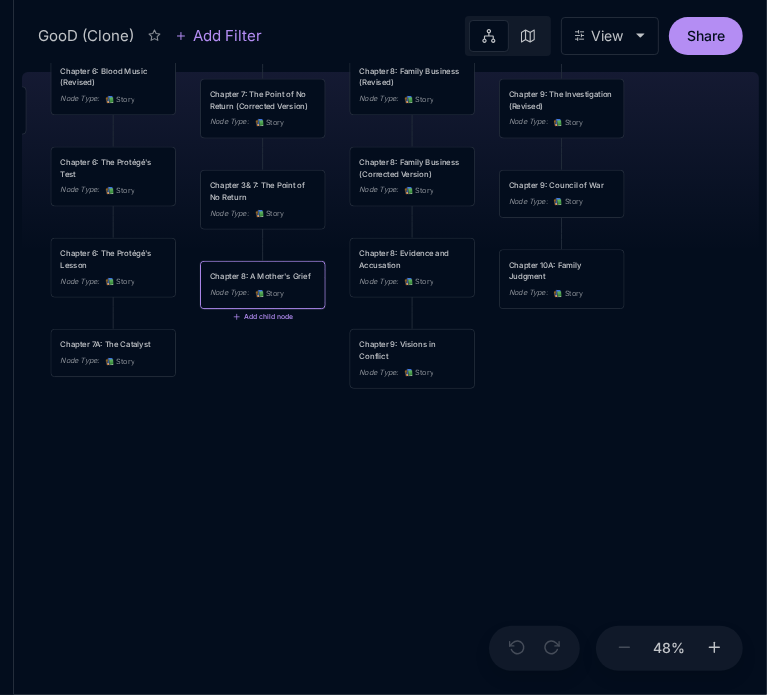 click on "Chapter 8: A Mother's Grief Node Type : 📚   Story" at bounding box center (262, 285) 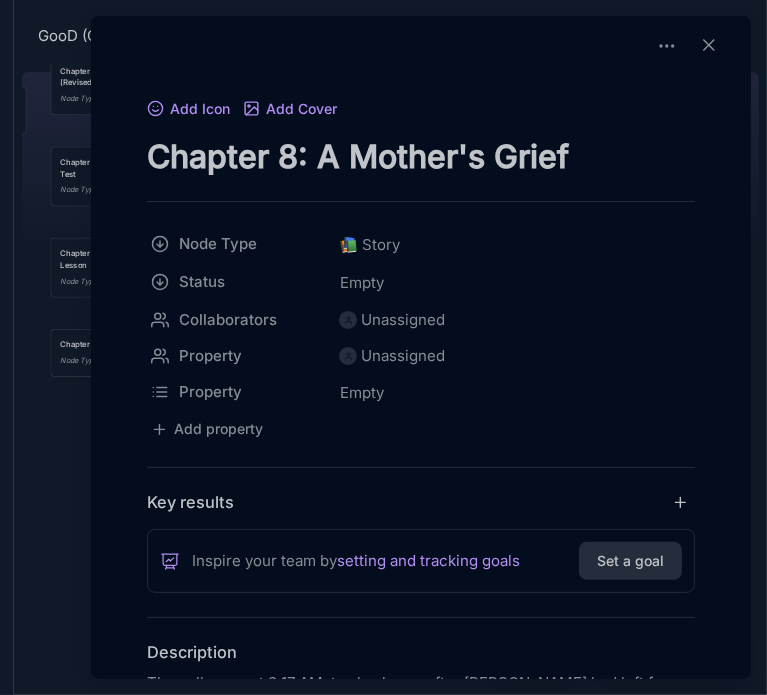 drag, startPoint x: 148, startPoint y: 148, endPoint x: 571, endPoint y: 118, distance: 424.0625 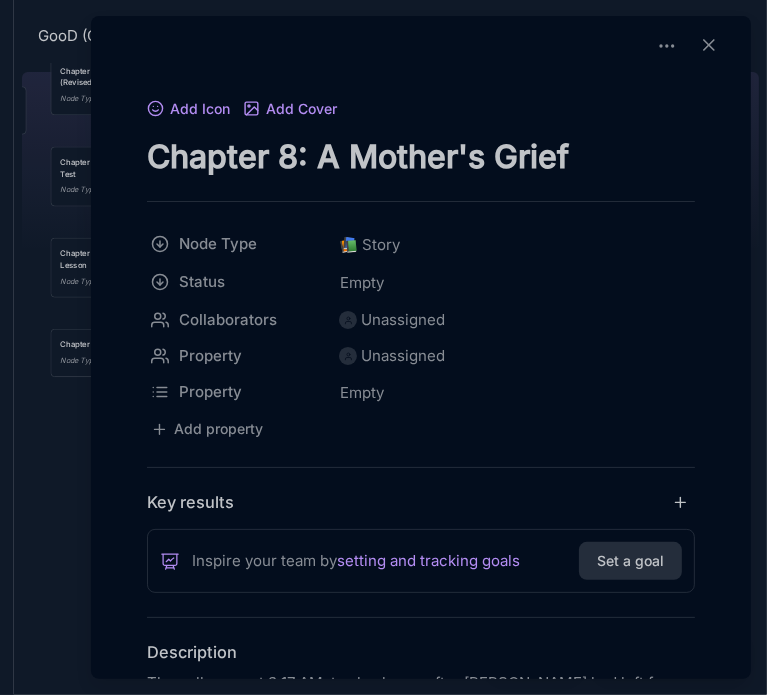 click on "Add Icon Add Cover Chapter 8: A Mother's Grief   Node Type 📚   Story   Status Empty   Collaborators Unassigned   Property Unassigned   Property Empty
To pick up a draggable item, press the space bar.
While dragging, use the arrow keys to move the item.
Press space again to drop the item in its new position, or press escape to cancel.
Add property Key results Inspire your team by  setting and tracking goals Set a goal Description The call came at 3:17 AM, twelve hours after Lamont had left for his surveillance assignment. Good woke in Star's apartment, immediately alert to his phone's emergency tone. Beside him, Star stirred but didn't wake, her presence a reminder of everything he was trying to build beyond family violence. "Good Jefferson," he answered. "Mr. Jefferson? This is Mrs. Anderson." Her voice carried a mother's devastation wrapped in determined purpose. "They killed my baby." "At home. I have something you need to see. Something Lamont would want you to have." "Good, Lamont" DJ" at bounding box center [421, 3476] 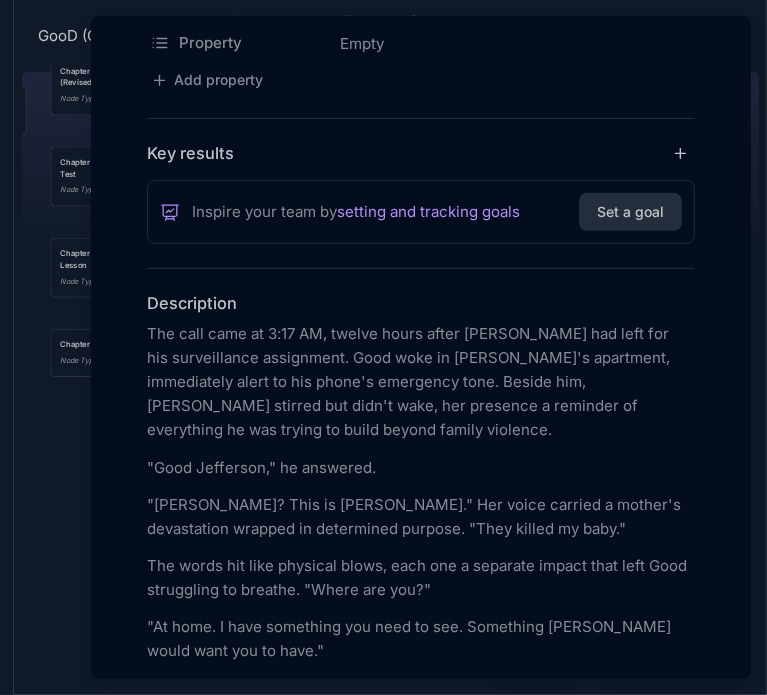 scroll, scrollTop: 444, scrollLeft: 0, axis: vertical 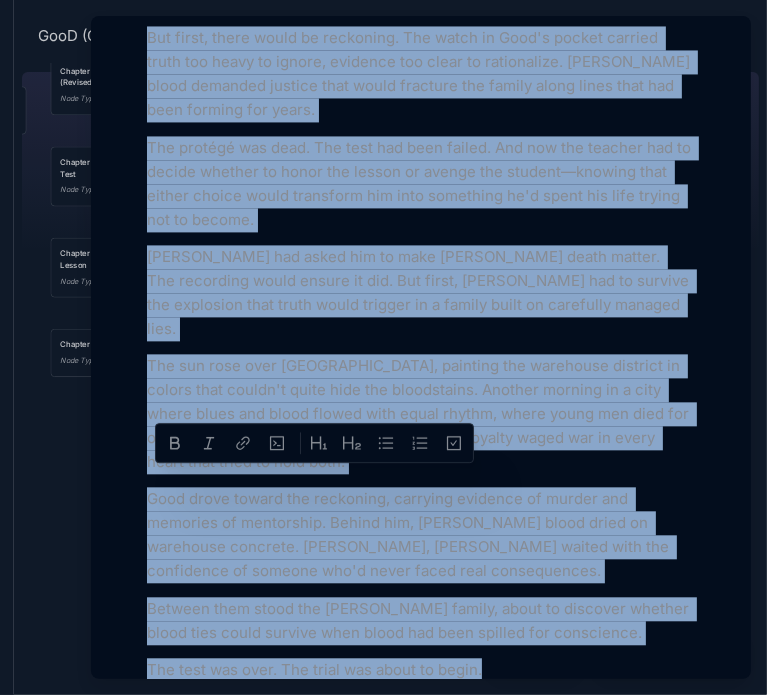 drag, startPoint x: 147, startPoint y: 230, endPoint x: 501, endPoint y: 403, distance: 394.0114 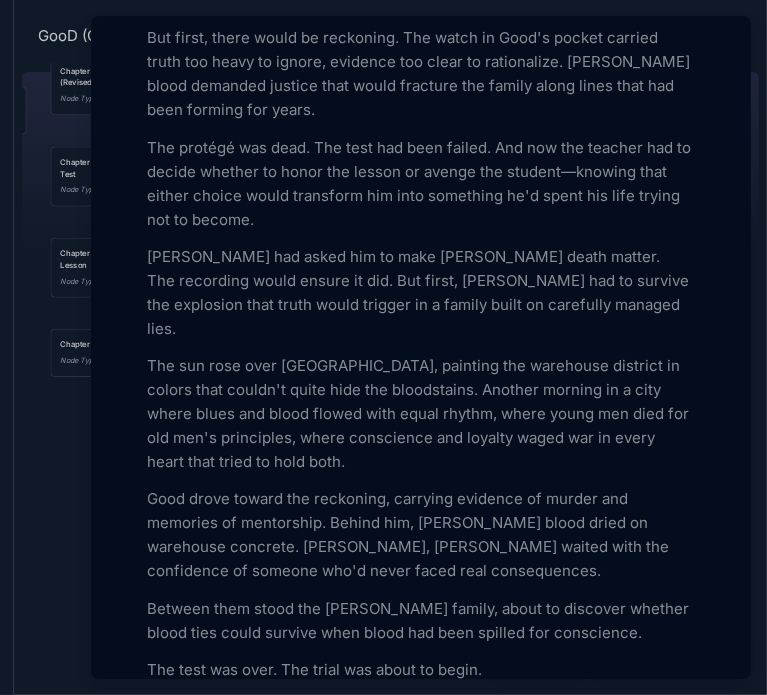 click at bounding box center [383, 347] 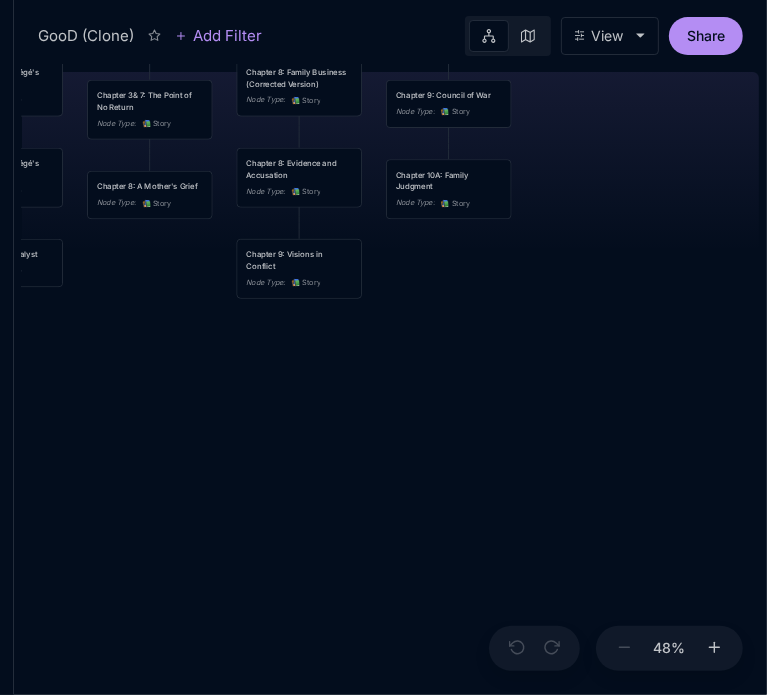 drag, startPoint x: 306, startPoint y: 462, endPoint x: 193, endPoint y: 372, distance: 144.46107 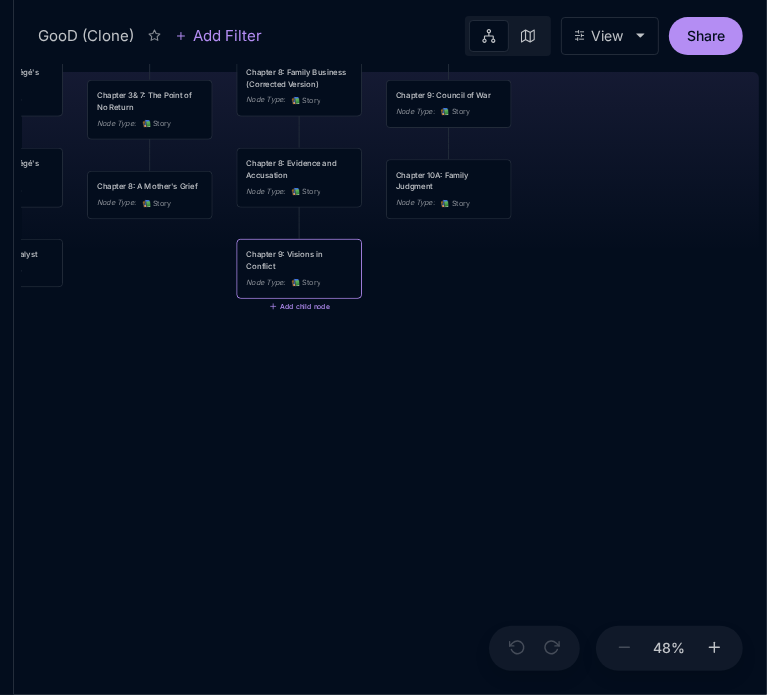 click on "Chapter 9: Visions in Conflict" at bounding box center (299, 260) 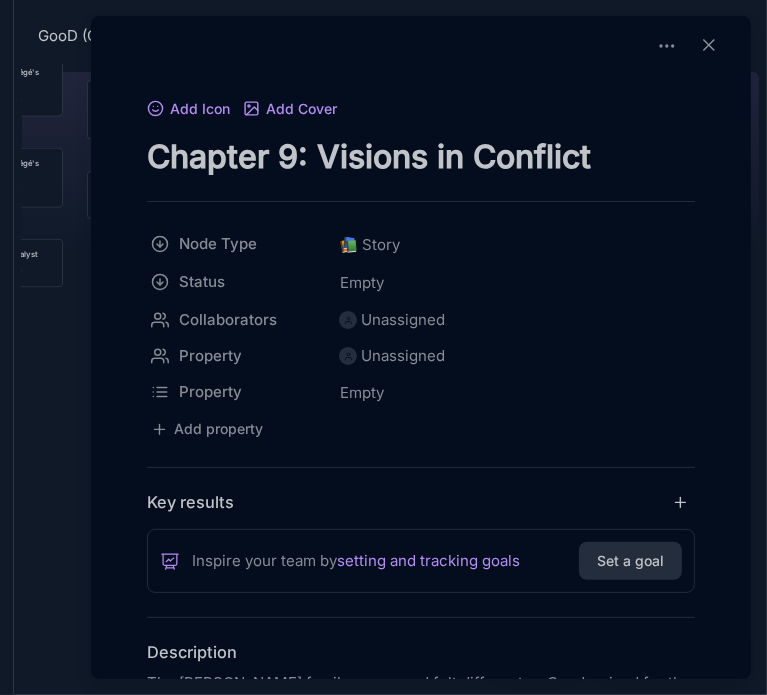 drag, startPoint x: 150, startPoint y: 147, endPoint x: 615, endPoint y: 123, distance: 465.61896 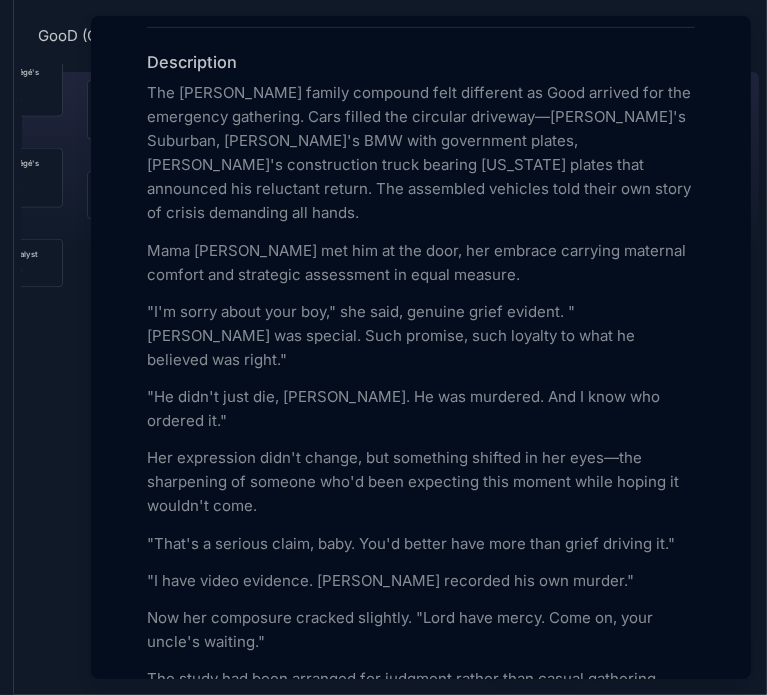 scroll, scrollTop: 600, scrollLeft: 0, axis: vertical 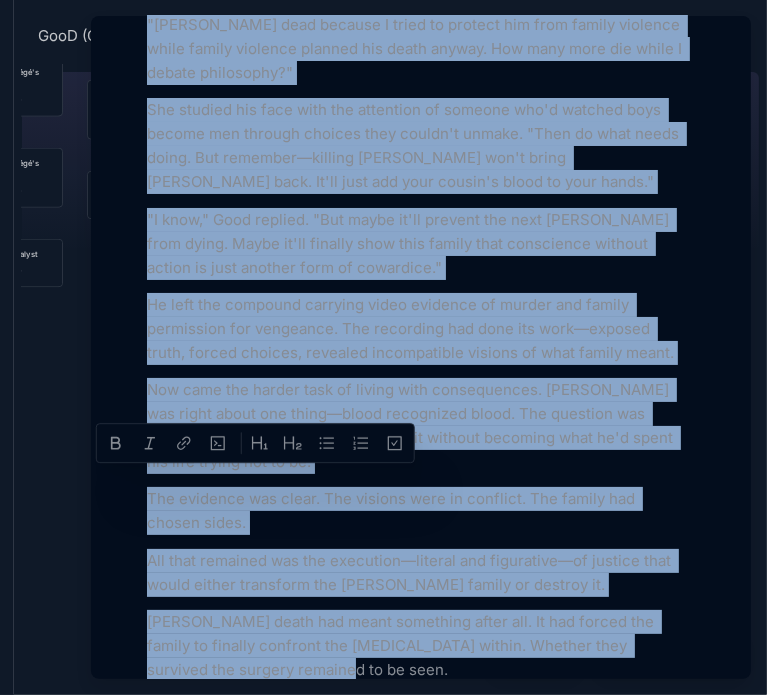 drag, startPoint x: 152, startPoint y: 80, endPoint x: 564, endPoint y: 420, distance: 534.176 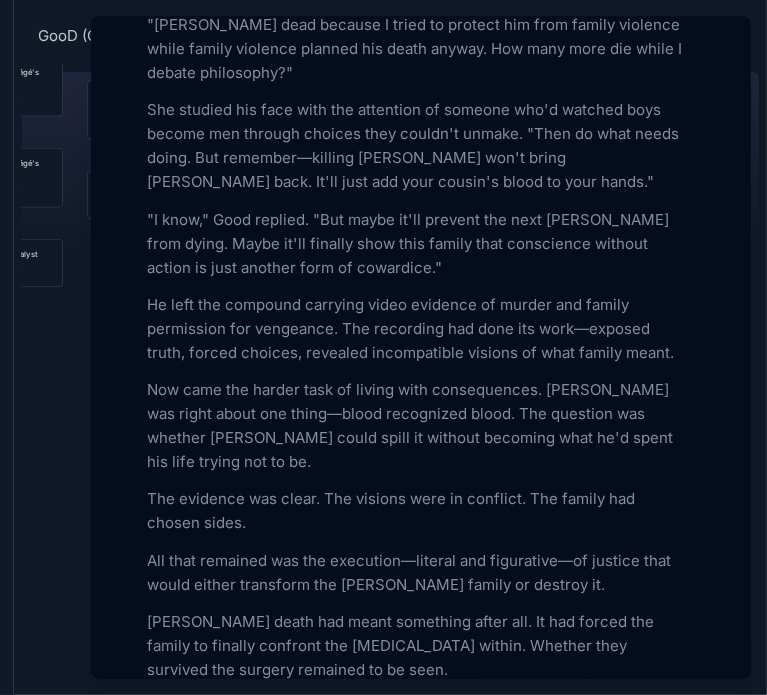 click on "Markdown" at bounding box center [421, 707] 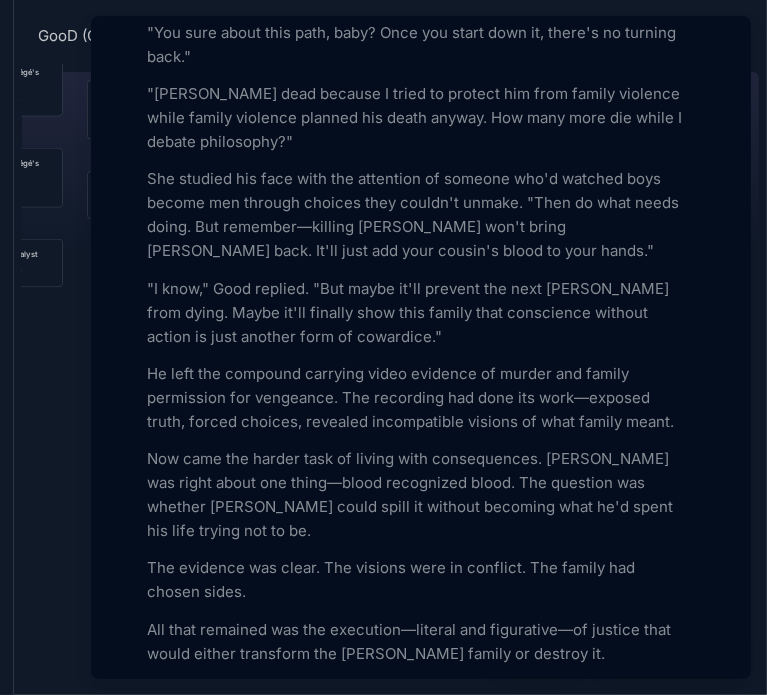 scroll, scrollTop: 7603, scrollLeft: 0, axis: vertical 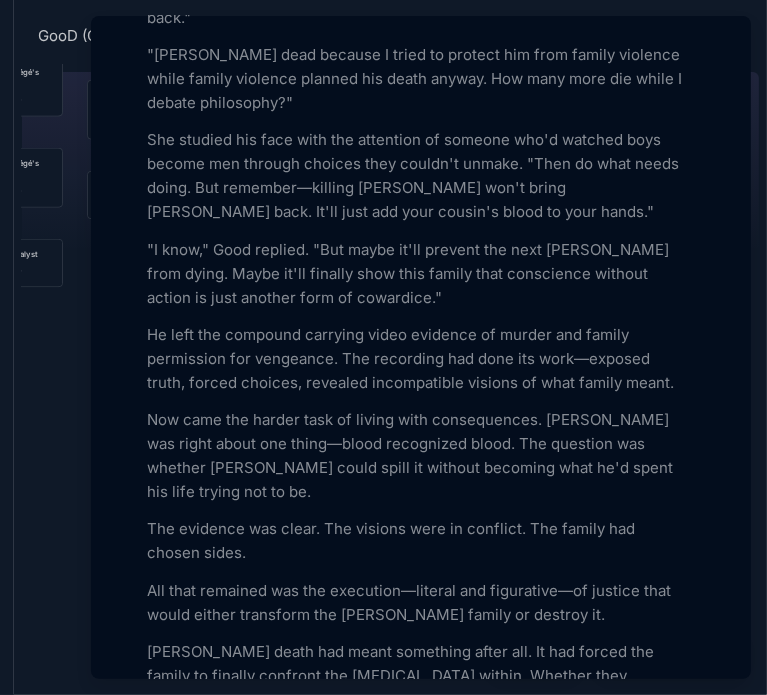 click at bounding box center (383, 347) 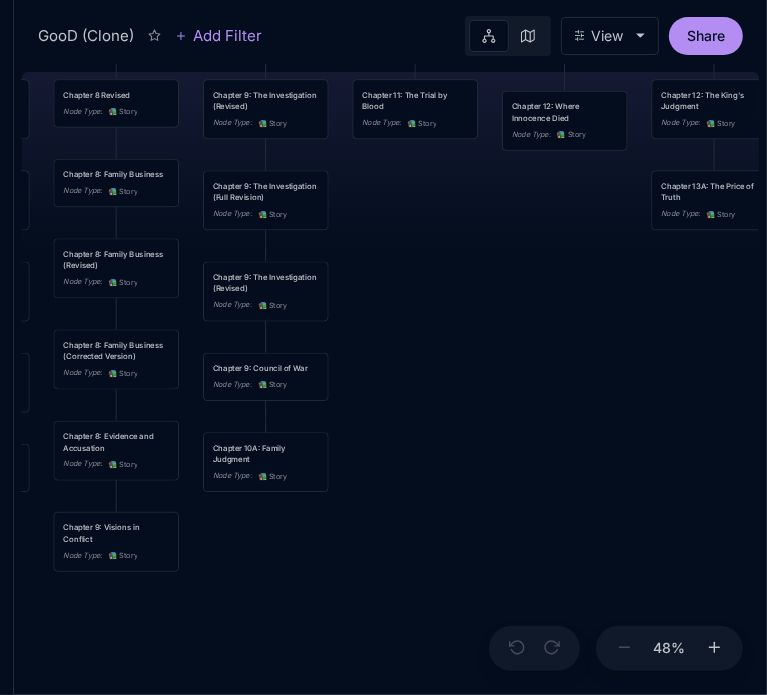 drag, startPoint x: 558, startPoint y: 290, endPoint x: 375, endPoint y: 563, distance: 328.66092 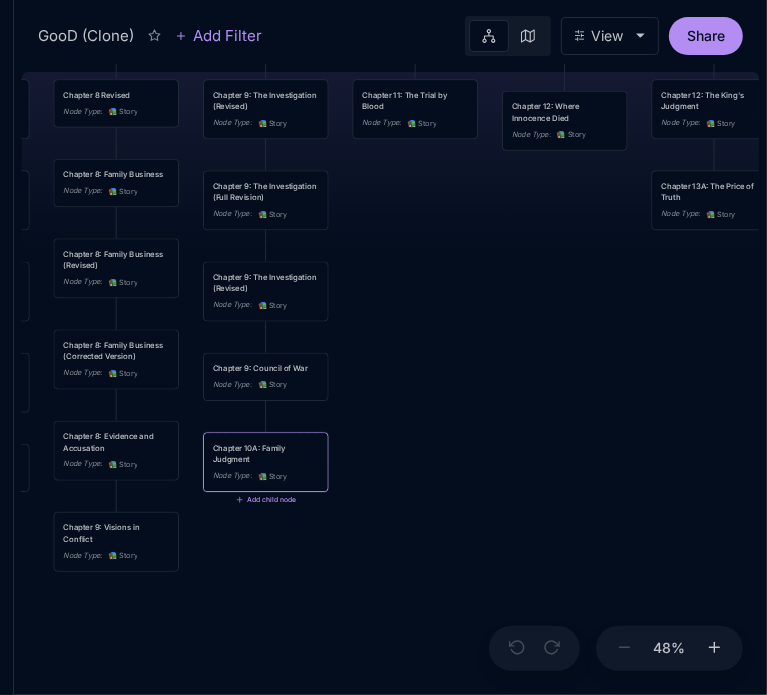 click on "Chapter 10A: Family Judgment" at bounding box center [266, 453] 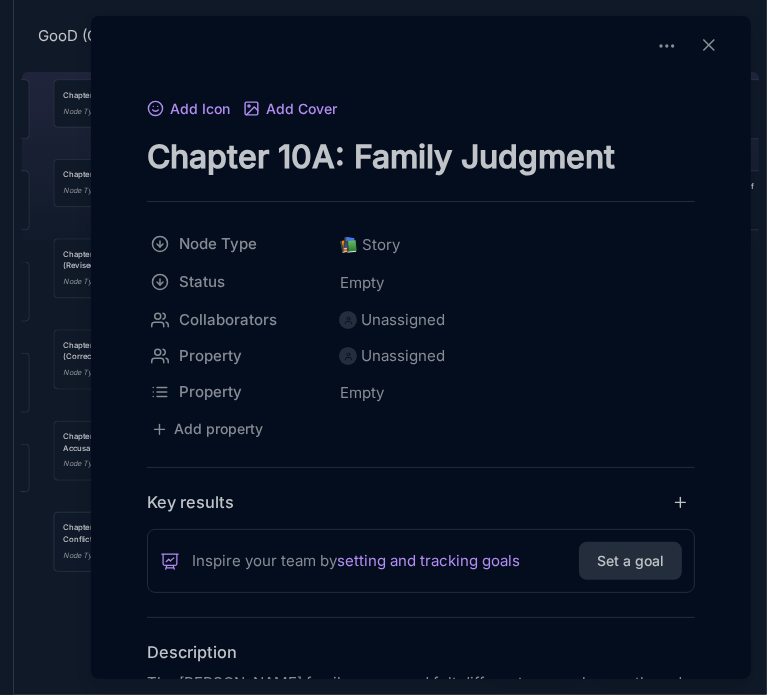 drag, startPoint x: 149, startPoint y: 159, endPoint x: 645, endPoint y: 154, distance: 496.0252 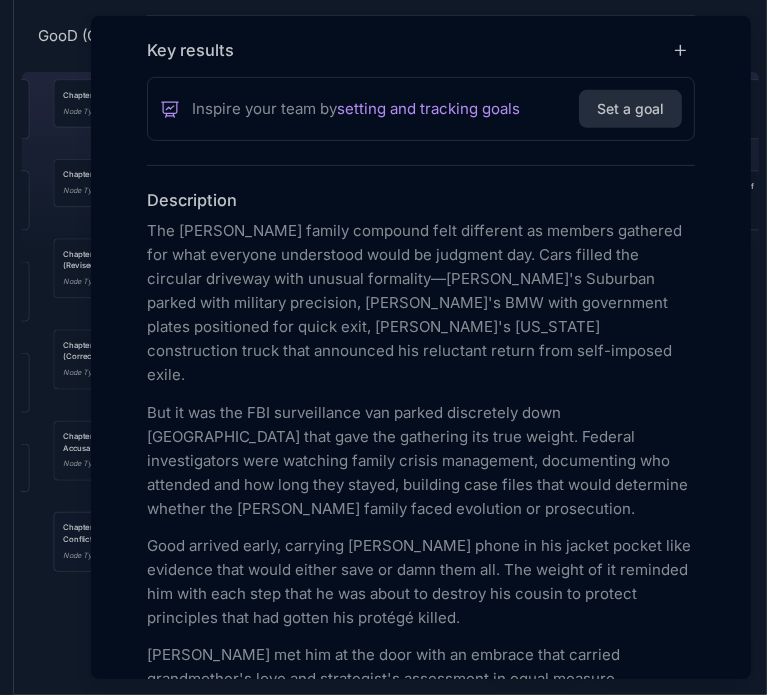 scroll, scrollTop: 474, scrollLeft: 0, axis: vertical 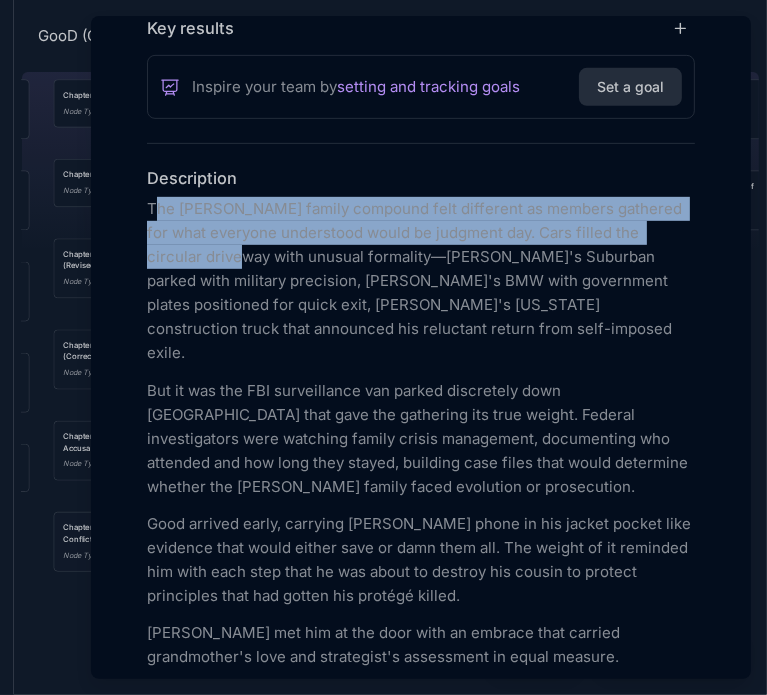 drag, startPoint x: 152, startPoint y: 207, endPoint x: 228, endPoint y: 246, distance: 85.42248 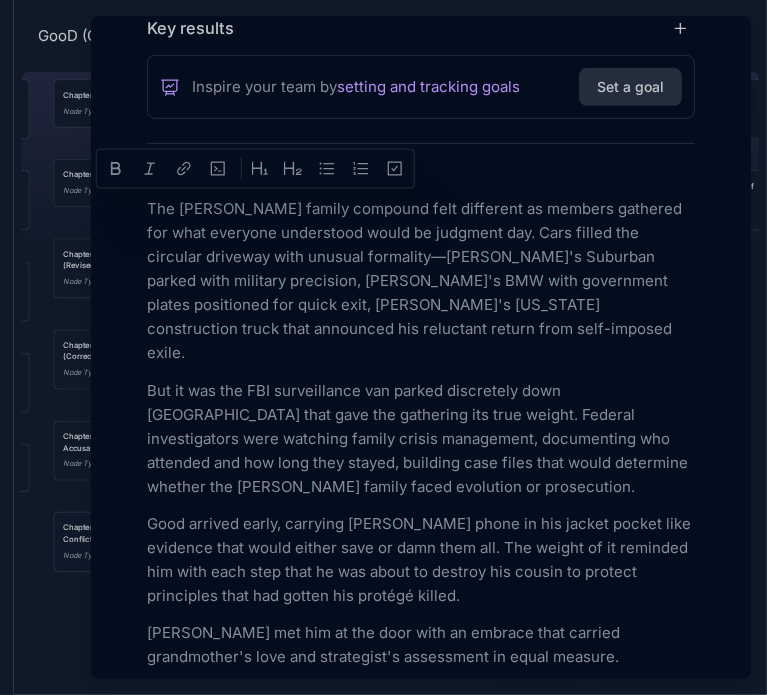 click on "Add Icon Add Cover Chapter 10A: Family Judgment   Node Type 📚   Story   Status Empty   Collaborators Unassigned   Property Unassigned   Property Empty
To pick up a draggable item, press the space bar.
While dragging, use the arrow keys to move the item.
Press space again to drop the item in its new position, or press escape to cancel.
Add property Key results Inspire your team by  setting and tracking goals Set a goal Description The [PERSON_NAME] family compound felt different as members gathered for what everyone understood would be judgment day. Cars filled the circular driveway with unusual formality—[PERSON_NAME]'s Suburban parked with military precision, [PERSON_NAME]'s BMW with government plates positioned for quick exit, [PERSON_NAME]'s [US_STATE] construction truck that announced his reluctant return from self-imposed exile. Mama [PERSON_NAME] met him at the door with an embrace that carried grandmother's love and strategist's assessment in equal measure. "I have video evidence. [PERSON_NAME] recorded his own murder." DJ DJ" at bounding box center (421, 4380) 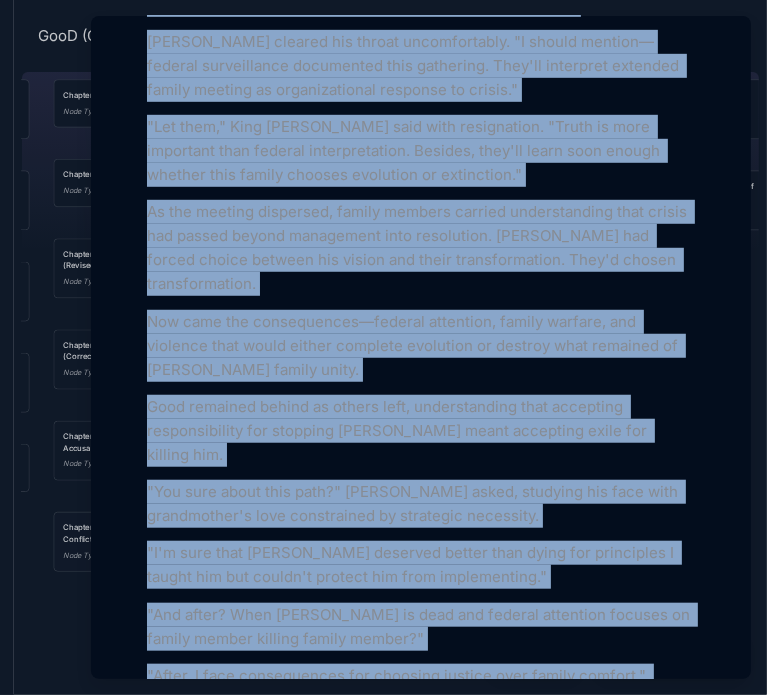 scroll, scrollTop: 8699, scrollLeft: 0, axis: vertical 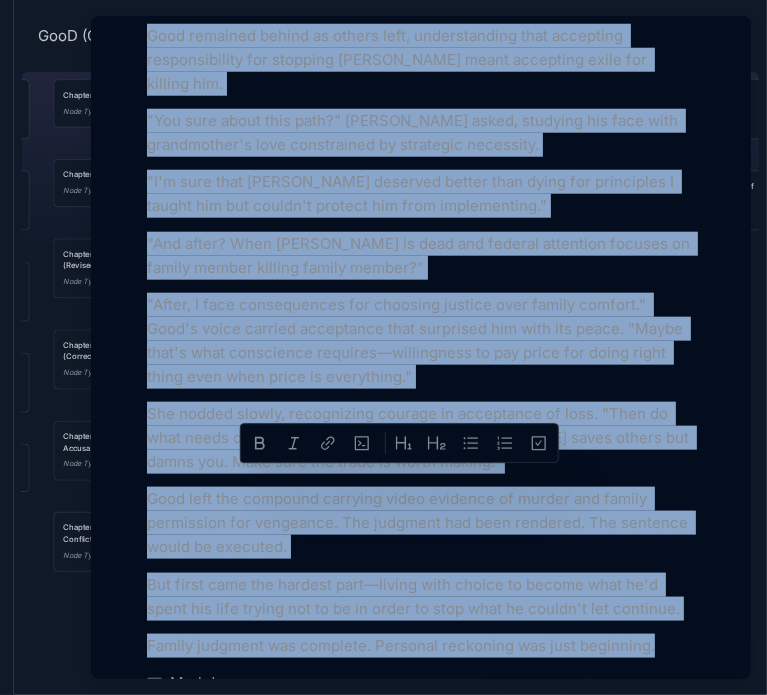 drag, startPoint x: 148, startPoint y: 207, endPoint x: 697, endPoint y: 396, distance: 580.6221 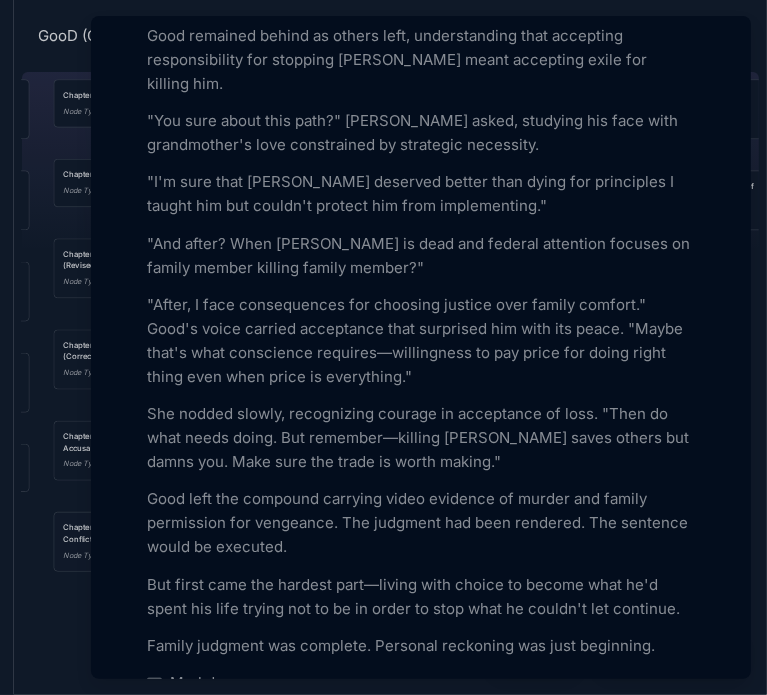 click at bounding box center (383, 347) 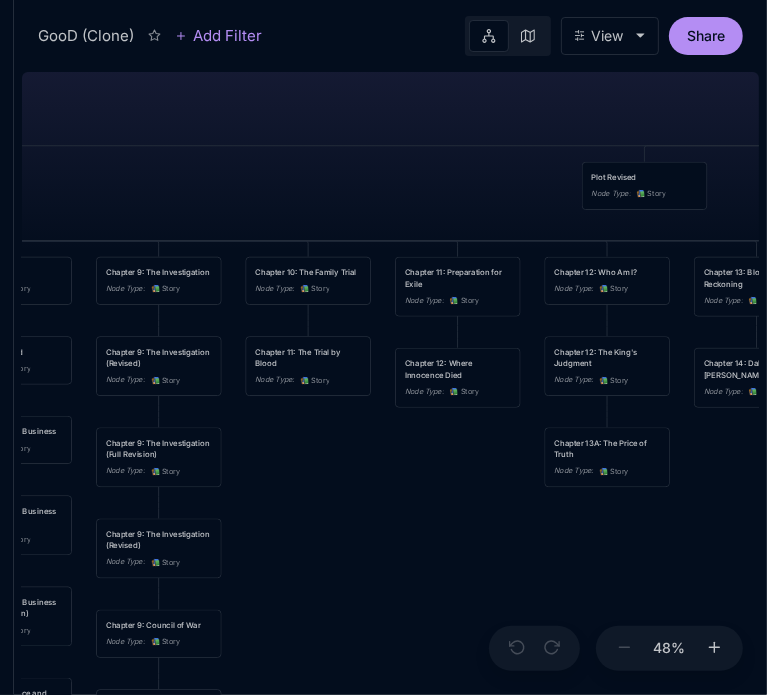drag, startPoint x: 537, startPoint y: 306, endPoint x: 430, endPoint y: 563, distance: 278.3846 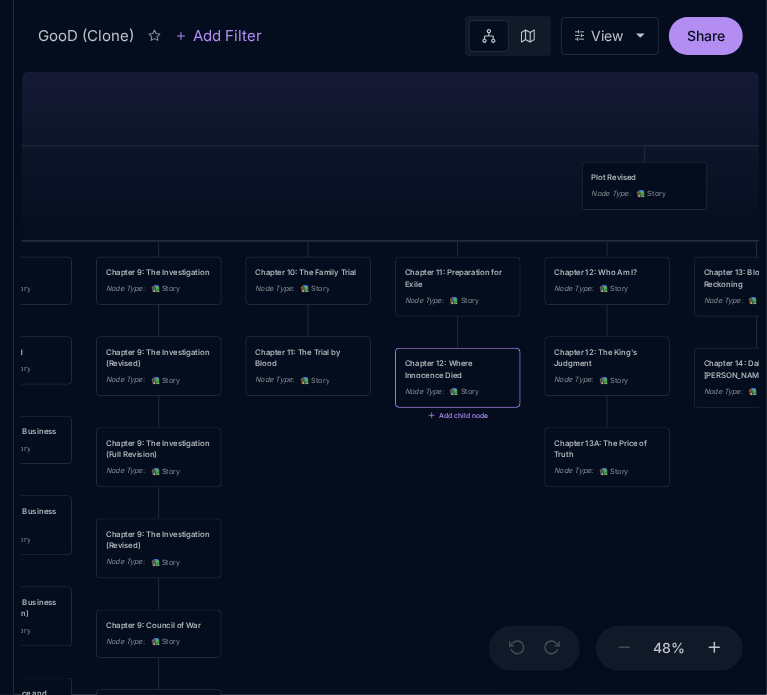 click on "Chapter 11: The Trial by Blood Node Type : 📚   Story" at bounding box center [308, 366] 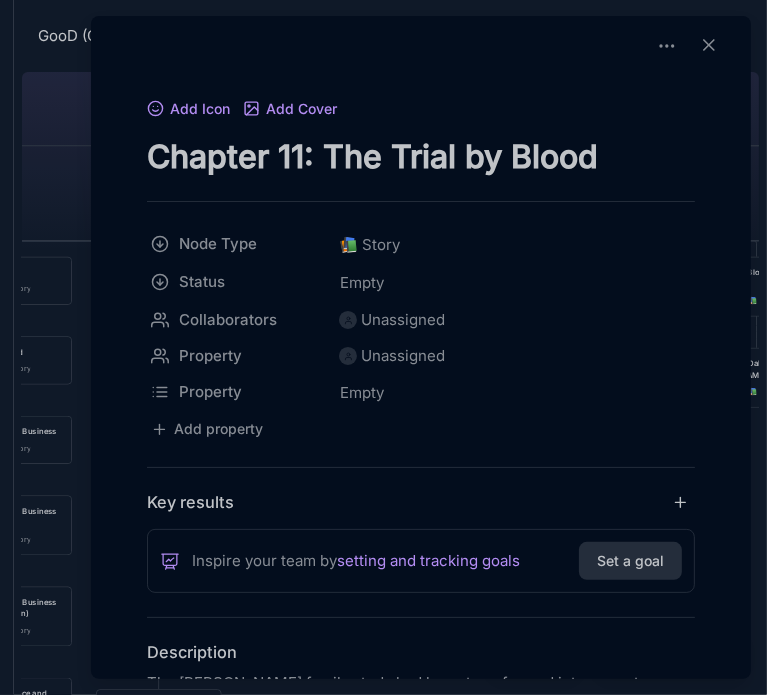 drag, startPoint x: 148, startPoint y: 154, endPoint x: 640, endPoint y: 84, distance: 496.9547 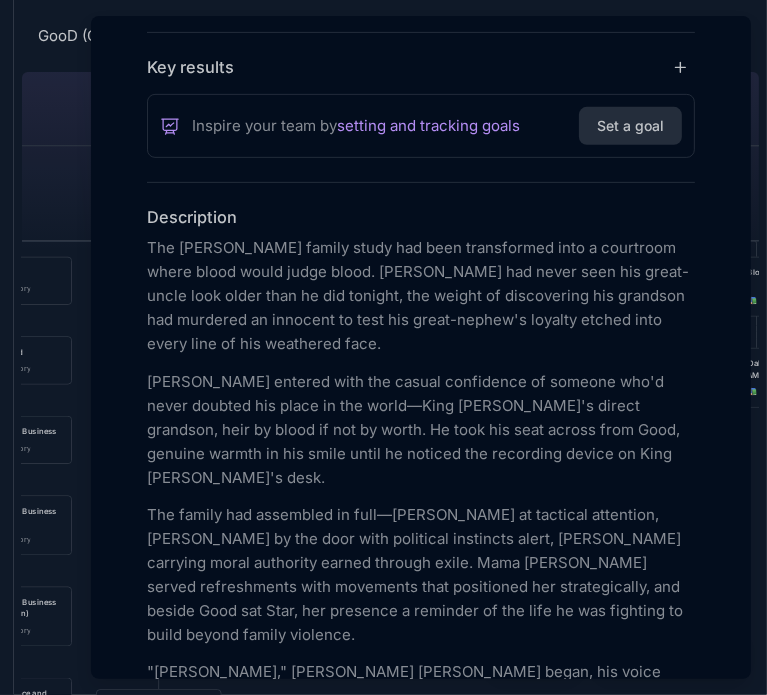 scroll, scrollTop: 486, scrollLeft: 0, axis: vertical 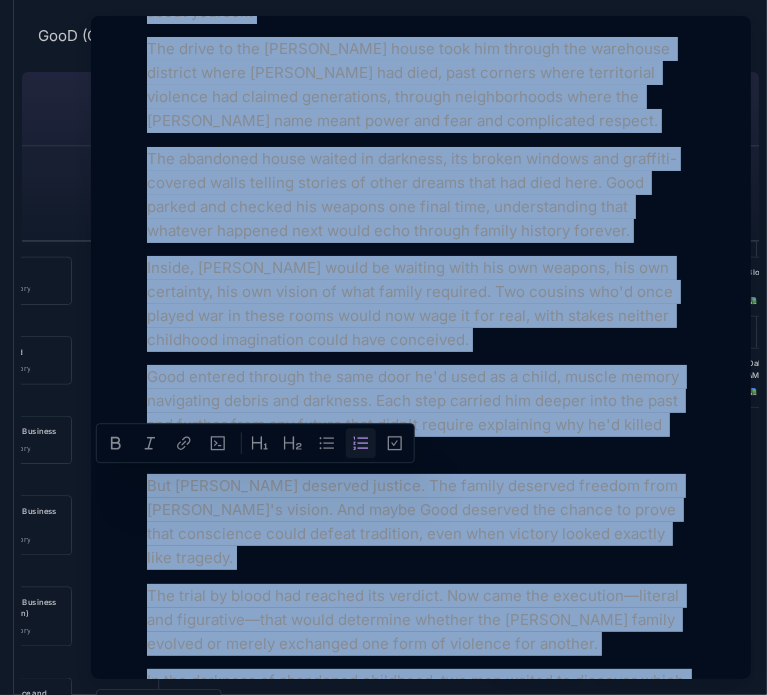 drag, startPoint x: 151, startPoint y: 195, endPoint x: 364, endPoint y: 423, distance: 312.01443 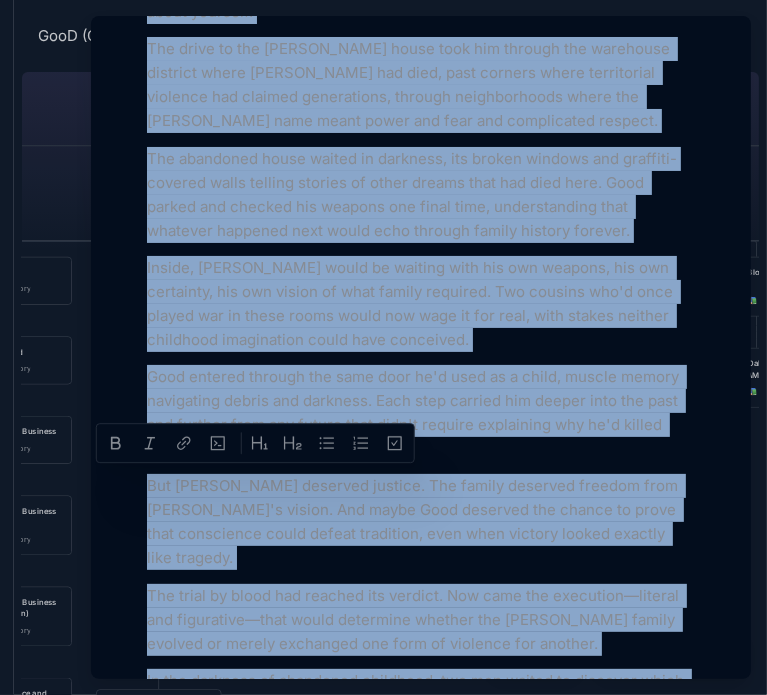 copy on "The Williams family study had been transformed into a courtroom where blood would judge blood. Good had never seen his great-uncle look older than he did tonight, the weight of discovering his grandson had murdered an innocent to test his great-nephew's loyalty etched into every line of his weathered face. Max entered with the casual confidence of someone who'd never doubted his place in the world—King Dub's direct grandson, heir by blood if not by worth. He took his seat across from Good, genuine warmth in his smile until he noticed the recording device on King Dub's desk. The family had assembled in full—David at tactical attention, Jerome by the door with political instincts alert, Marcus carrying moral authority earned through exile. Mama Fay served refreshments with movements that positioned her strategically, and beside Good sat Star, her presence a reminder of the life he was fighting to build beyond family violence. "Maxwell," King Dub began, his voice carrying five decades of authority despite his..." 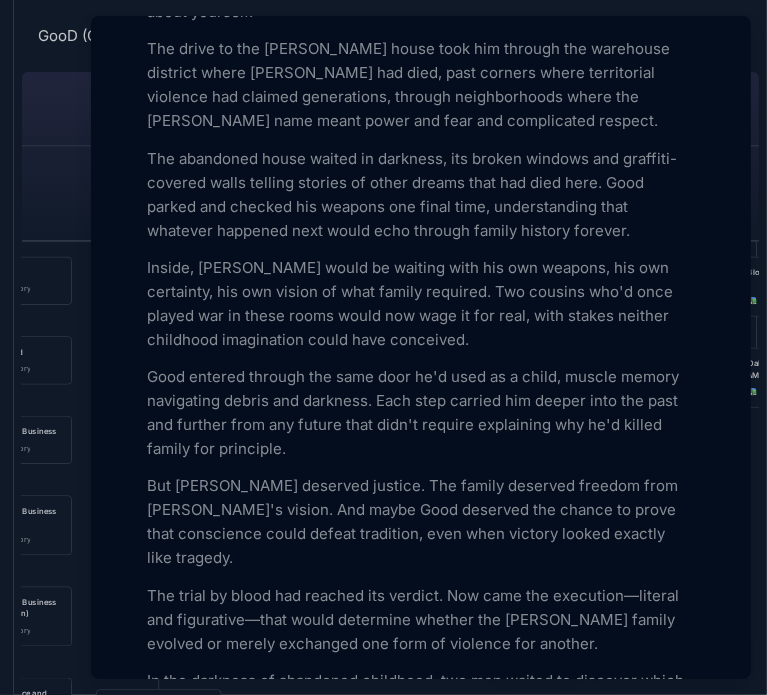 click at bounding box center (383, 347) 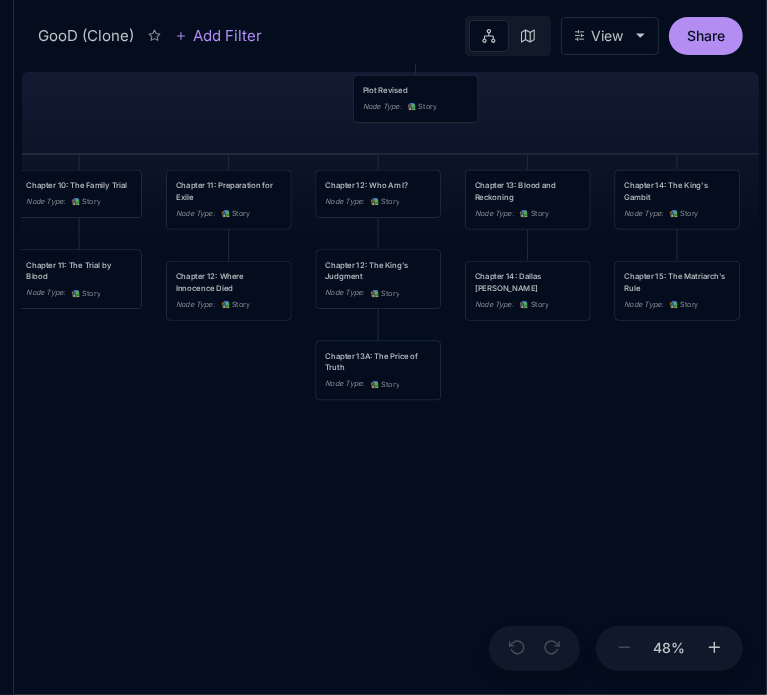 drag, startPoint x: 577, startPoint y: 533, endPoint x: 348, endPoint y: 446, distance: 244.96939 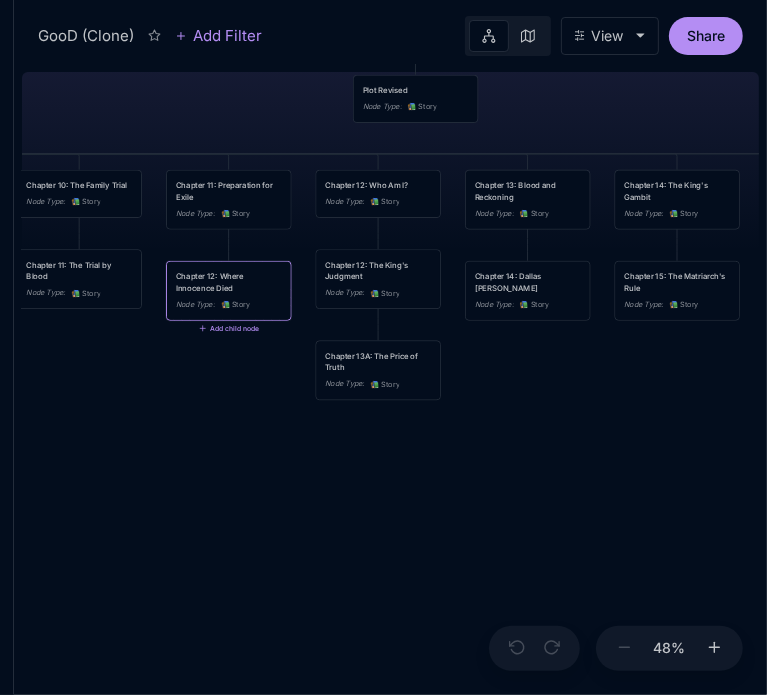 click on "Chapter 12: Where Innocence Died" at bounding box center (229, 282) 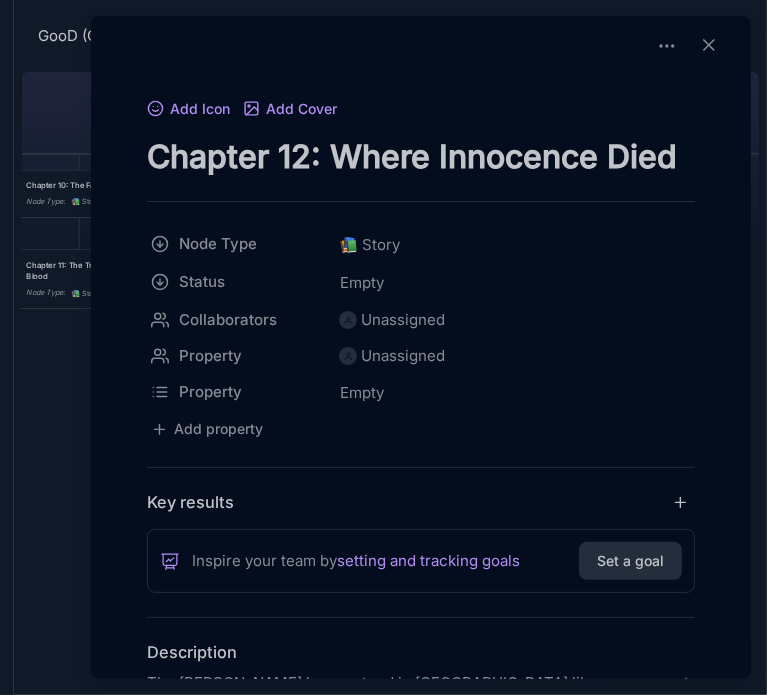 drag, startPoint x: 150, startPoint y: 157, endPoint x: 681, endPoint y: 117, distance: 532.50446 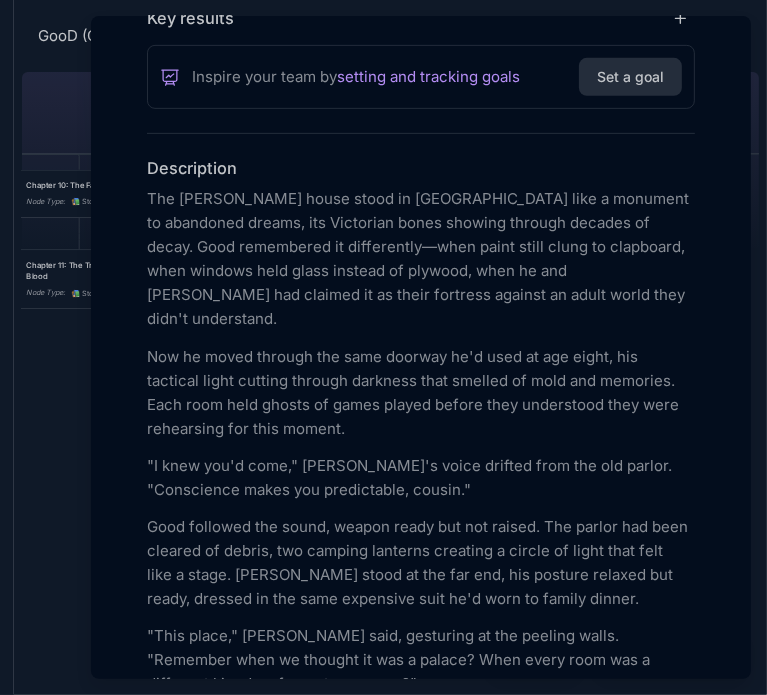 scroll, scrollTop: 512, scrollLeft: 0, axis: vertical 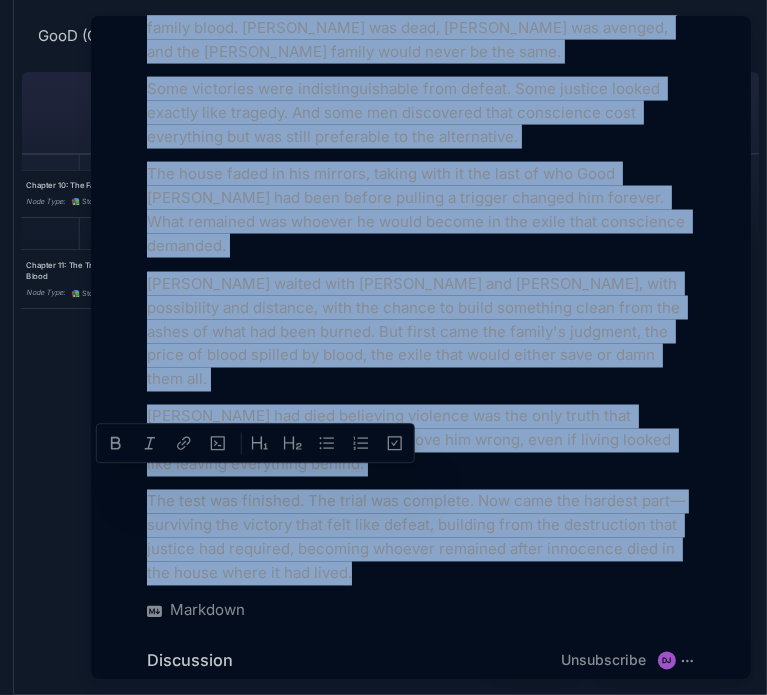 drag, startPoint x: 147, startPoint y: 169, endPoint x: 608, endPoint y: 723, distance: 720.7198 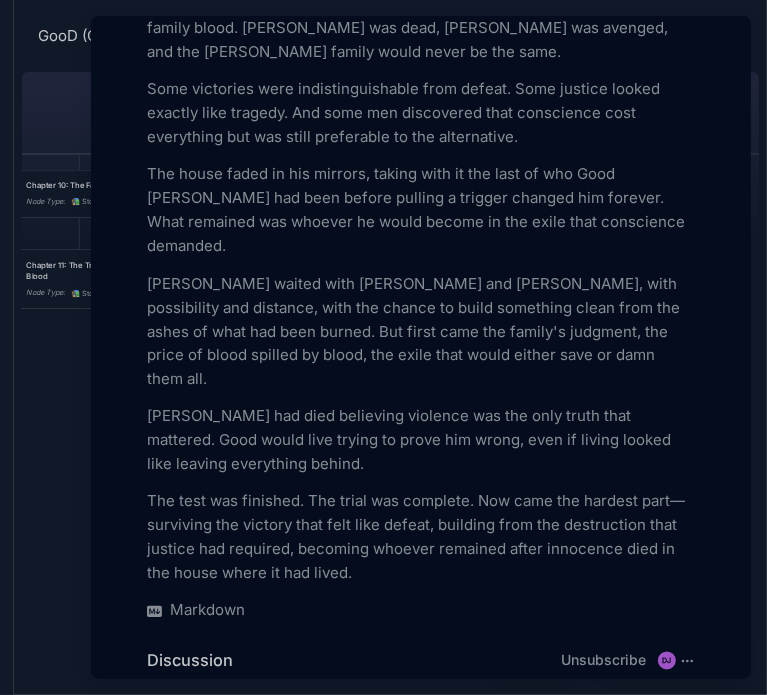 click at bounding box center [383, 347] 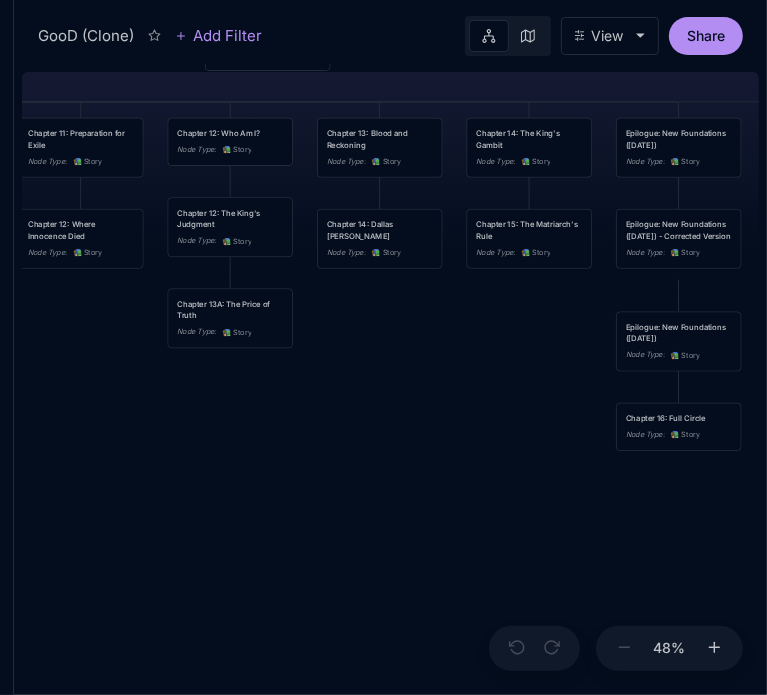 drag, startPoint x: 316, startPoint y: 457, endPoint x: 150, endPoint y: 394, distance: 177.55281 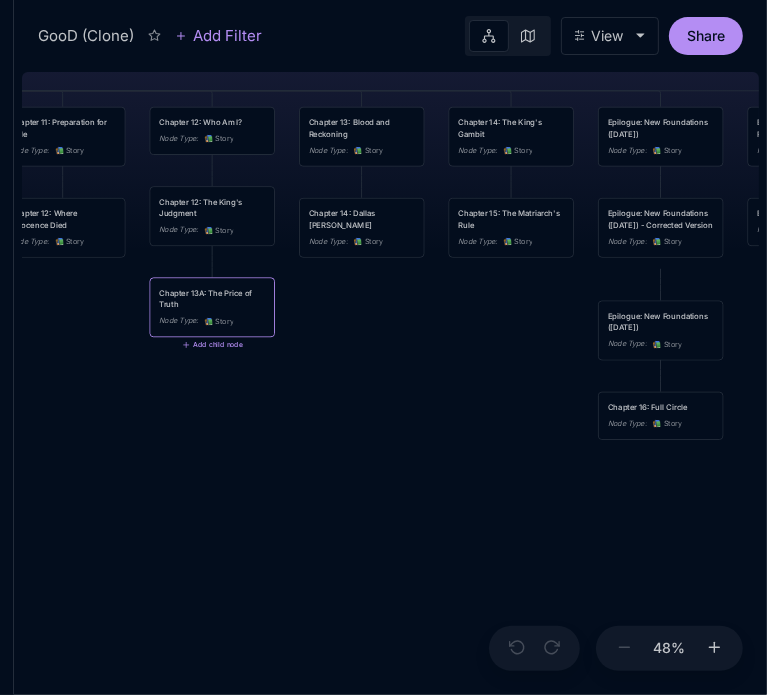 click on "📚   Story" at bounding box center [218, 322] 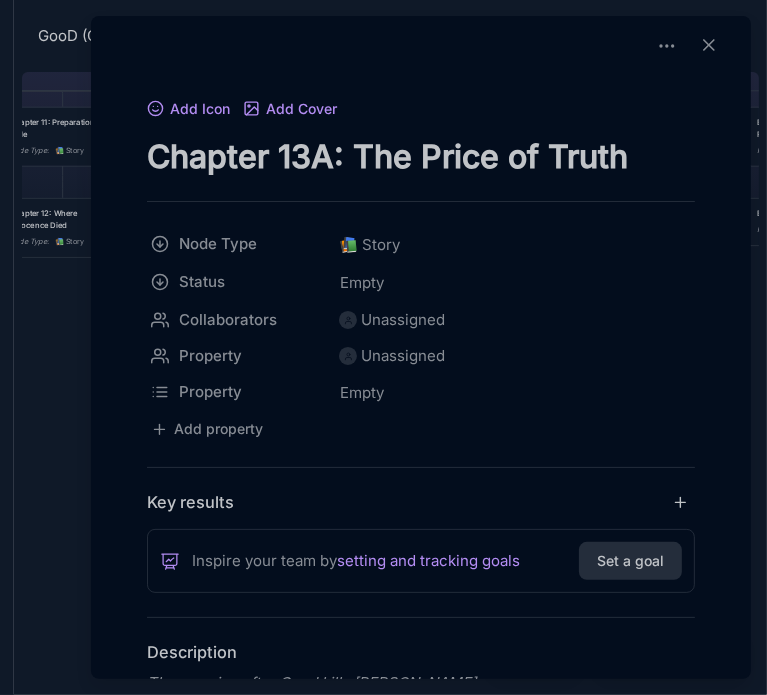 drag, startPoint x: 154, startPoint y: 150, endPoint x: 664, endPoint y: 96, distance: 512.8508 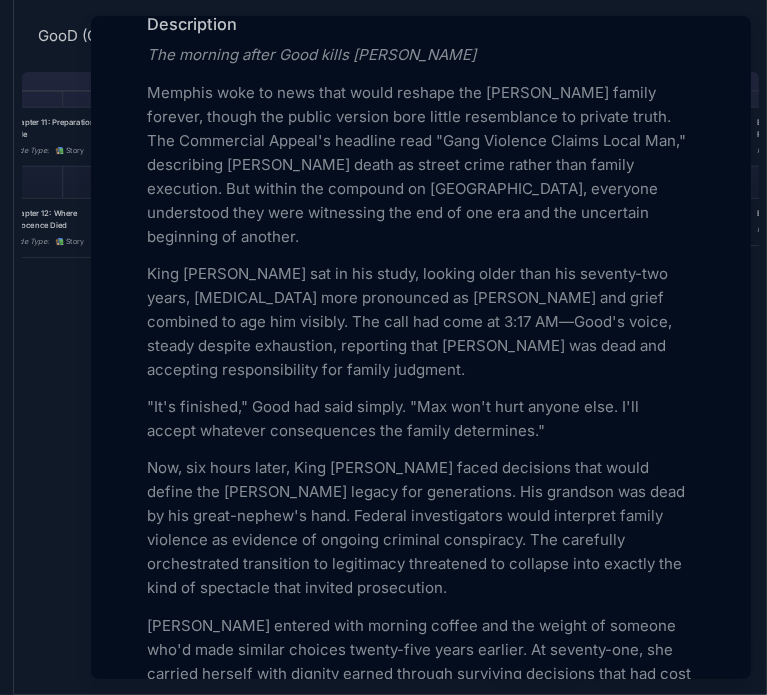 scroll, scrollTop: 636, scrollLeft: 0, axis: vertical 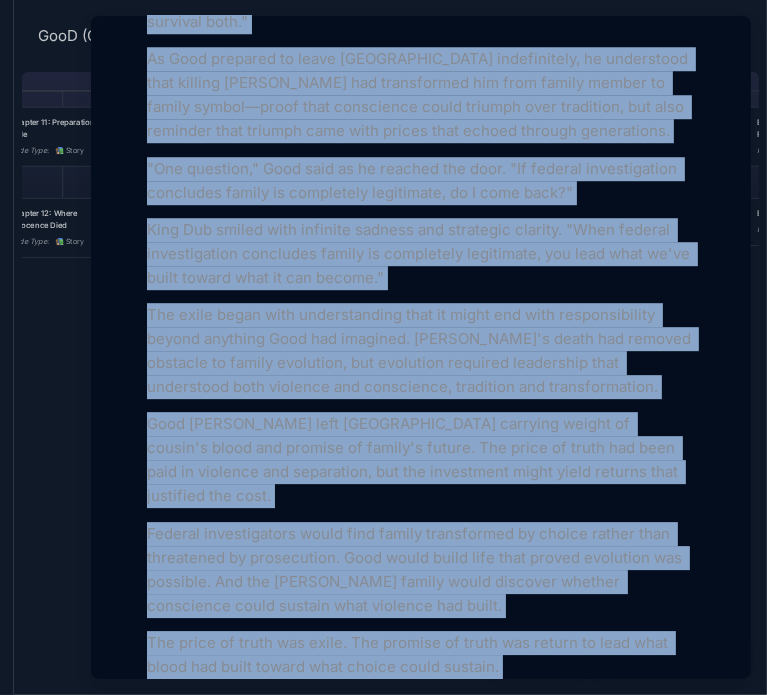 drag, startPoint x: 152, startPoint y: 40, endPoint x: 656, endPoint y: 717, distance: 844.0053 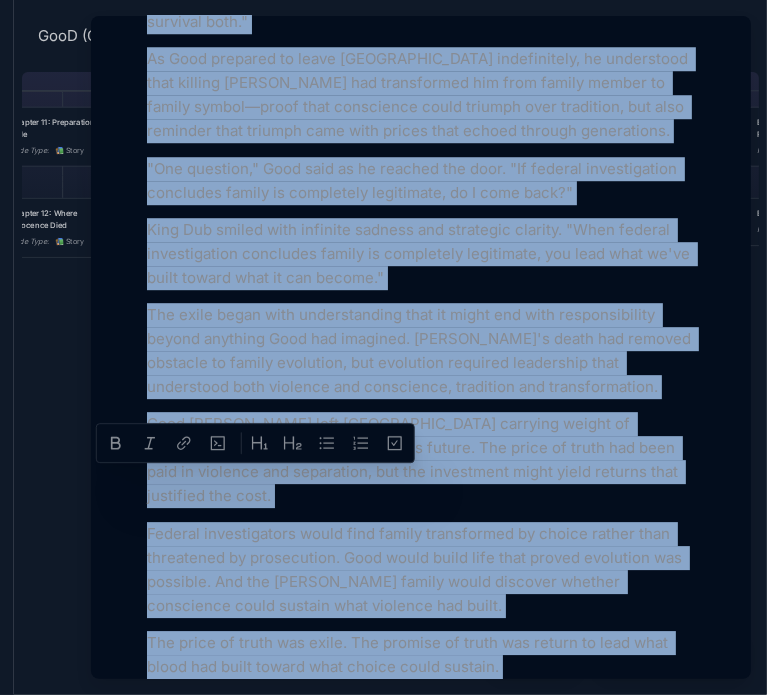 copy on "The morning after Good kills Max Memphis woke to news that would reshape the Williams family forever, though the public version bore little resemblance to private truth. The Commercial Appeal's headline read "Gang Violence Claims Local Man," describing Maxwell Williams's death as street crime rather than family execution. But within the compound on Walnut Grove Road, everyone understood they were witnessing the end of one era and the uncertain beginning of another. King Dub sat in his study, looking older than his seventy-two years, tremors more pronounced as Parkinson's and grief combined to age him visibly. The call had come at 3:17 AM—Good's voice, steady despite exhaustion, reporting that Max was dead and accepting responsibility for family judgment. "It's finished," Good had said simply. "Max won't hurt anyone else. I'll accept whatever consequences the family determines." Now, six hours later, King Dub faced decisions that would define the Williams legacy for generations. His grandson was dead by his..." 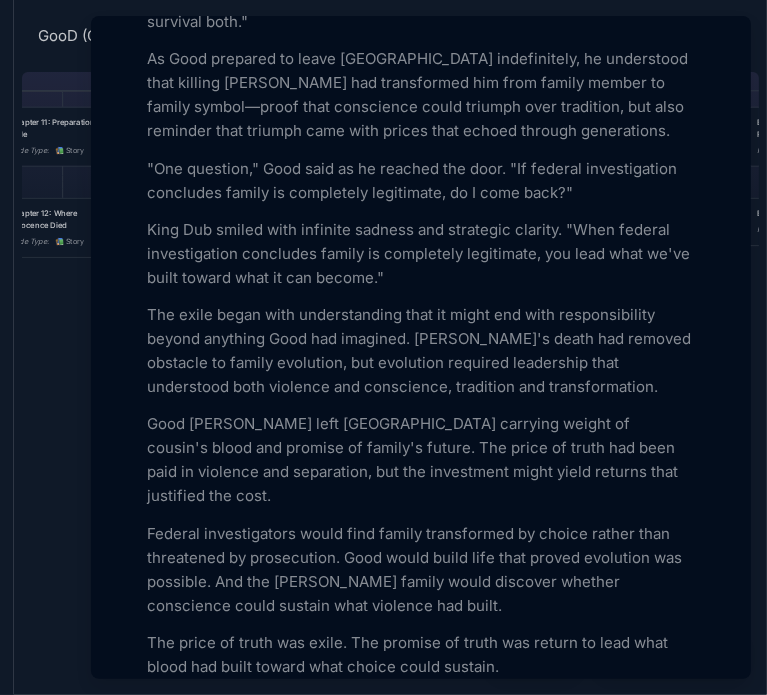 click at bounding box center [383, 347] 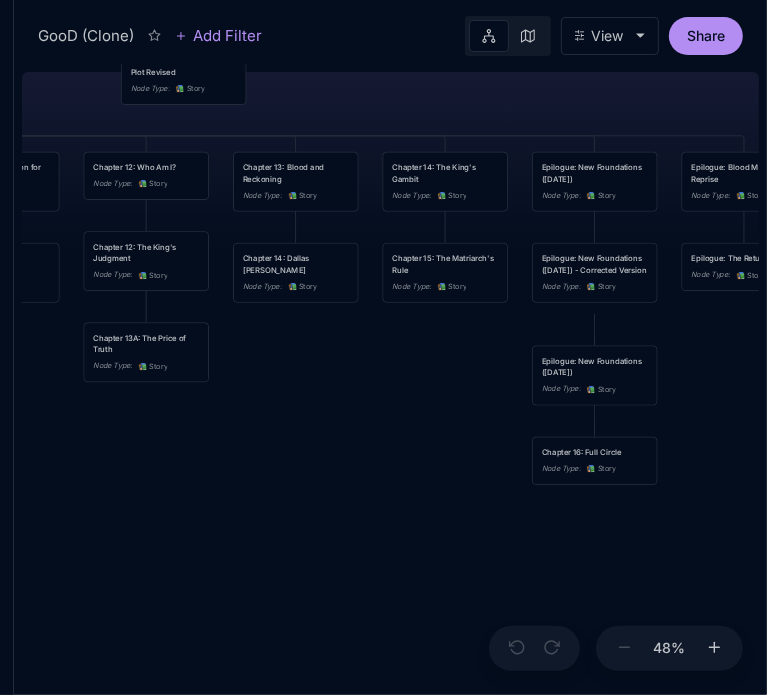 drag, startPoint x: 417, startPoint y: 270, endPoint x: 347, endPoint y: 317, distance: 84.31489 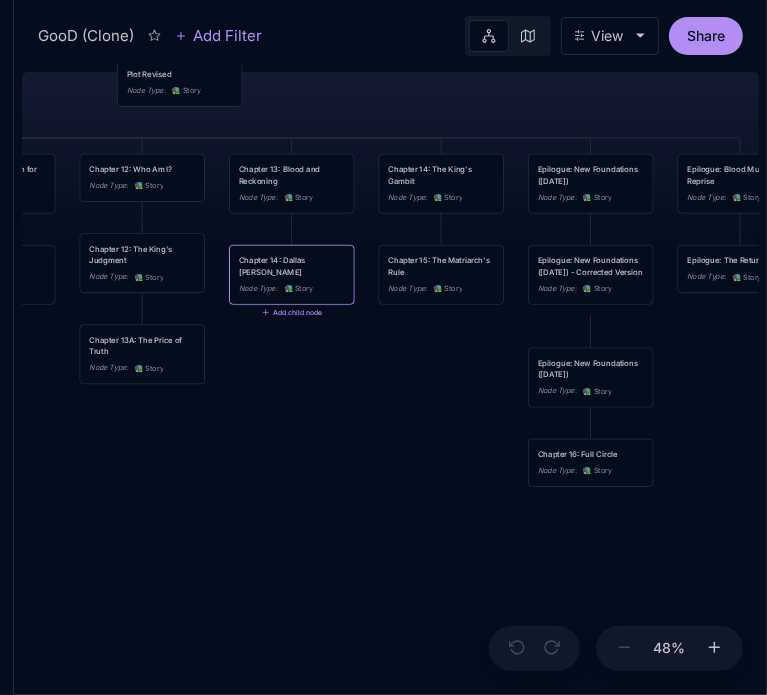 click on "Node Type : 📚   Story" at bounding box center [292, 289] 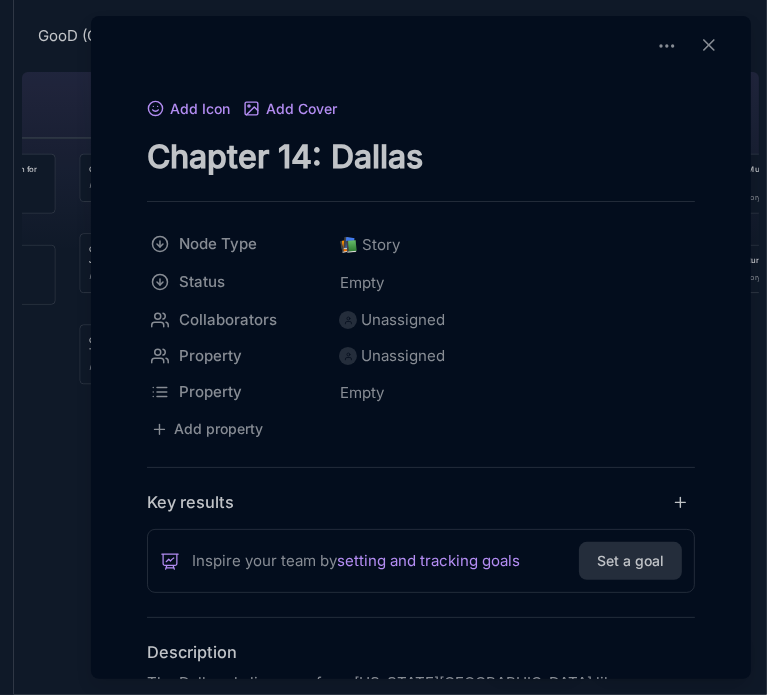 drag, startPoint x: 148, startPoint y: 162, endPoint x: 545, endPoint y: 149, distance: 397.2128 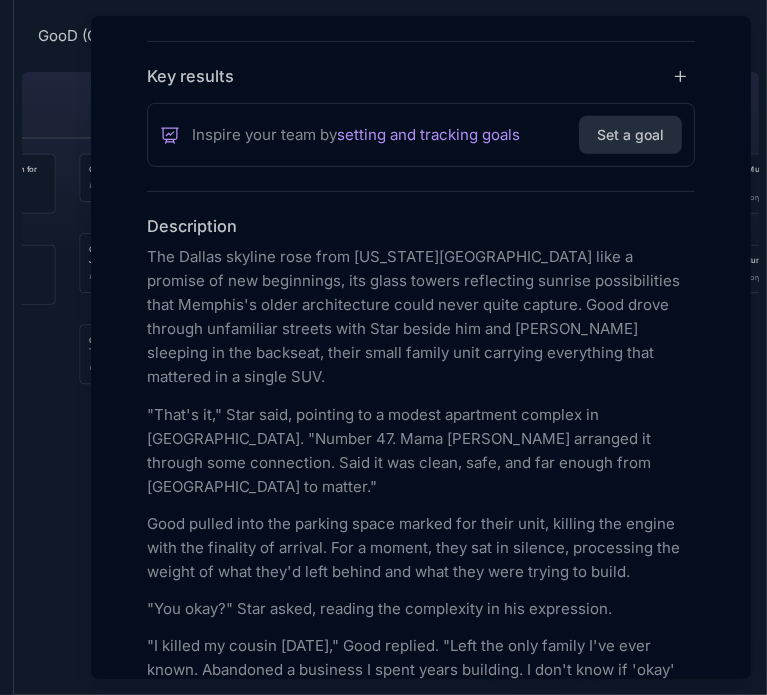 scroll, scrollTop: 487, scrollLeft: 0, axis: vertical 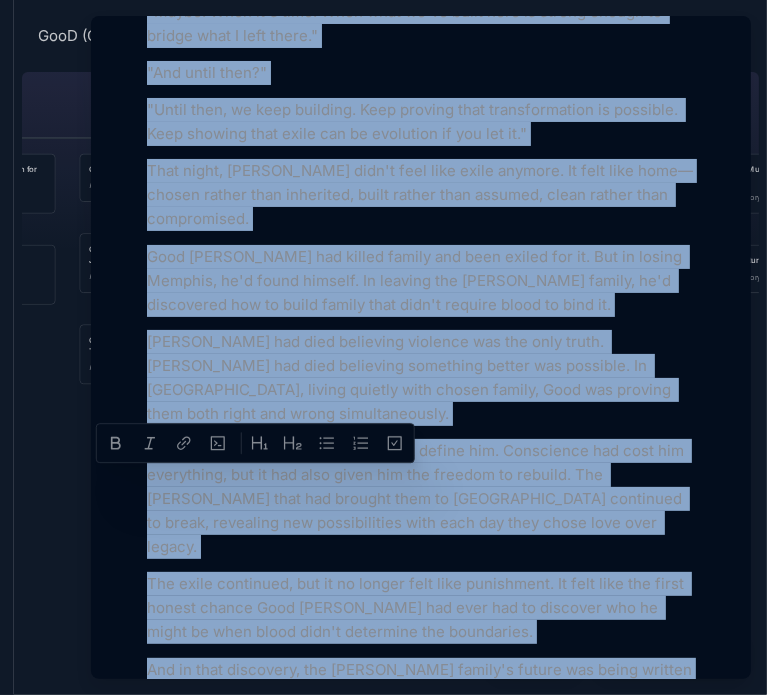 drag, startPoint x: 148, startPoint y: 187, endPoint x: 314, endPoint y: 403, distance: 272.4188 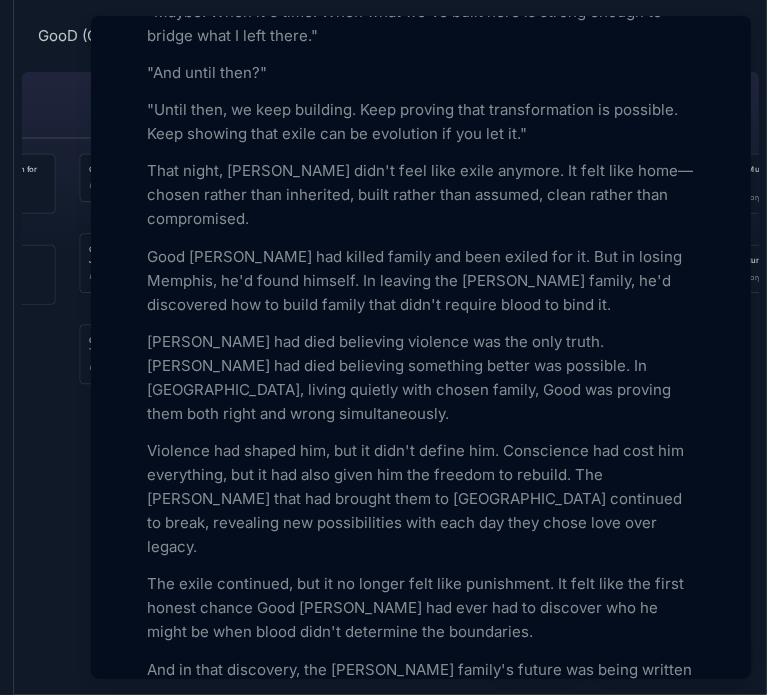 click at bounding box center [383, 347] 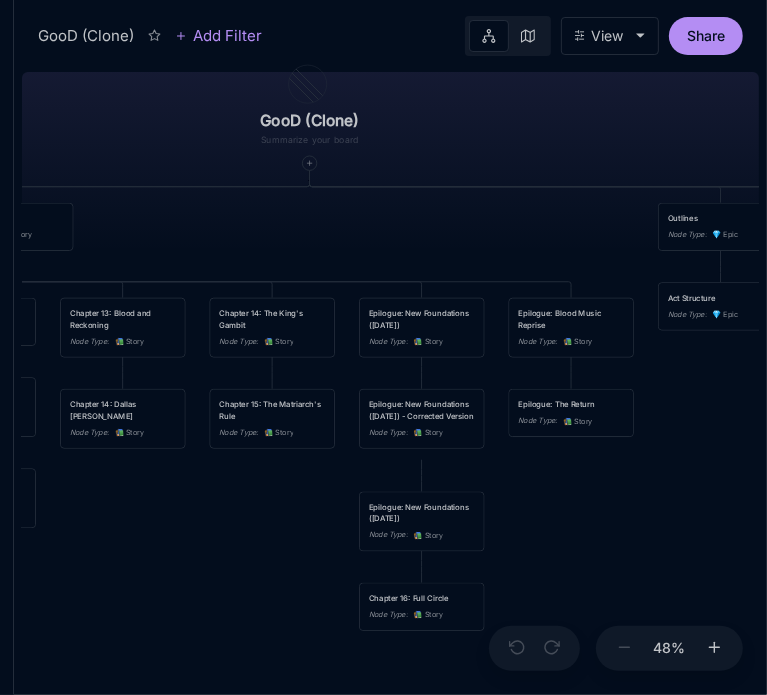 drag, startPoint x: 331, startPoint y: 463, endPoint x: 162, endPoint y: 607, distance: 222.02928 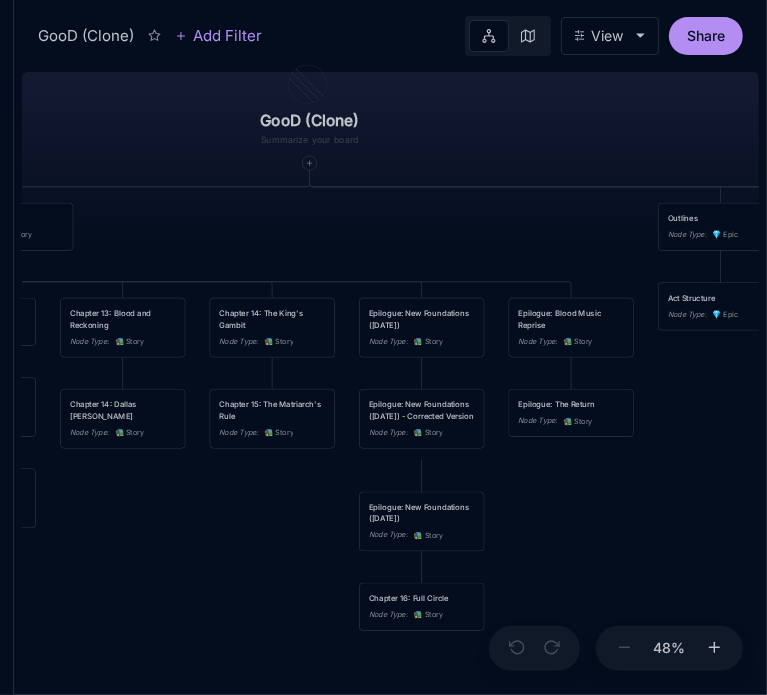 click on "GooD (Clone) PLOT Node Type : 💎   Epic Status : Done Plot Revised Node Type : 📚   Story Outlines Node Type : 💎   Epic Crime Family Structure
Node Type : ✏ ️  Sub-Task Status : Later Characters and sub plot outlines Node Type : ✏ ️  Sub-Task Status : Next Setting Node Type : ✏ ️  Sub-Task WIP Node Type : 📐   Task Status : Done Intro The Wedding Node Type : 📚   Story Status : Done Chapter 1  Node Type : 📚   Story Status : Done Chapter 2A: The Discovery Node Type : 📚   Story Chapter 2 King's Flashback Node Type : 📚   Story Chapter 3 Node Type : 📚   Story Status : Done Chapter 4 Good's Flashback Node Type : 📚   Story Chapter 5 Node Type : 📚   Story Status : Done Chapter 6 Node Type : 📚   Story Chapter 7Max's Flashback Node Type : 📚   Story Chapter 8 Node Type : 📚   Story Chapter 9: The Investigation Node Type : 📚   Story Chapter 10: The Family Trial Node Type : 📚   Story Chapter 11: Preparation for Exile Node Type : 📚   Story Chapter 12: Who Am I? :" at bounding box center (390, 379) 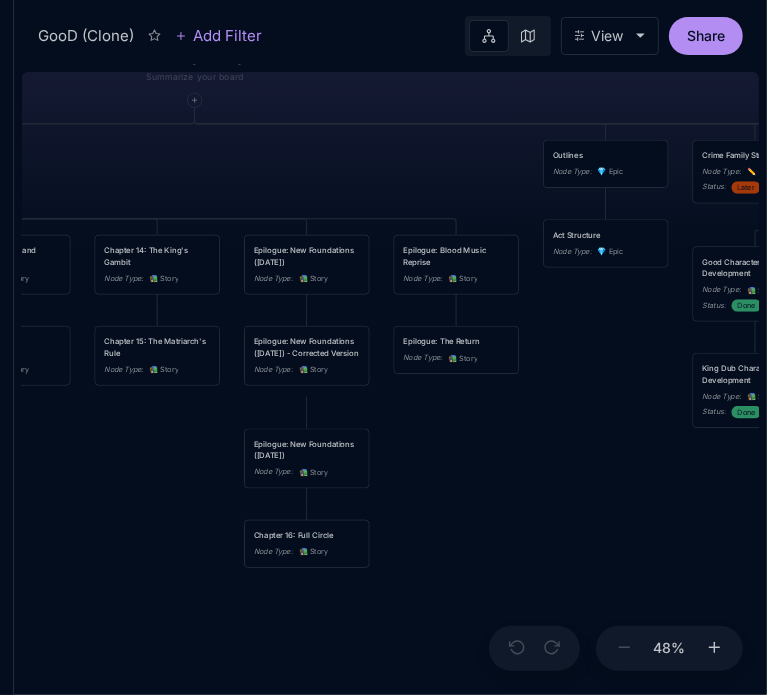drag, startPoint x: 250, startPoint y: 554, endPoint x: 135, endPoint y: 491, distance: 131.1259 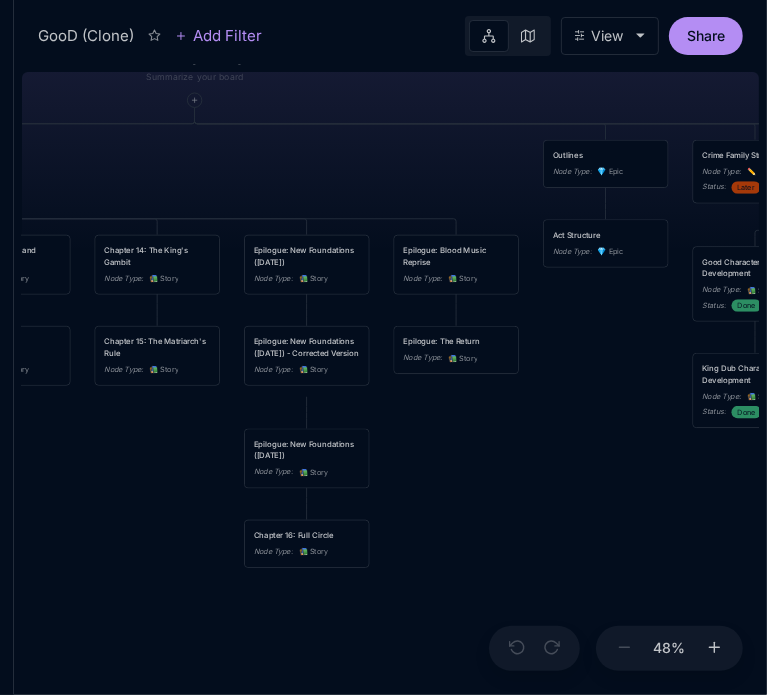 click on "GooD (Clone) PLOT Node Type : 💎   Epic Status : Done Plot Revised Node Type : 📚   Story Outlines Node Type : 💎   Epic Crime Family Structure
Node Type : ✏ ️  Sub-Task Status : Later Characters and sub plot outlines Node Type : ✏ ️  Sub-Task Status : Next Setting Node Type : ✏ ️  Sub-Task WIP Node Type : 📐   Task Status : Done Intro The Wedding Node Type : 📚   Story Status : Done Chapter 1  Node Type : 📚   Story Status : Done Chapter 2A: The Discovery Node Type : 📚   Story Chapter 2 King's Flashback Node Type : 📚   Story Chapter 3 Node Type : 📚   Story Status : Done Chapter 4 Good's Flashback Node Type : 📚   Story Chapter 5 Node Type : 📚   Story Status : Done Chapter 6 Node Type : 📚   Story Chapter 7Max's Flashback Node Type : 📚   Story Chapter 8 Node Type : 📚   Story Chapter 9: The Investigation Node Type : 📚   Story Chapter 10: The Family Trial Node Type : 📚   Story Chapter 11: Preparation for Exile Node Type : 📚   Story Chapter 12: Who Am I? :" at bounding box center [390, 379] 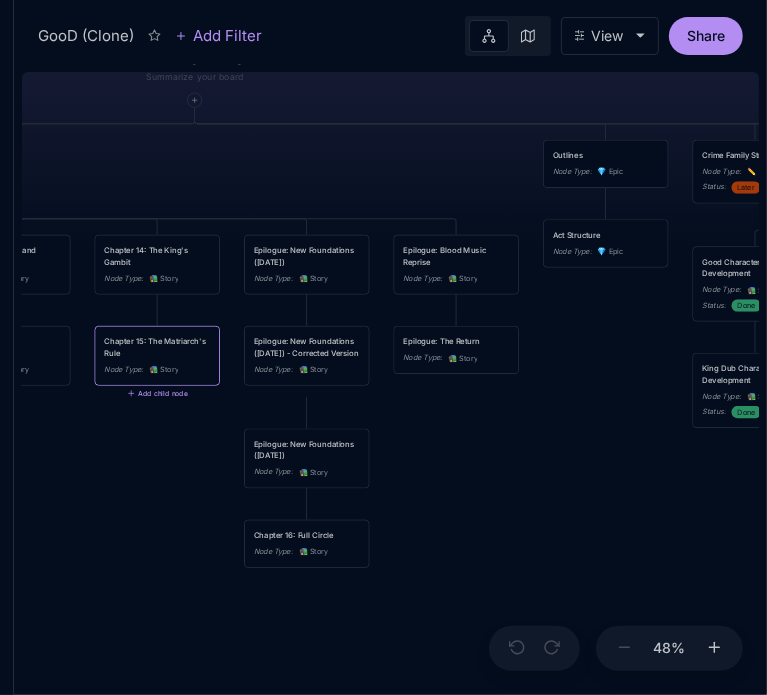 click on "Chapter 15: The Matriarch's Rule" at bounding box center [157, 347] 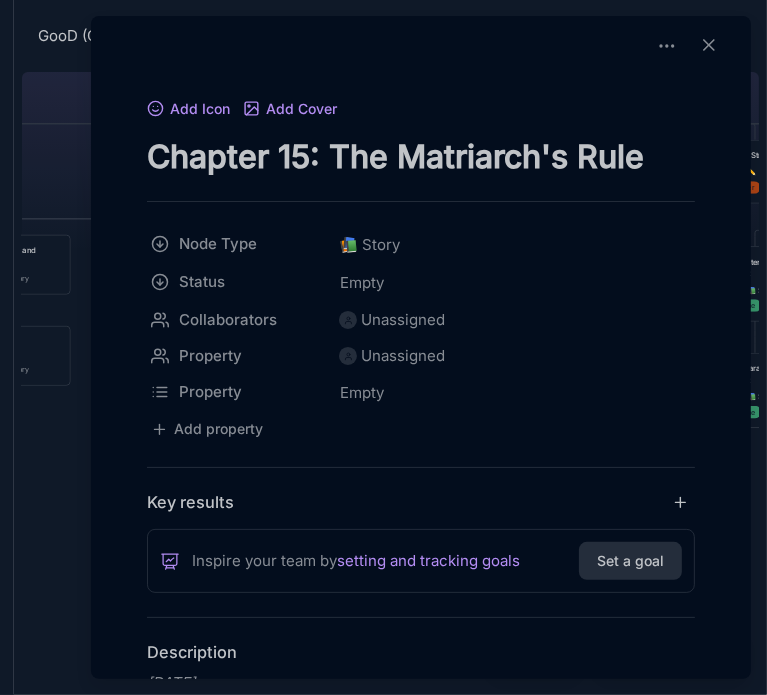 drag, startPoint x: 147, startPoint y: 163, endPoint x: 650, endPoint y: 120, distance: 504.83463 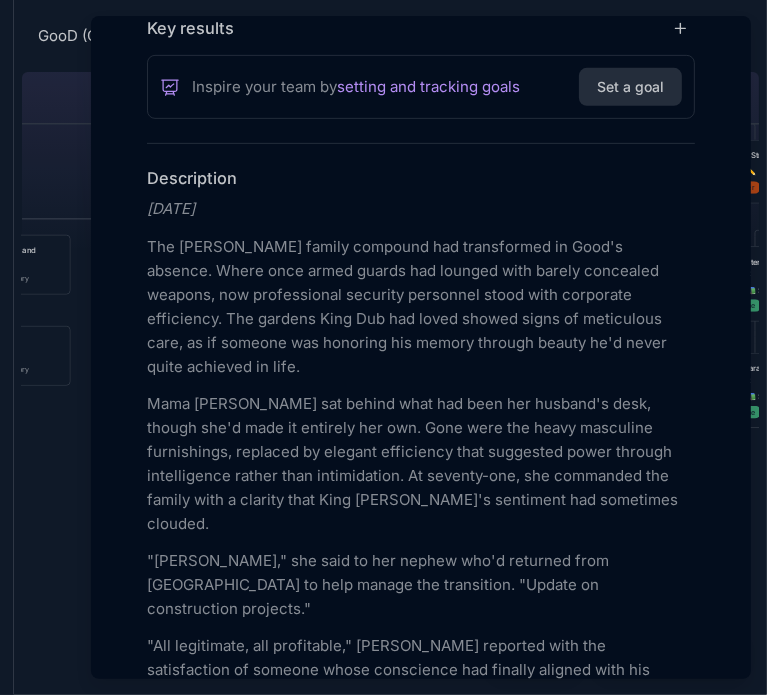 scroll, scrollTop: 542, scrollLeft: 0, axis: vertical 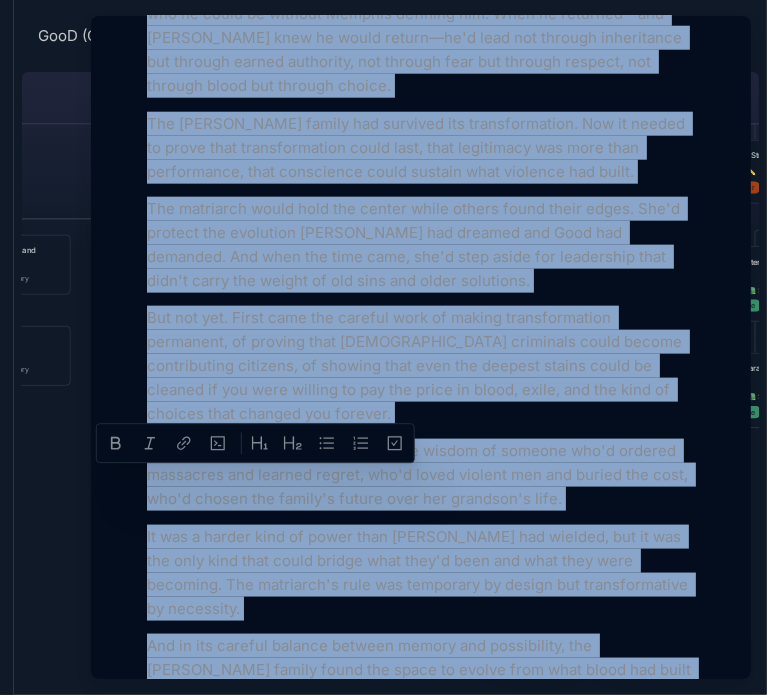 drag, startPoint x: 150, startPoint y: 131, endPoint x: 488, endPoint y: 394, distance: 428.26743 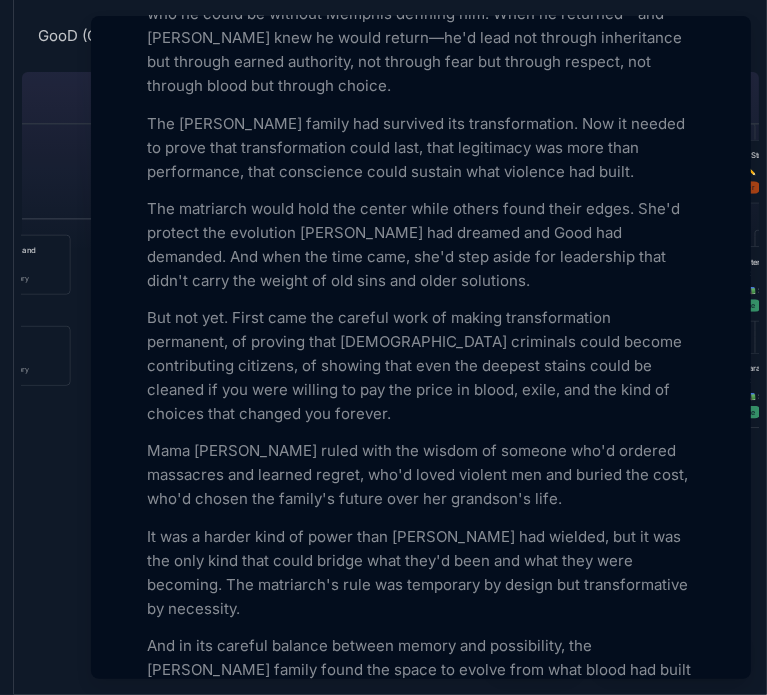 click at bounding box center [383, 347] 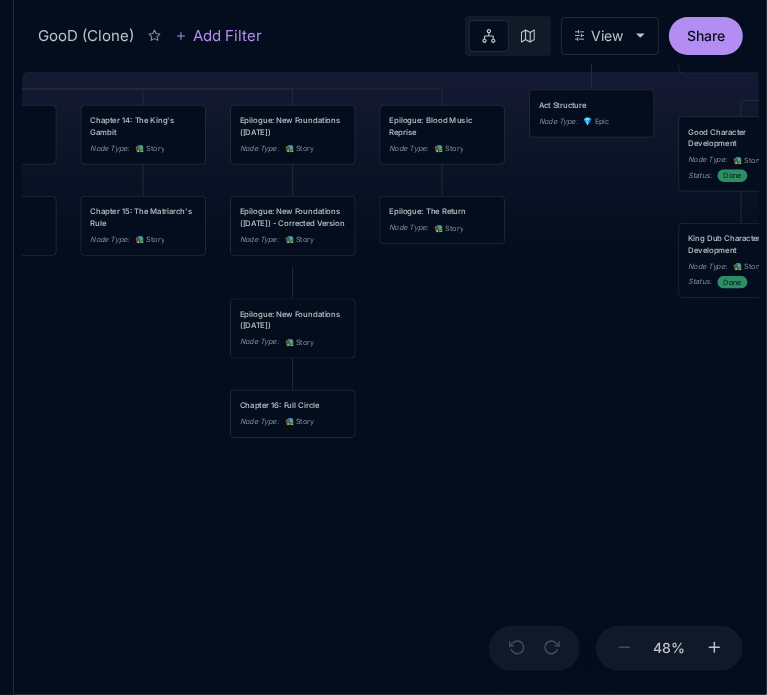 drag, startPoint x: 430, startPoint y: 509, endPoint x: 416, endPoint y: 379, distance: 130.75168 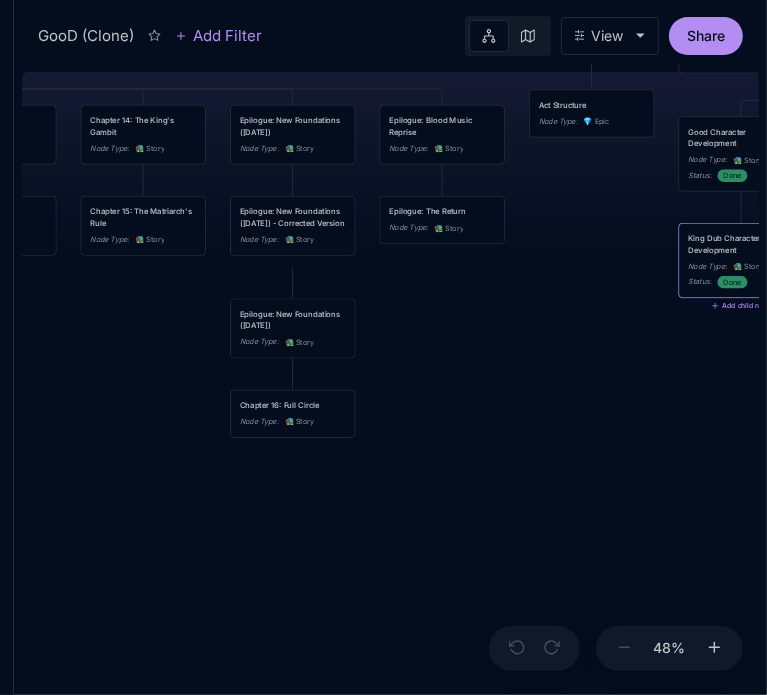 click on "📚" at bounding box center [290, 421] 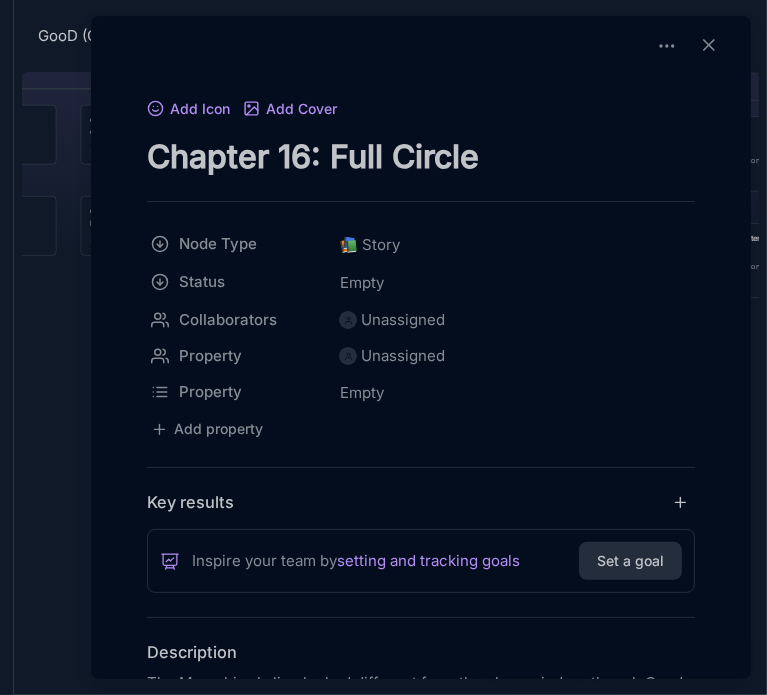 drag, startPoint x: 149, startPoint y: 151, endPoint x: 515, endPoint y: 195, distance: 368.6353 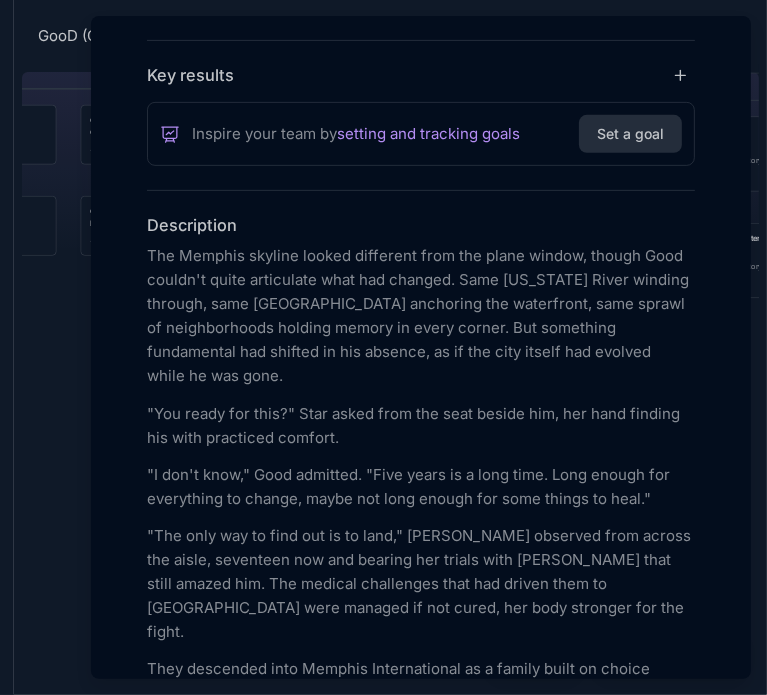 scroll, scrollTop: 448, scrollLeft: 0, axis: vertical 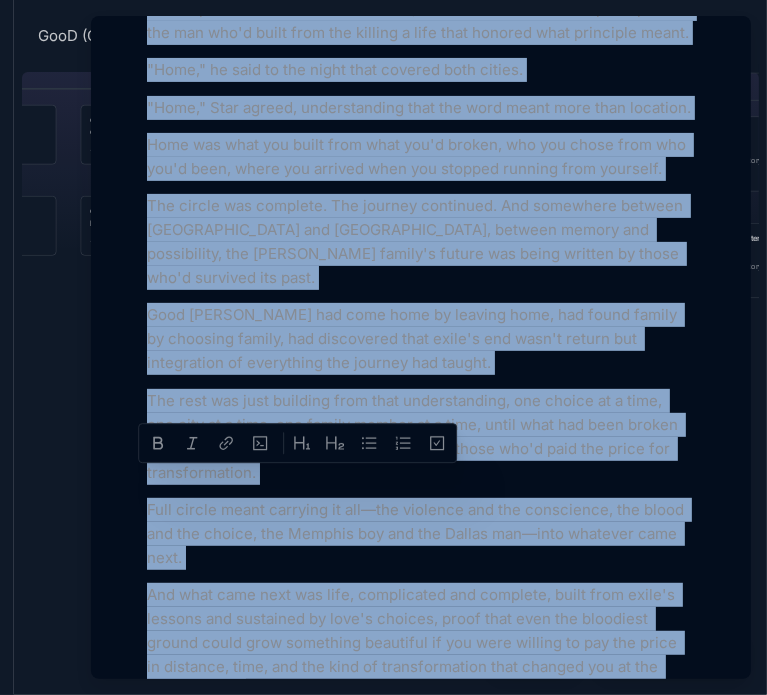 drag, startPoint x: 147, startPoint y: 236, endPoint x: 486, endPoint y: 424, distance: 387.6403 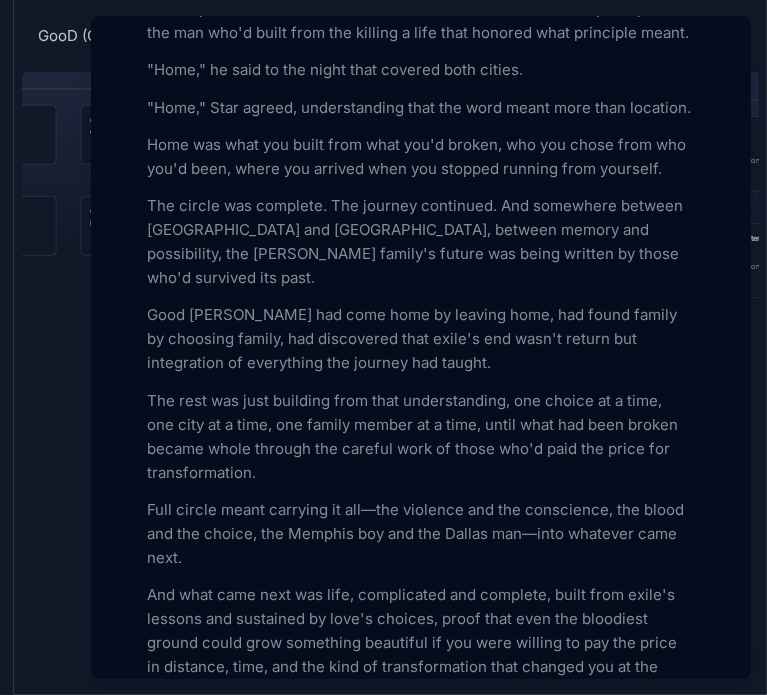 click at bounding box center [383, 347] 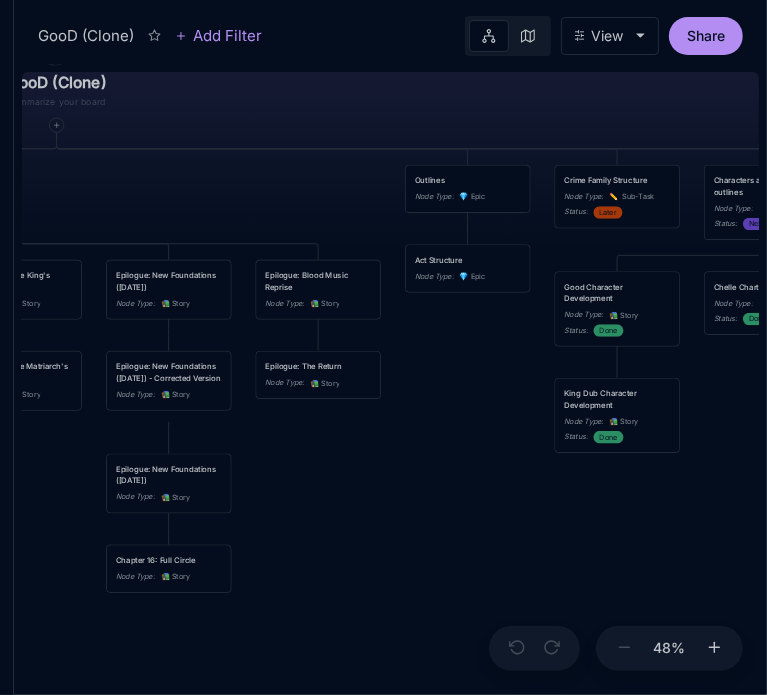 drag, startPoint x: 472, startPoint y: 326, endPoint x: 348, endPoint y: 481, distance: 198.49686 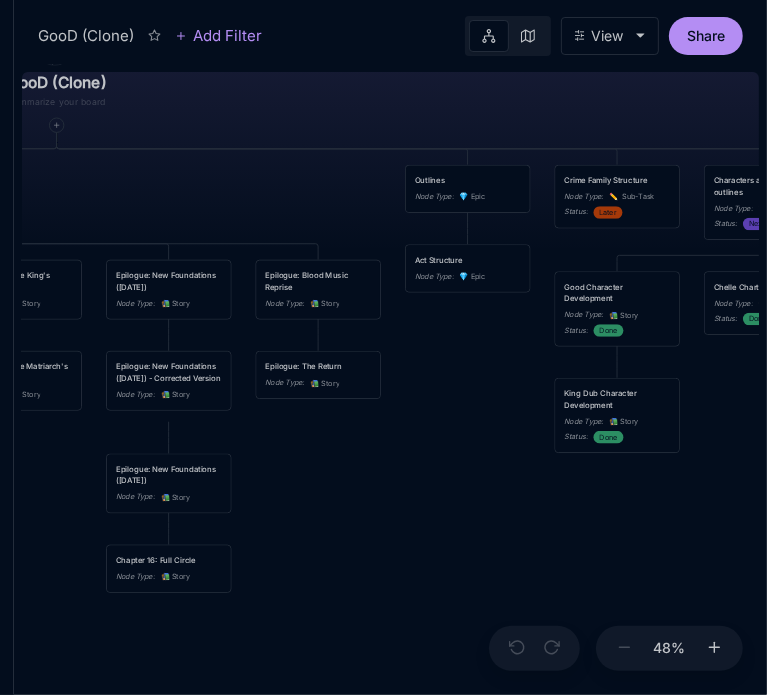 click on "GooD (Clone) PLOT Node Type : 💎   Epic Status : Done Plot Revised Node Type : 📚   Story Outlines Node Type : 💎   Epic Crime Family Structure
Node Type : ✏ ️  Sub-Task Status : Later Characters and sub plot outlines Node Type : ✏ ️  Sub-Task Status : Next Setting Node Type : ✏ ️  Sub-Task WIP Node Type : 📐   Task Status : Done Intro The Wedding Node Type : 📚   Story Status : Done Chapter 1  Node Type : 📚   Story Status : Done Chapter 2A: The Discovery Node Type : 📚   Story Chapter 2 King's Flashback Node Type : 📚   Story Chapter 3 Node Type : 📚   Story Status : Done Chapter 4 Good's Flashback Node Type : 📚   Story Chapter 5 Node Type : 📚   Story Status : Done Chapter 6 Node Type : 📚   Story Chapter 7Max's Flashback Node Type : 📚   Story Chapter 8 Node Type : 📚   Story Chapter 9: The Investigation Node Type : 📚   Story Chapter 10: The Family Trial Node Type : 📚   Story Chapter 11: Preparation for Exile Node Type : 📚   Story Chapter 12: Who Am I? :" at bounding box center [390, 379] 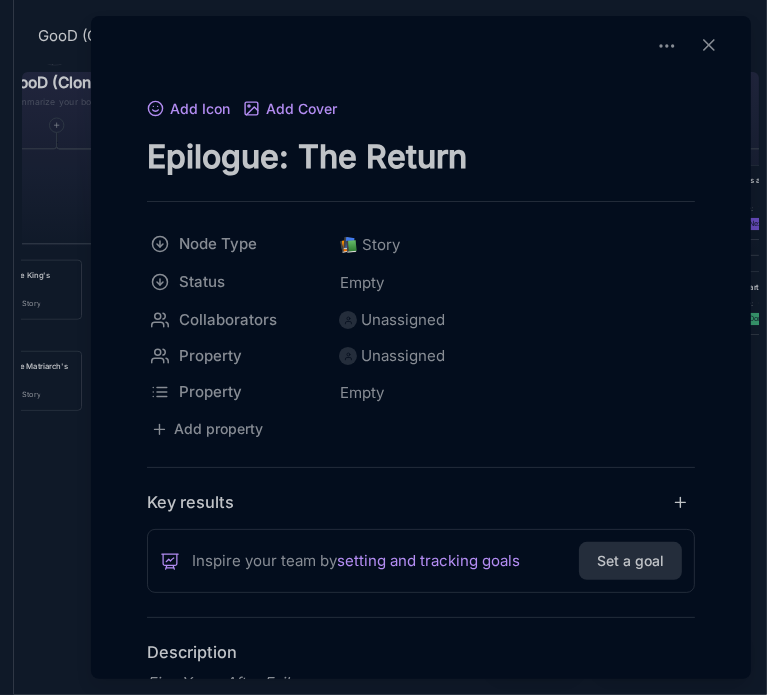 drag, startPoint x: 147, startPoint y: 156, endPoint x: 555, endPoint y: 151, distance: 408.03064 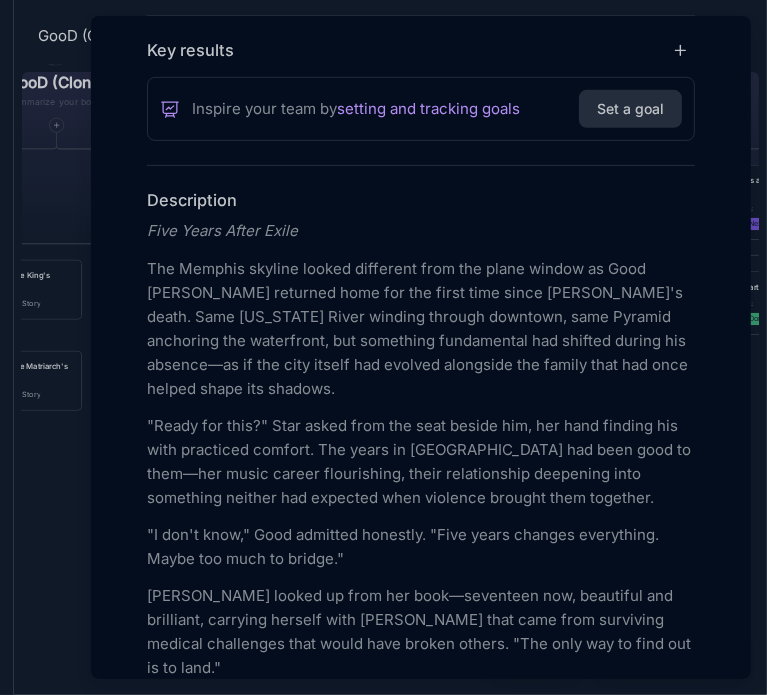 scroll, scrollTop: 462, scrollLeft: 0, axis: vertical 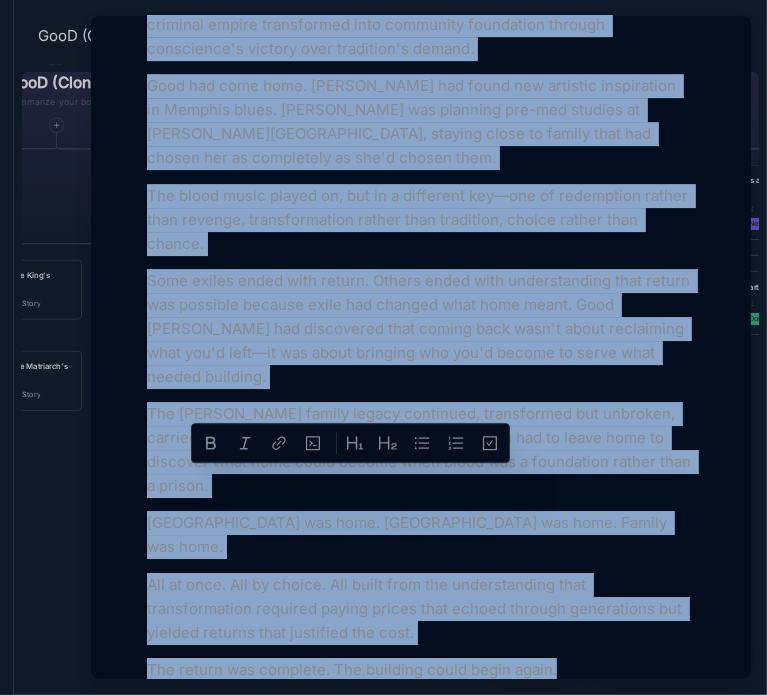 drag, startPoint x: 148, startPoint y: 221, endPoint x: 565, endPoint y: 399, distance: 453.40158 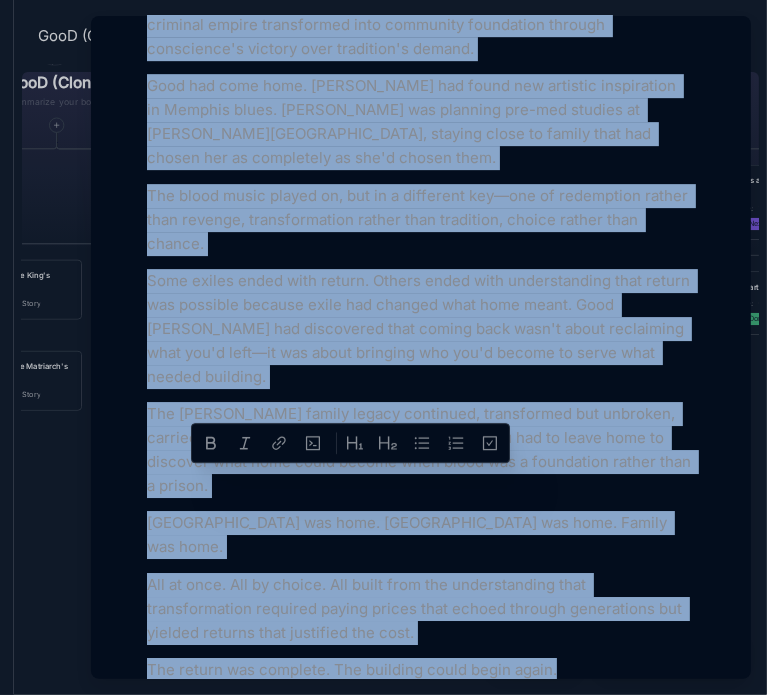 click on "Five Years After Exile The Memphis skyline looked different from the plane window as Good Jefferson returned home for the first time since Max's death. Same Mississippi River winding through downtown, same Pyramid anchoring the waterfront, but something fundamental had shifted during his absence—as if the city itself had evolved alongside the family that had once helped shape its shadows. "Ready for this?" Star asked from the seat beside him, her hand finding his with practiced comfort. The years in Dallas had been good to them—her music career flourishing, their relationship deepening into something neither had expected when violence brought them together. "I don't know," Good admitted honestly. "Five years changes everything. Maybe too much to bridge." Tanya looked up from her book—seventeen now, beautiful and brilliant, carrying herself with grace that came from surviving medical challenges that would have broken others. "The only way to find out is to land." "Any ongoing federal attention?"" at bounding box center (421, -2821) 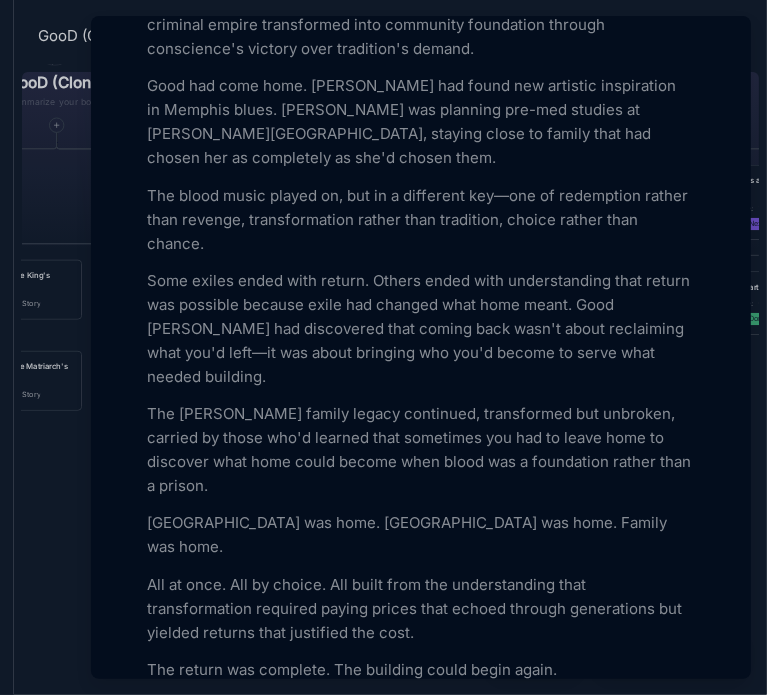 click at bounding box center (383, 347) 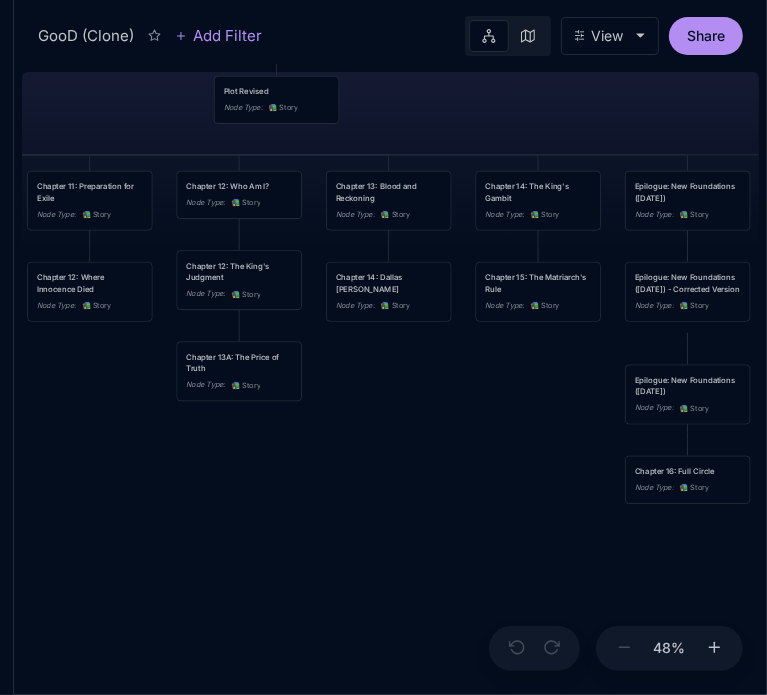 drag, startPoint x: 323, startPoint y: 544, endPoint x: 842, endPoint y: 455, distance: 526.57574 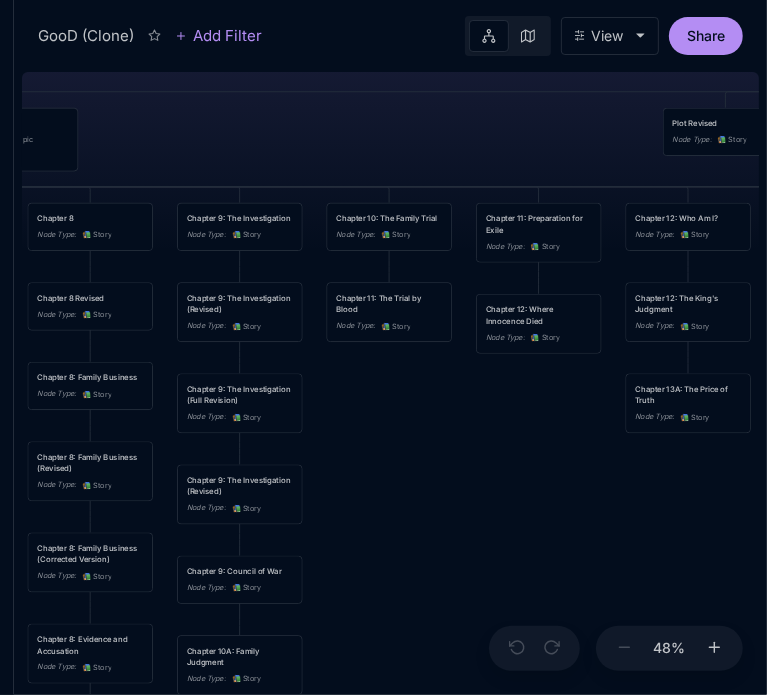 drag, startPoint x: 169, startPoint y: 503, endPoint x: 618, endPoint y: 535, distance: 450.13885 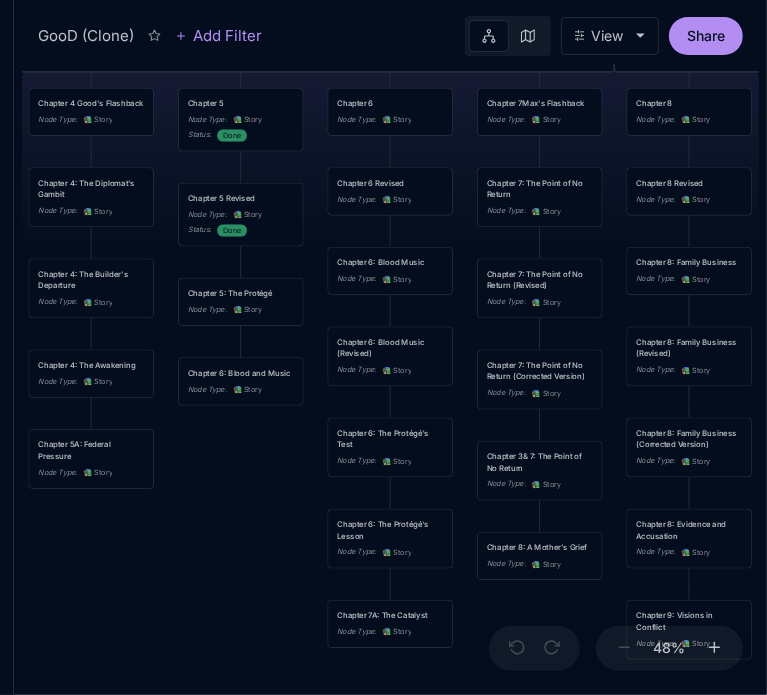 drag, startPoint x: 304, startPoint y: 493, endPoint x: 903, endPoint y: 378, distance: 609.93933 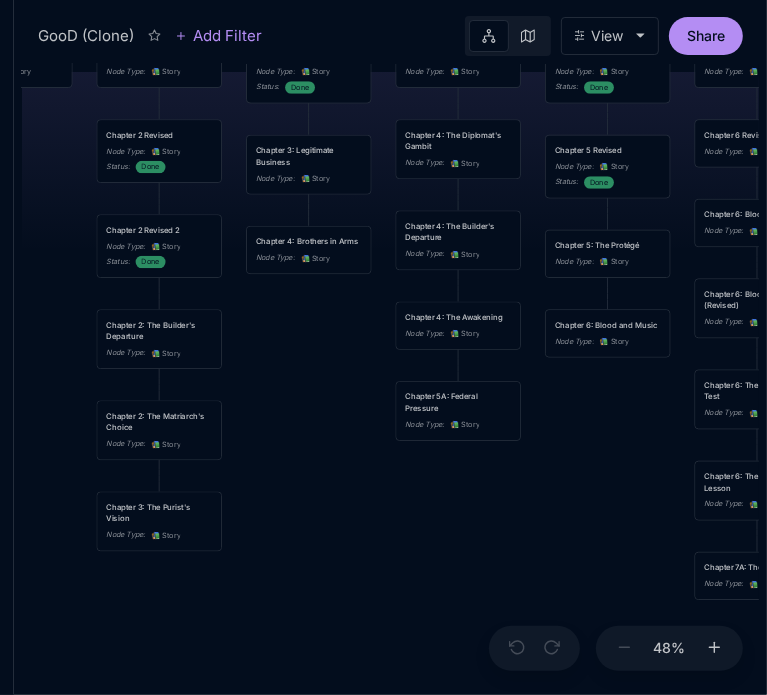 drag, startPoint x: 162, startPoint y: 591, endPoint x: 644, endPoint y: 544, distance: 484.28607 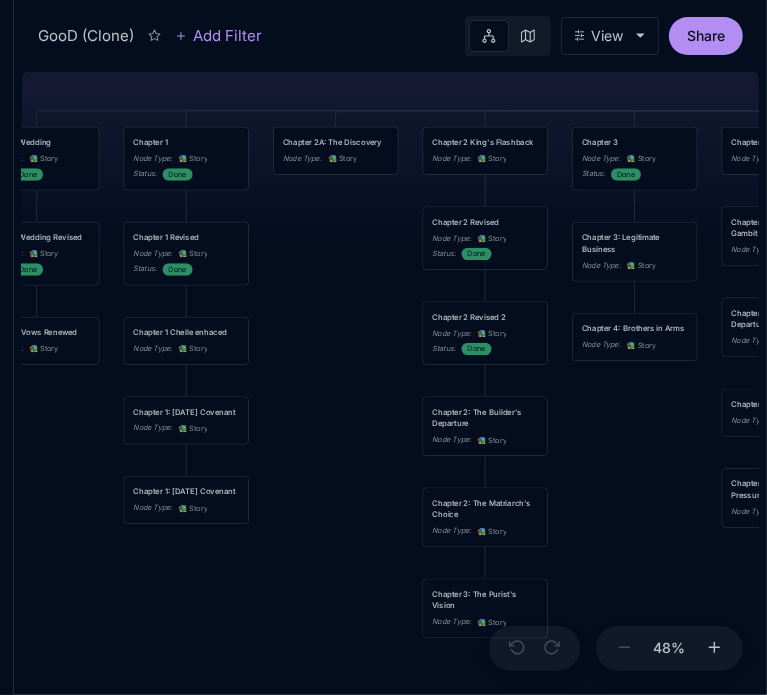drag, startPoint x: 188, startPoint y: 611, endPoint x: 399, endPoint y: 697, distance: 227.85303 